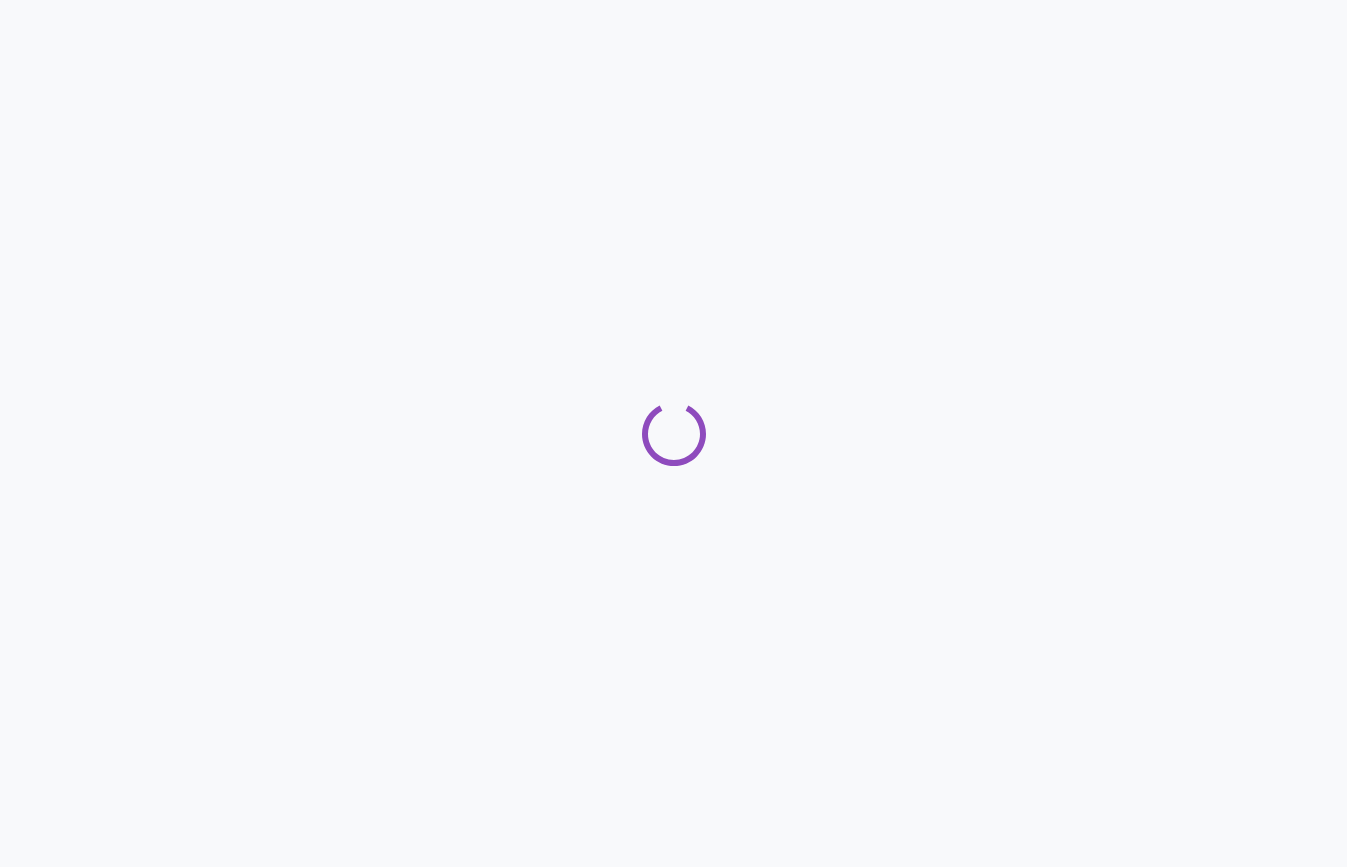 scroll, scrollTop: 0, scrollLeft: 0, axis: both 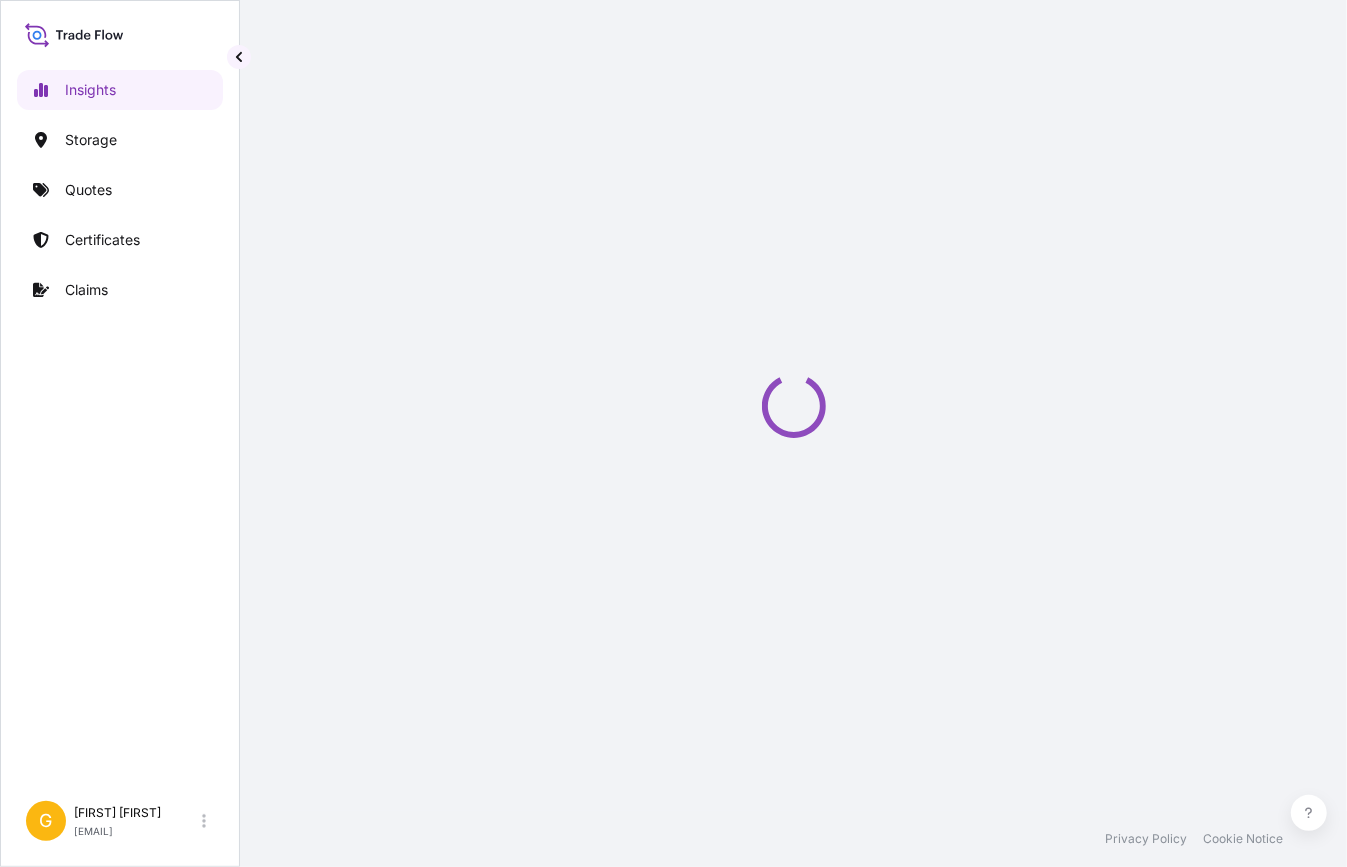 select on "2025" 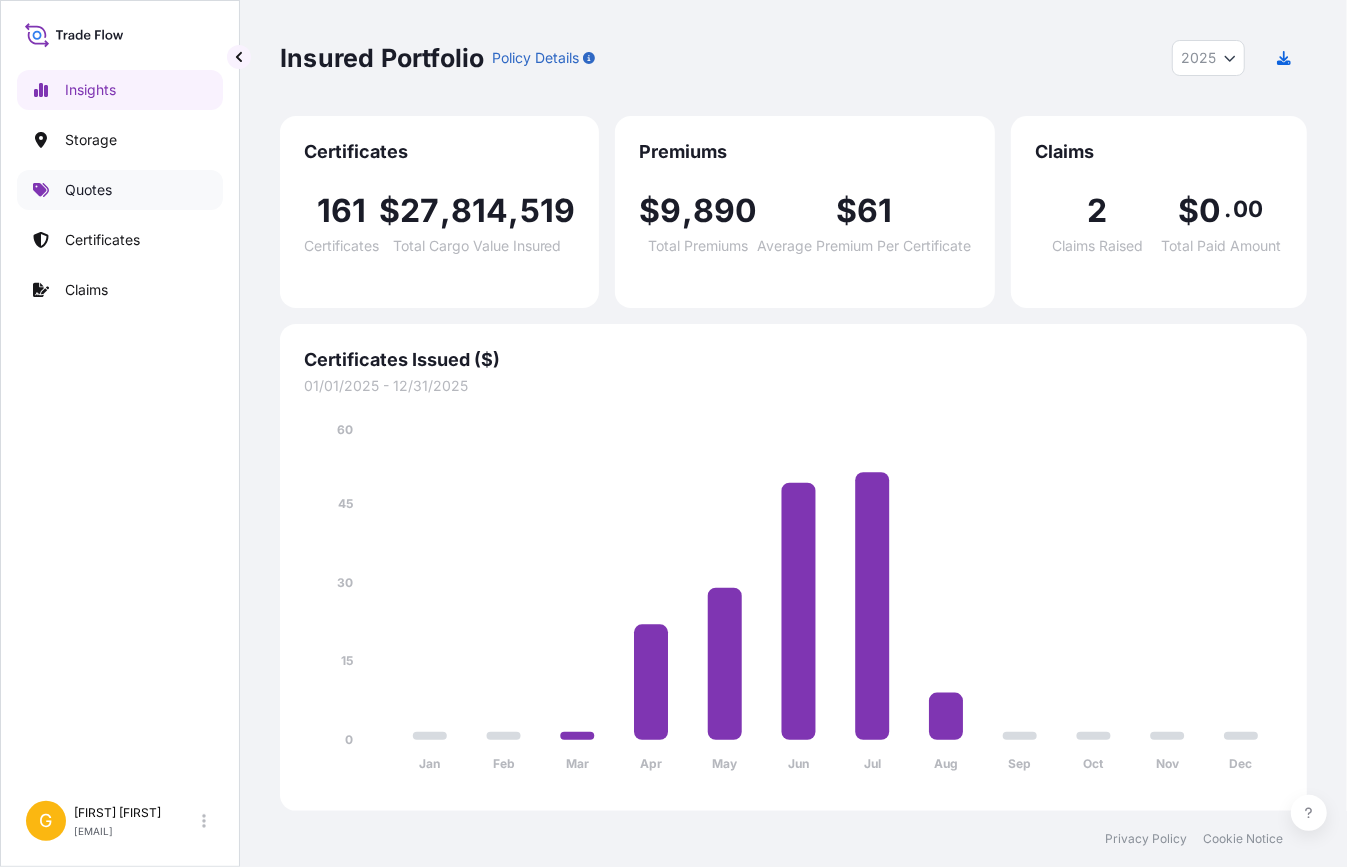 click on "Quotes" at bounding box center (88, 190) 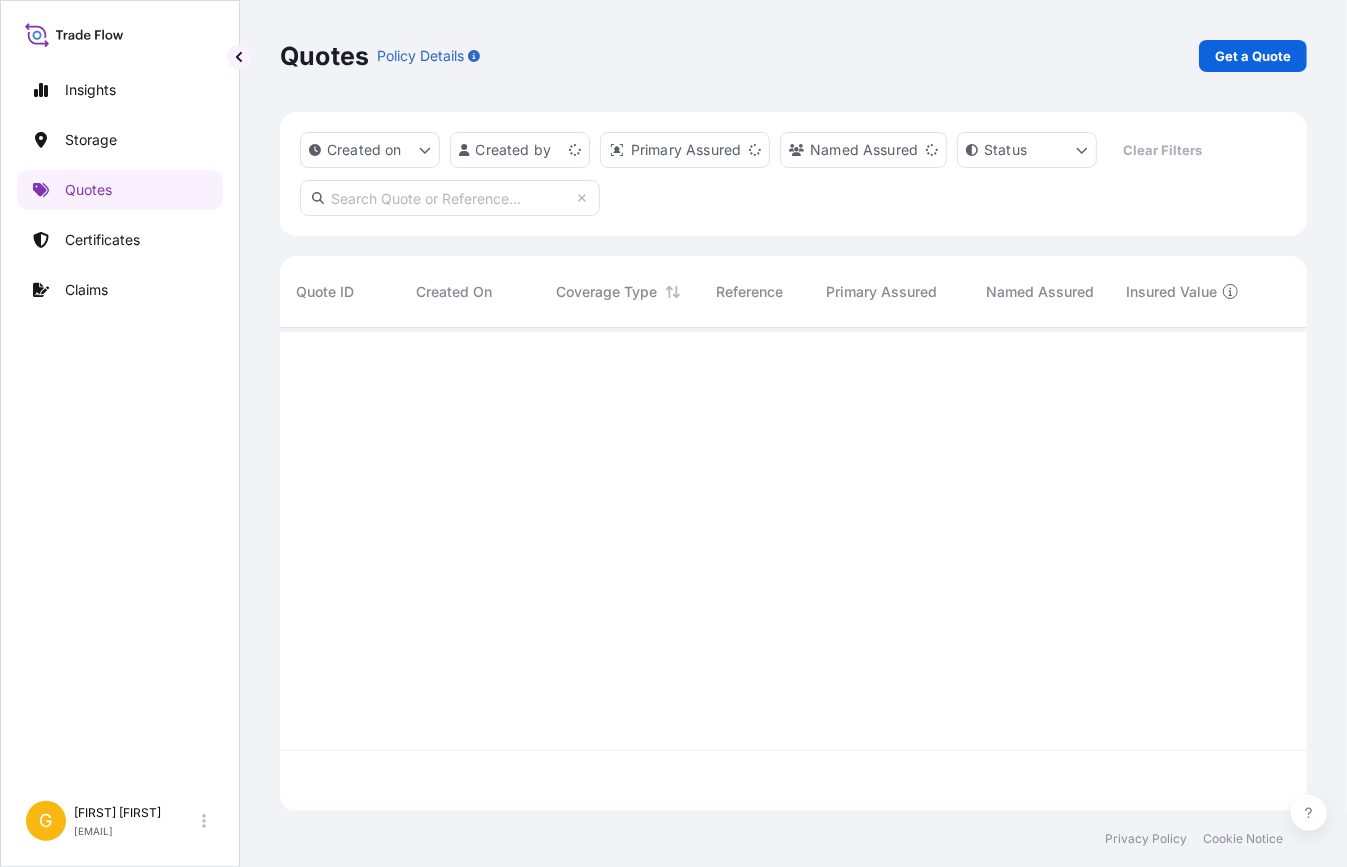 scroll, scrollTop: 14, scrollLeft: 14, axis: both 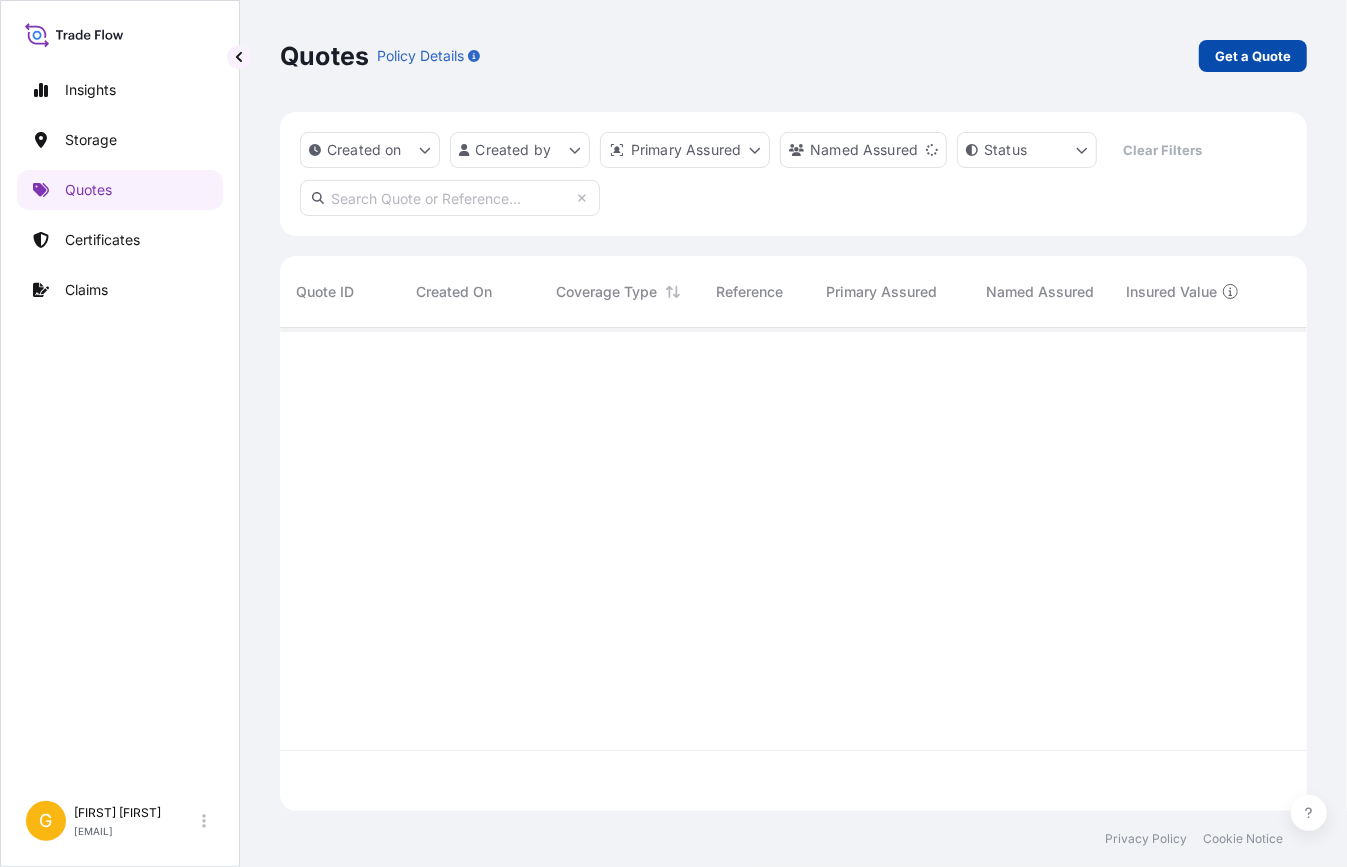 click on "Get a Quote" at bounding box center [1253, 56] 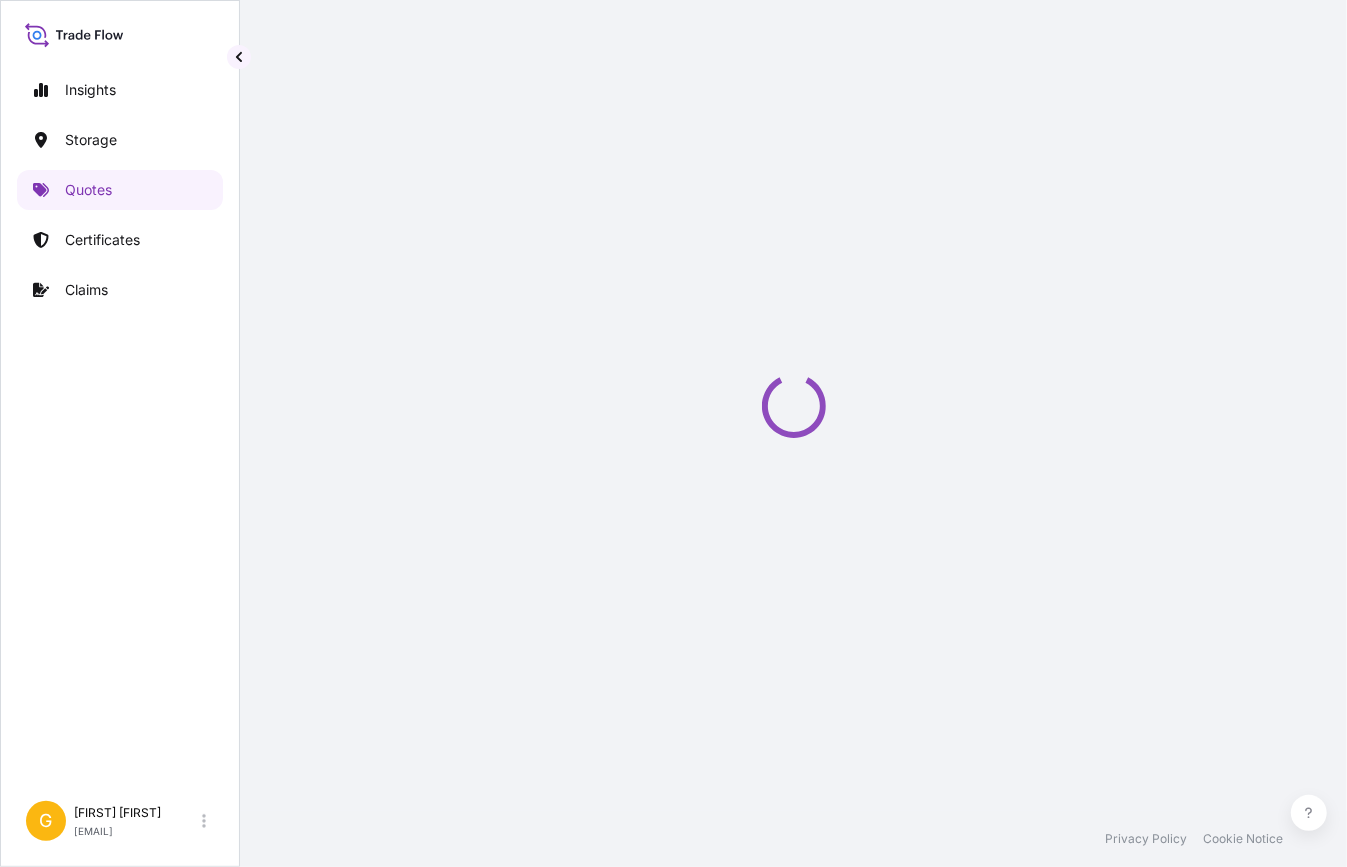 select on "Water" 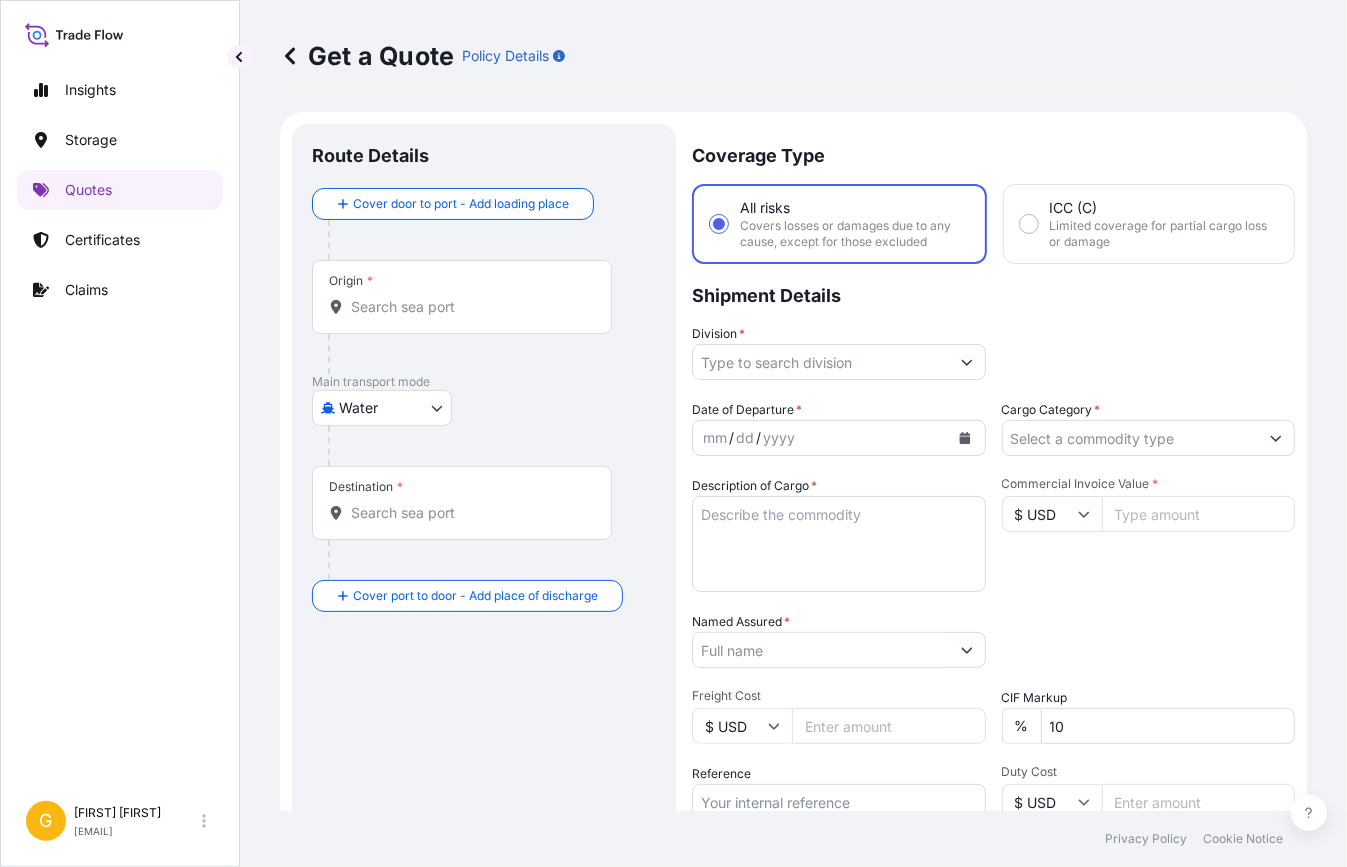 scroll, scrollTop: 31, scrollLeft: 0, axis: vertical 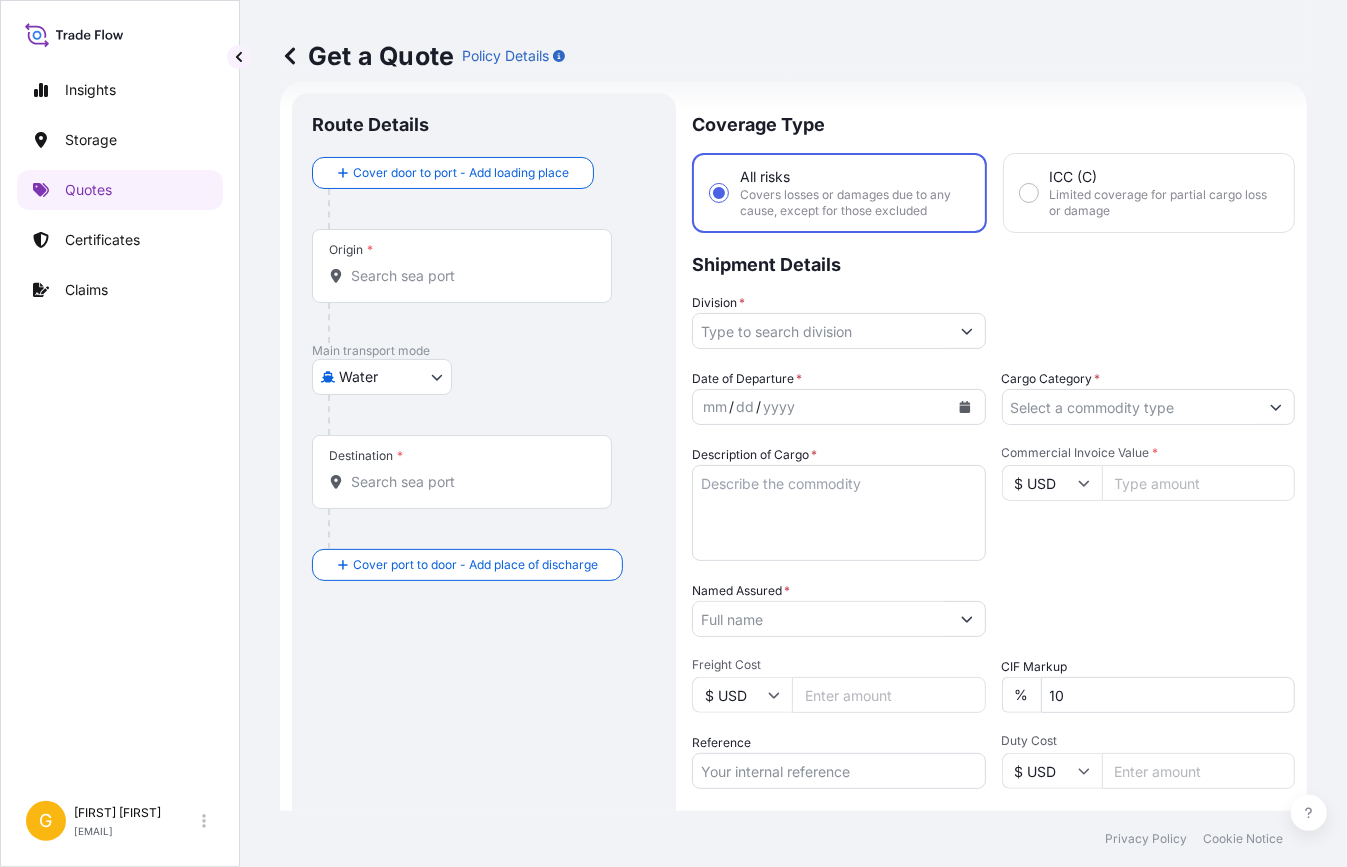 click on "Origin *" at bounding box center [462, 266] 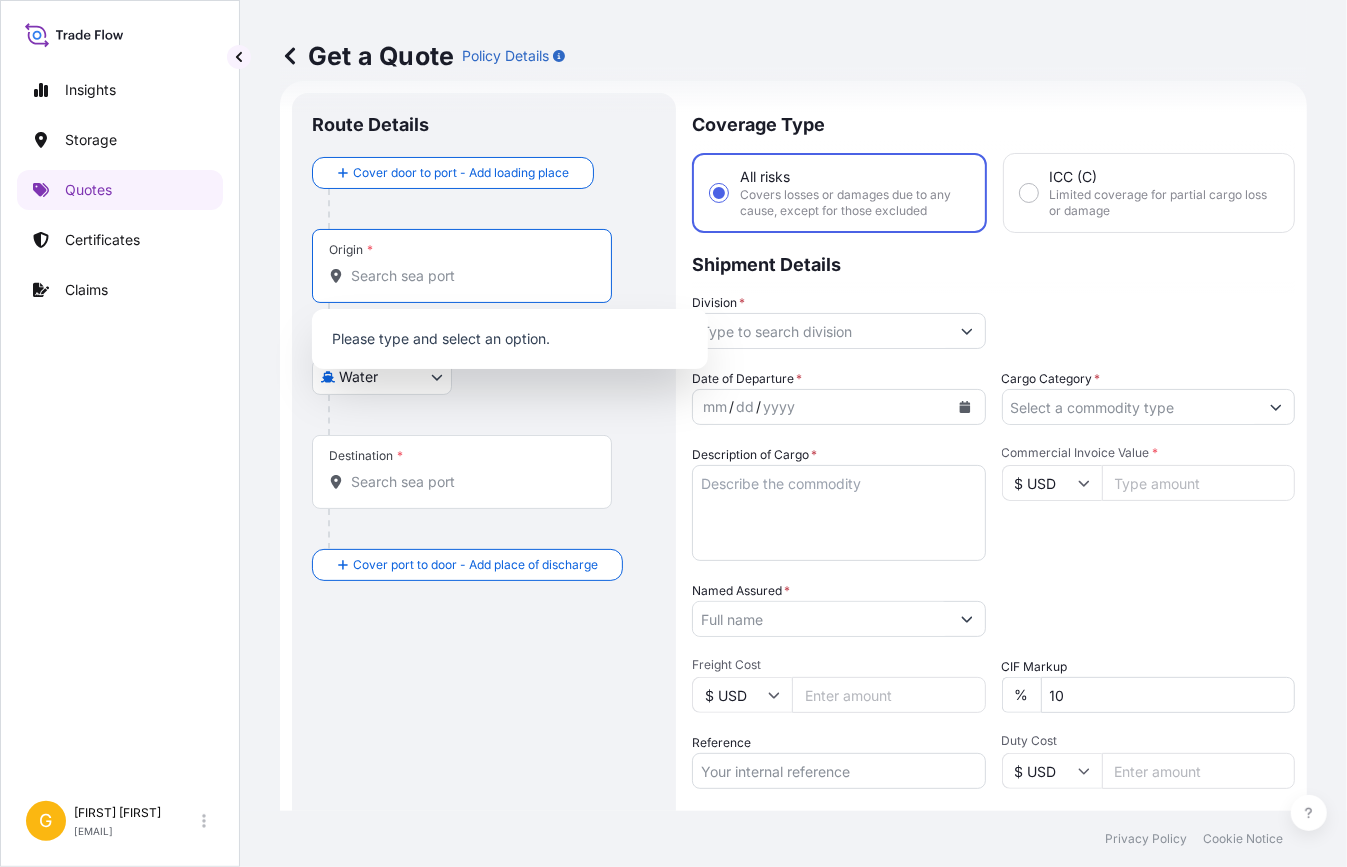 click on "Origin *" at bounding box center [462, 266] 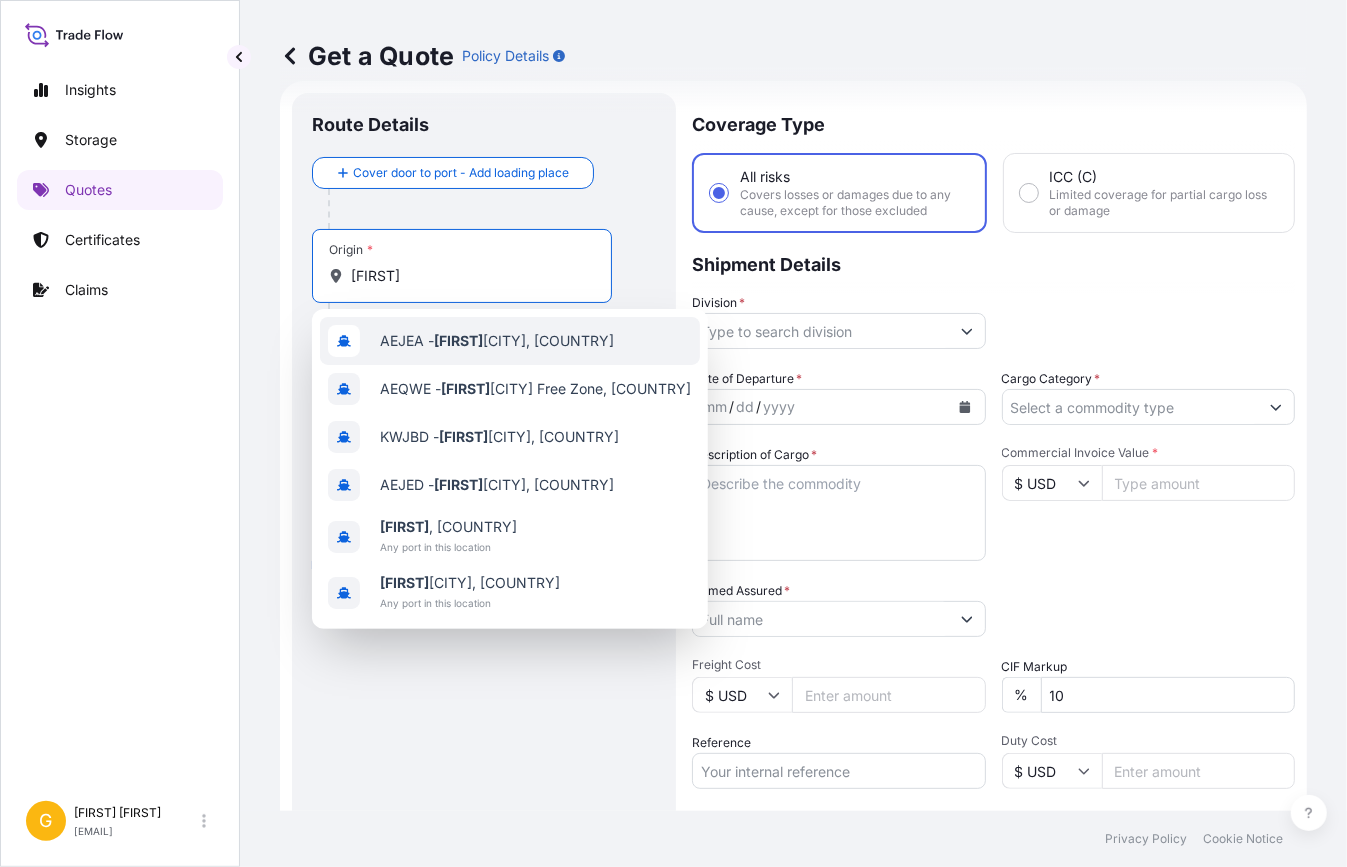click on "[CODE] - [CITY], [COUNTRY]" at bounding box center [497, 341] 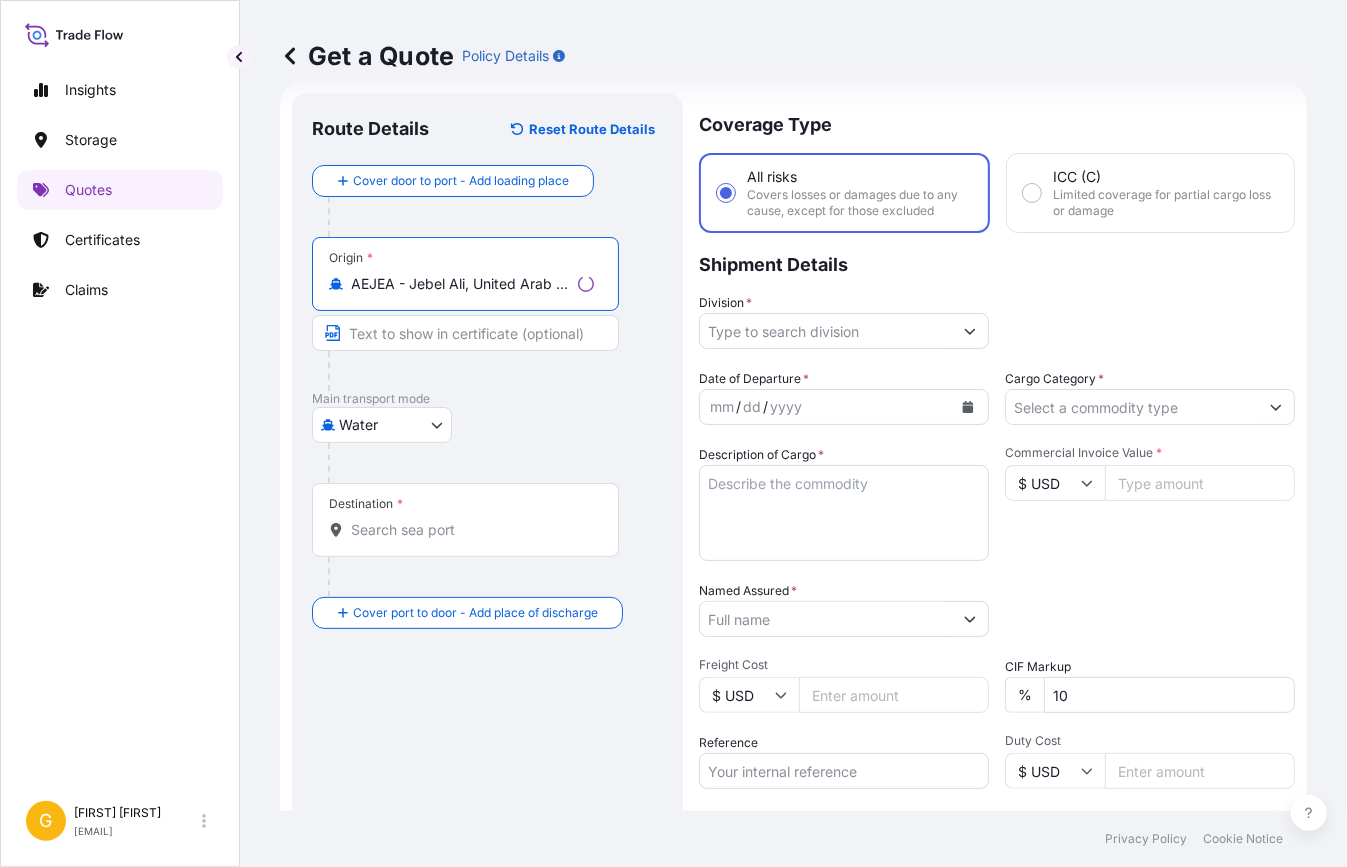type on "AEJEA - Jebel Ali, United Arab Emirates" 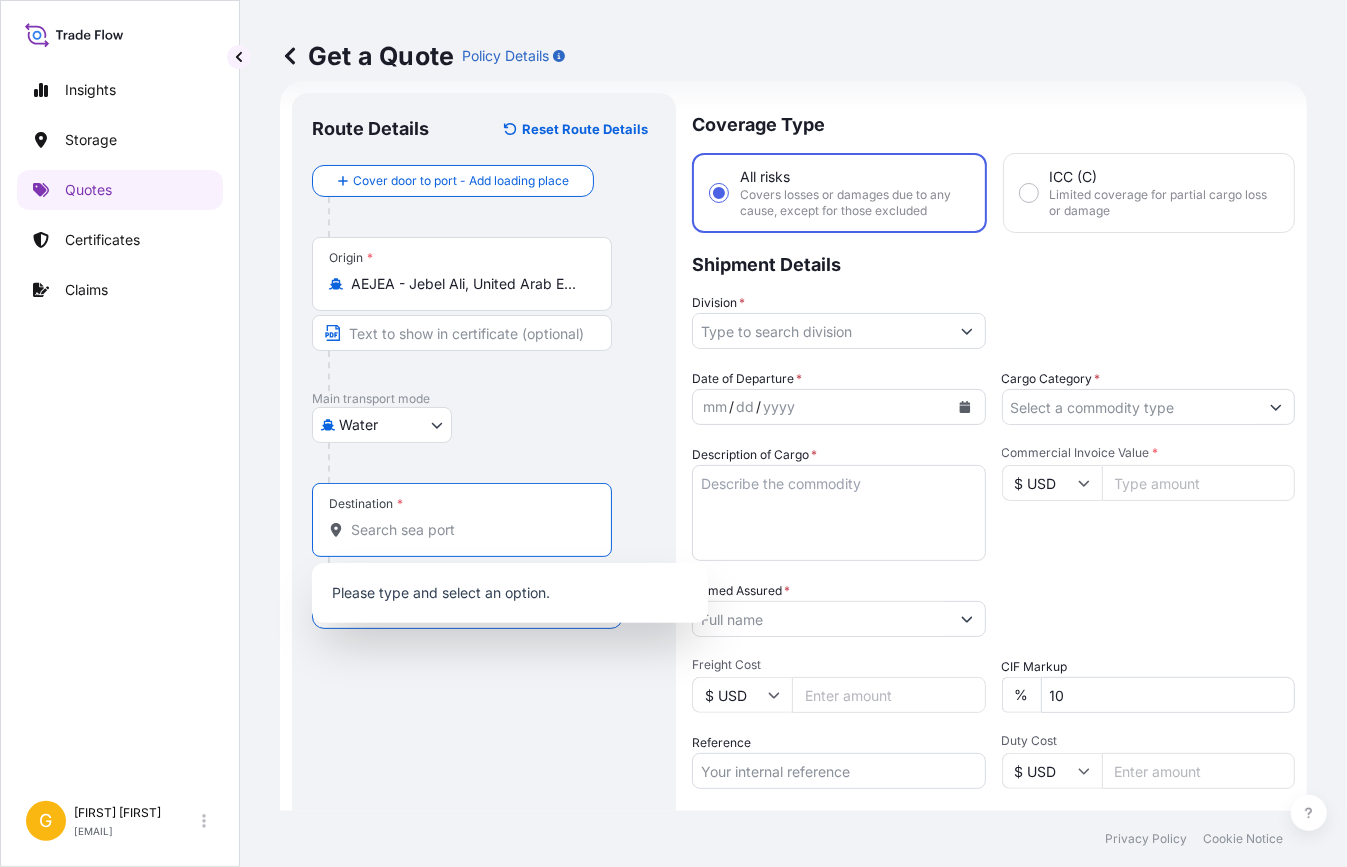click on "Destination *" at bounding box center [469, 530] 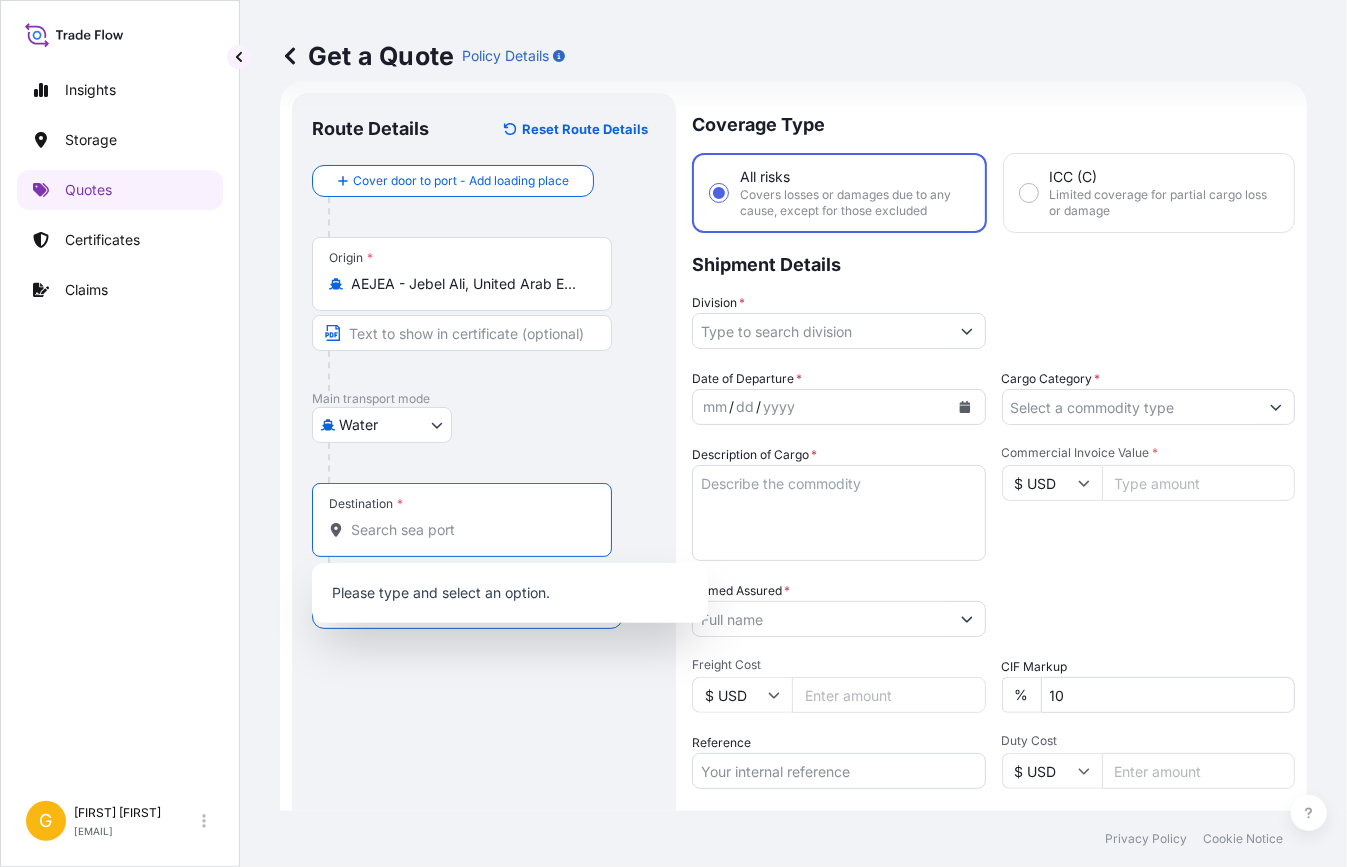 paste on "[CITY]" 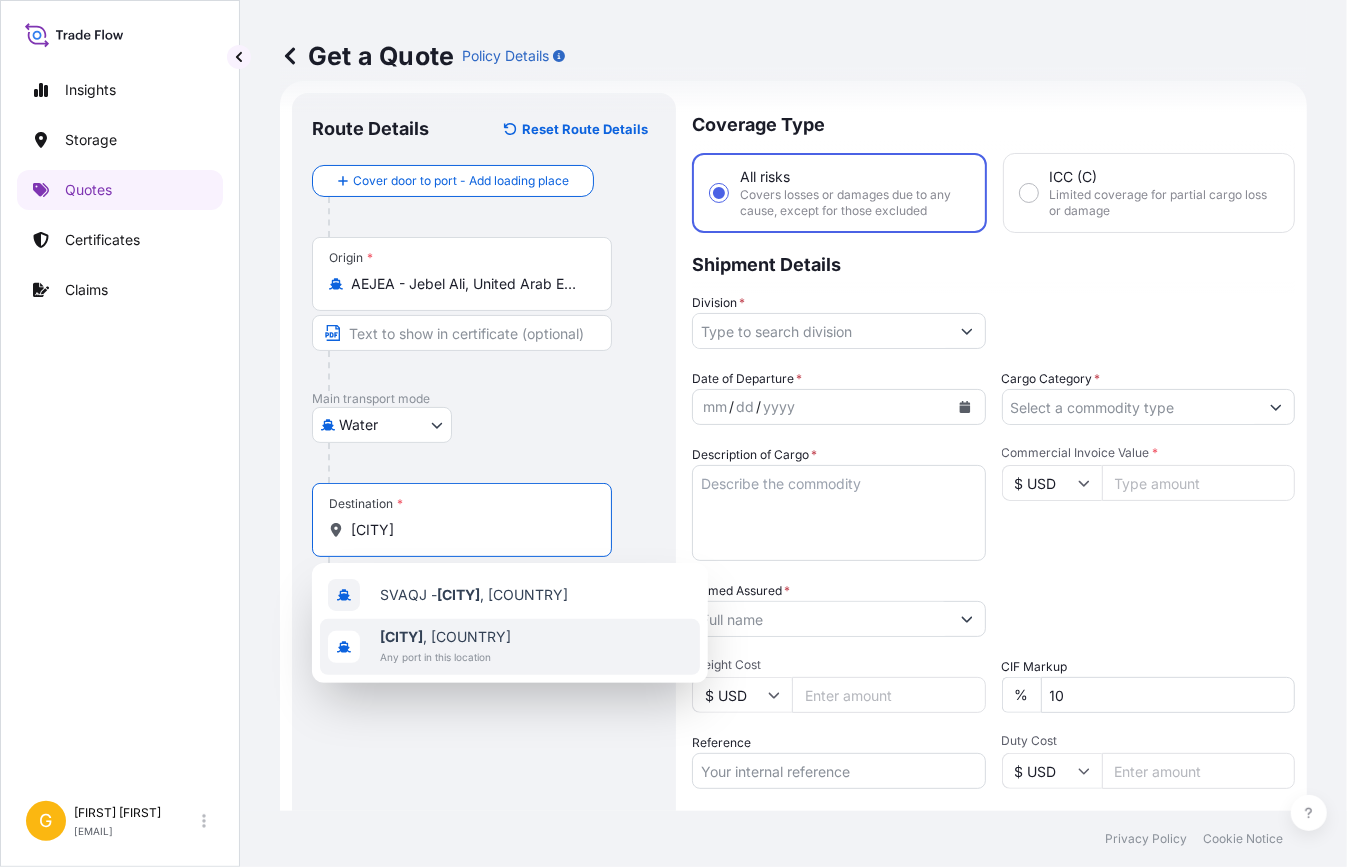click on "[CITY], [COUNTRY]" at bounding box center (445, 637) 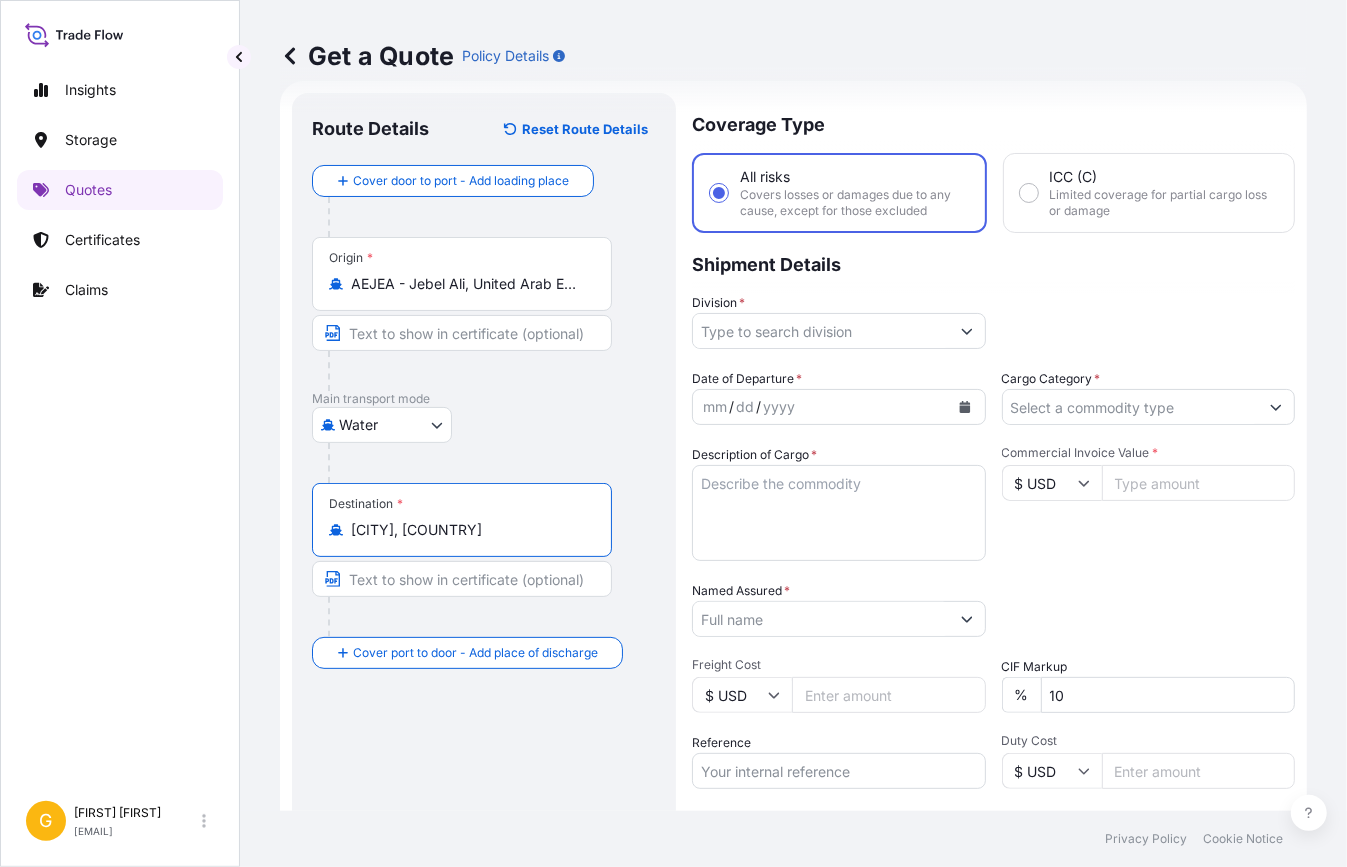 type on "[CITY], [COUNTRY]" 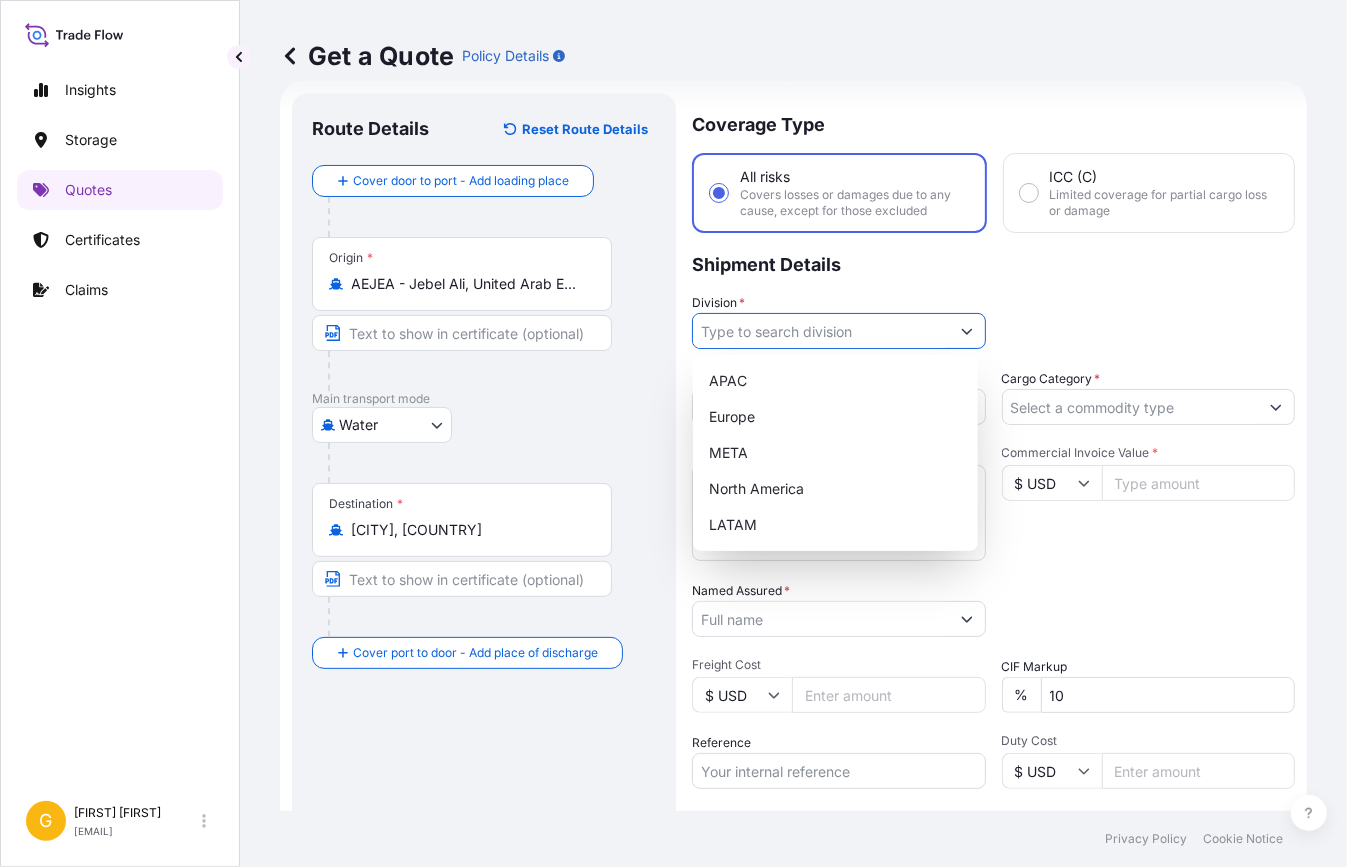 click on "Division *" at bounding box center (821, 331) 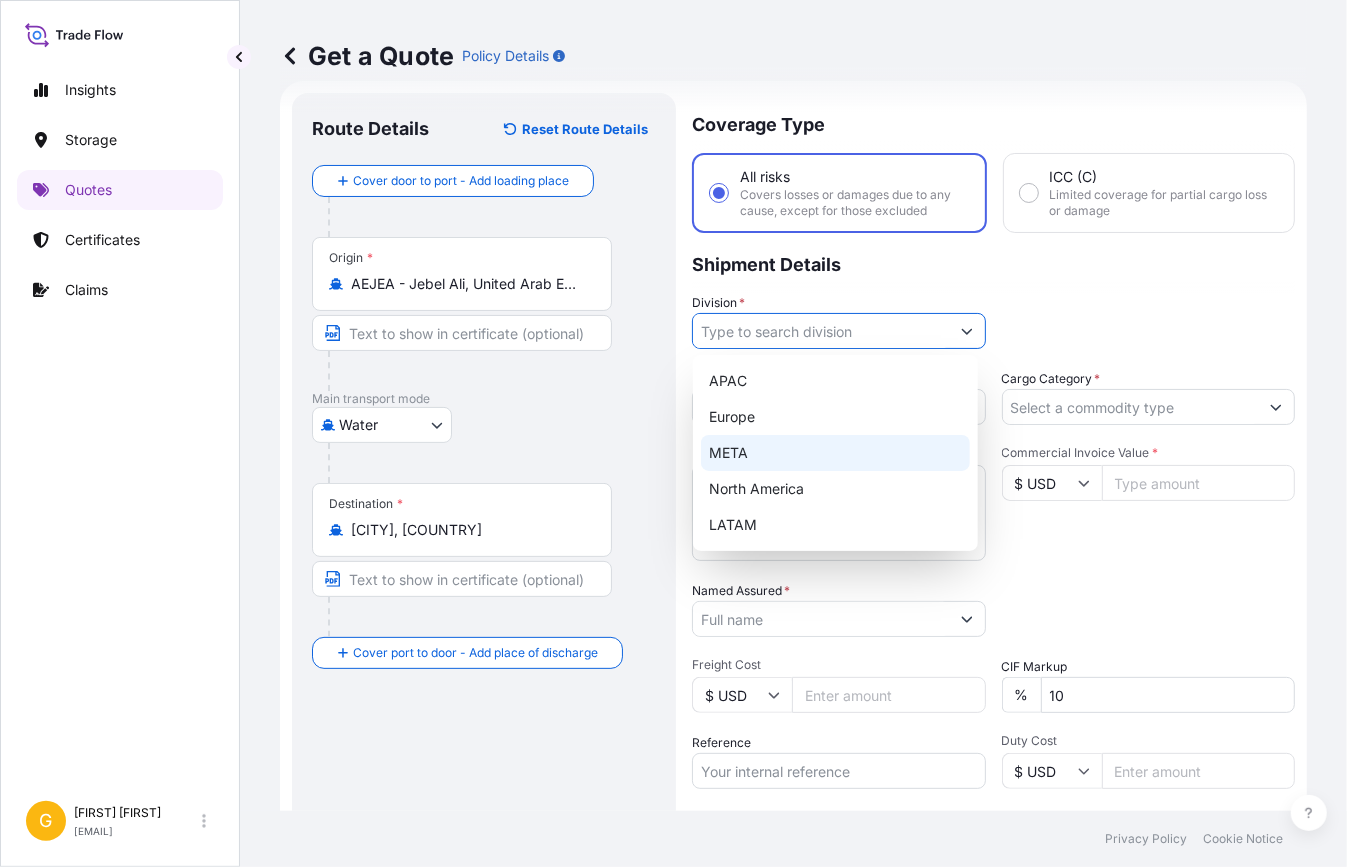click on "META" at bounding box center (835, 453) 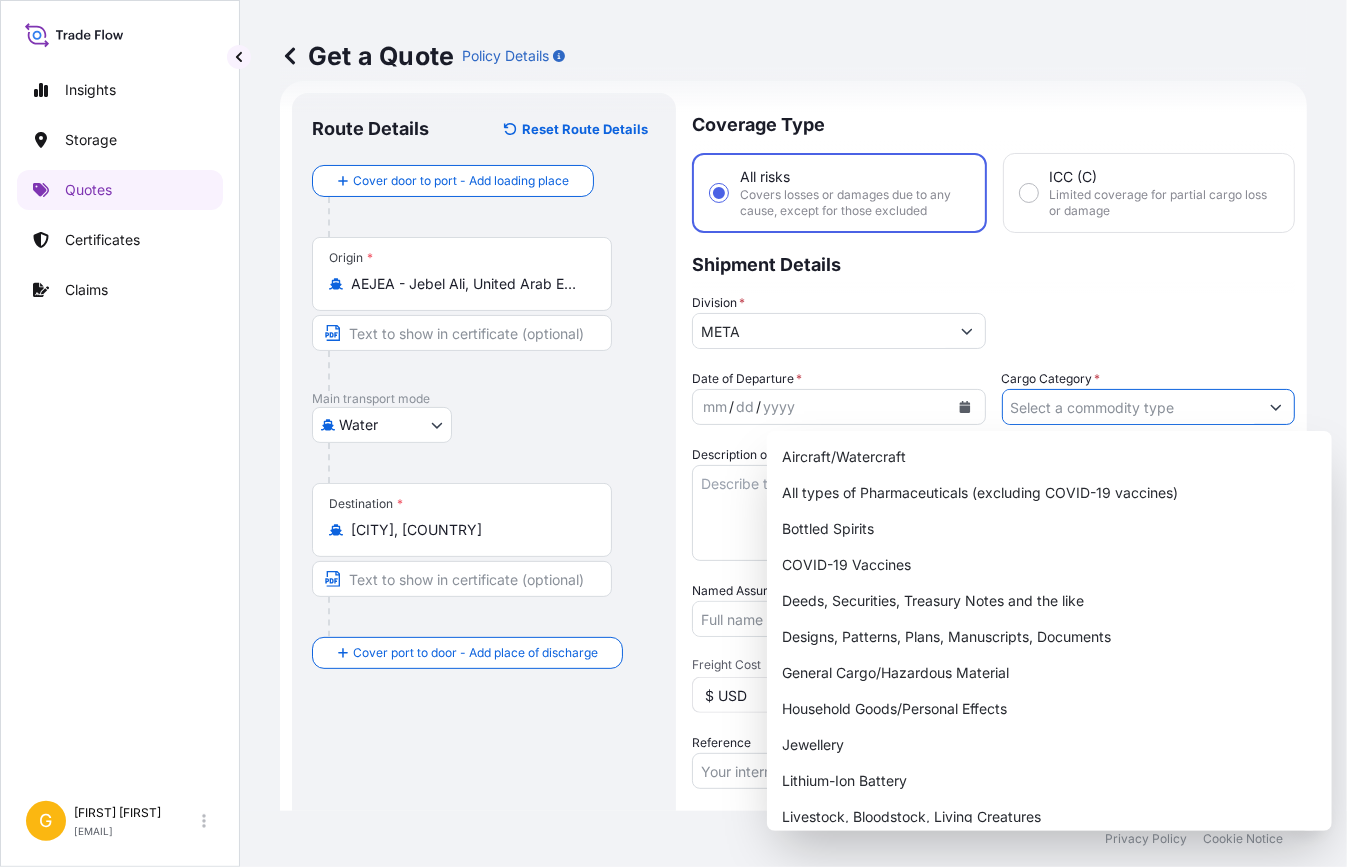 click on "Cargo Category *" at bounding box center [1131, 407] 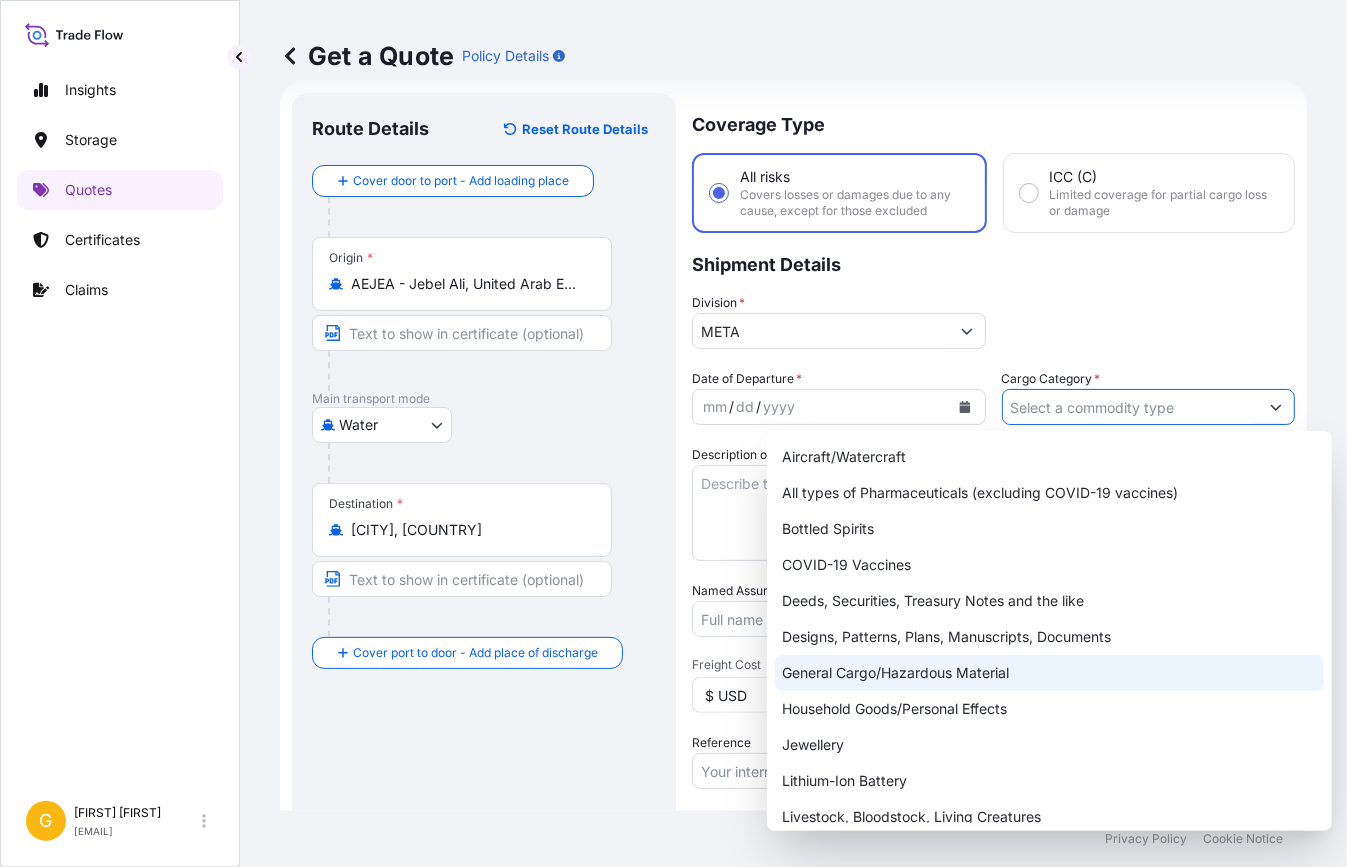 click on "General Cargo/Hazardous Material" at bounding box center (1049, 673) 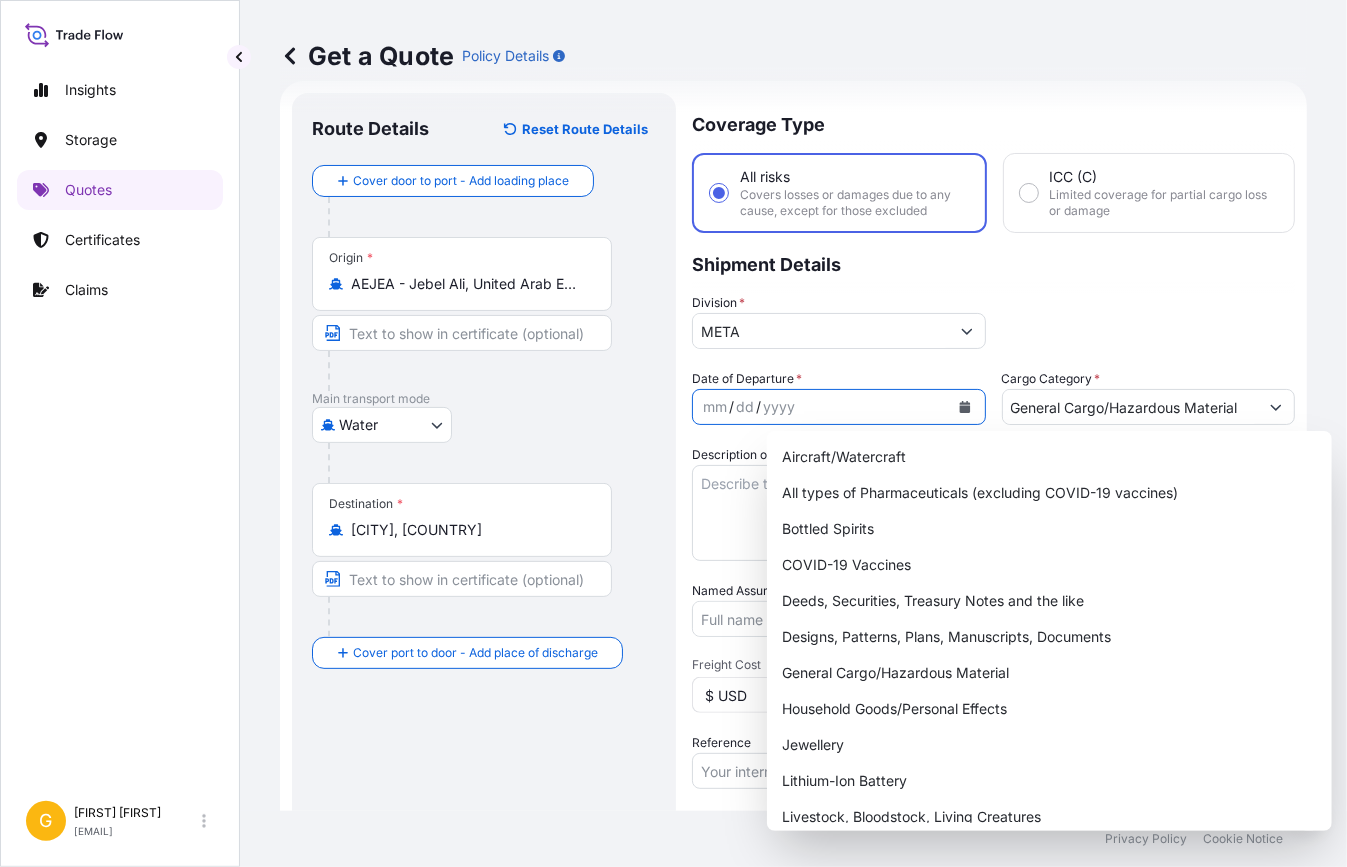 click at bounding box center [965, 407] 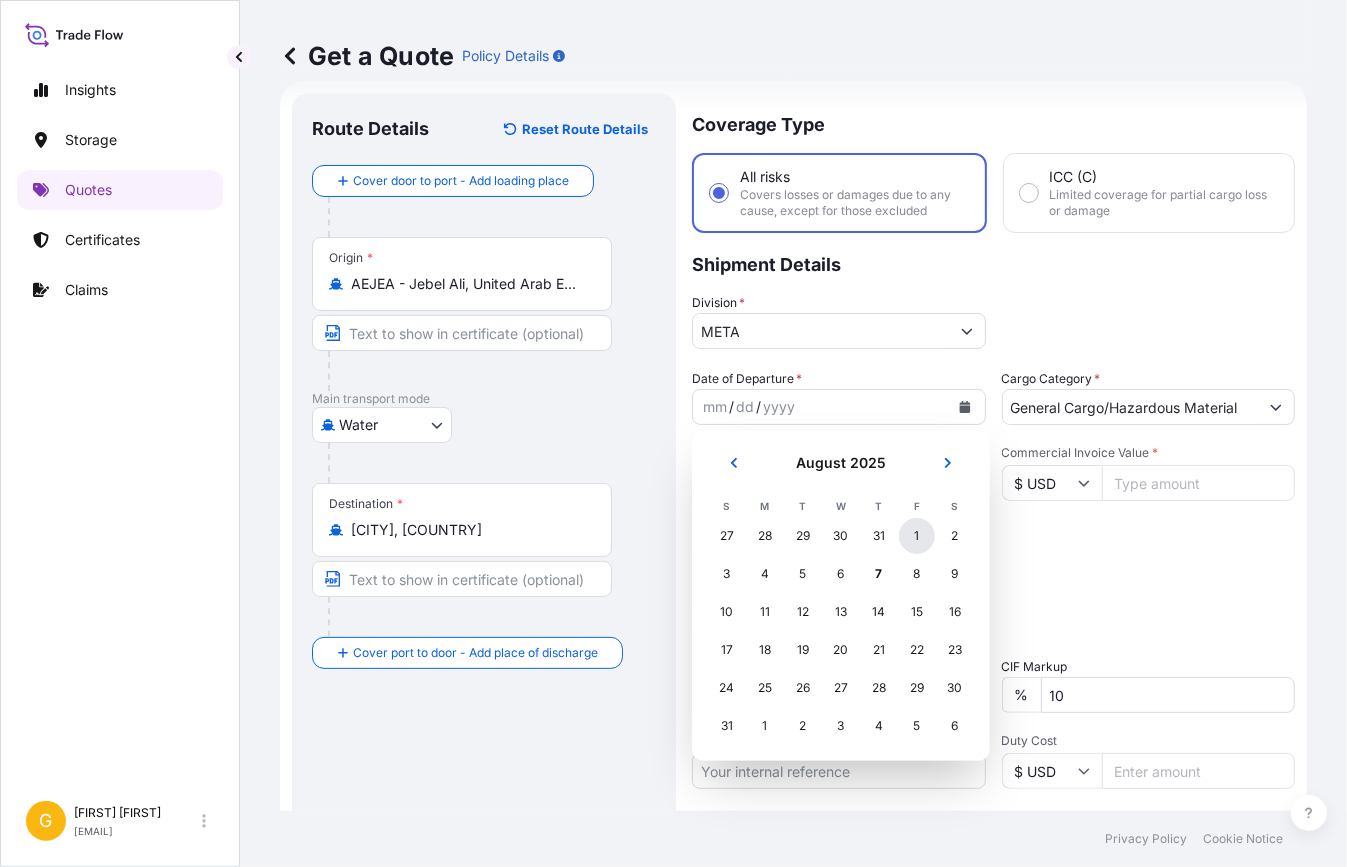 click on "1" at bounding box center [917, 536] 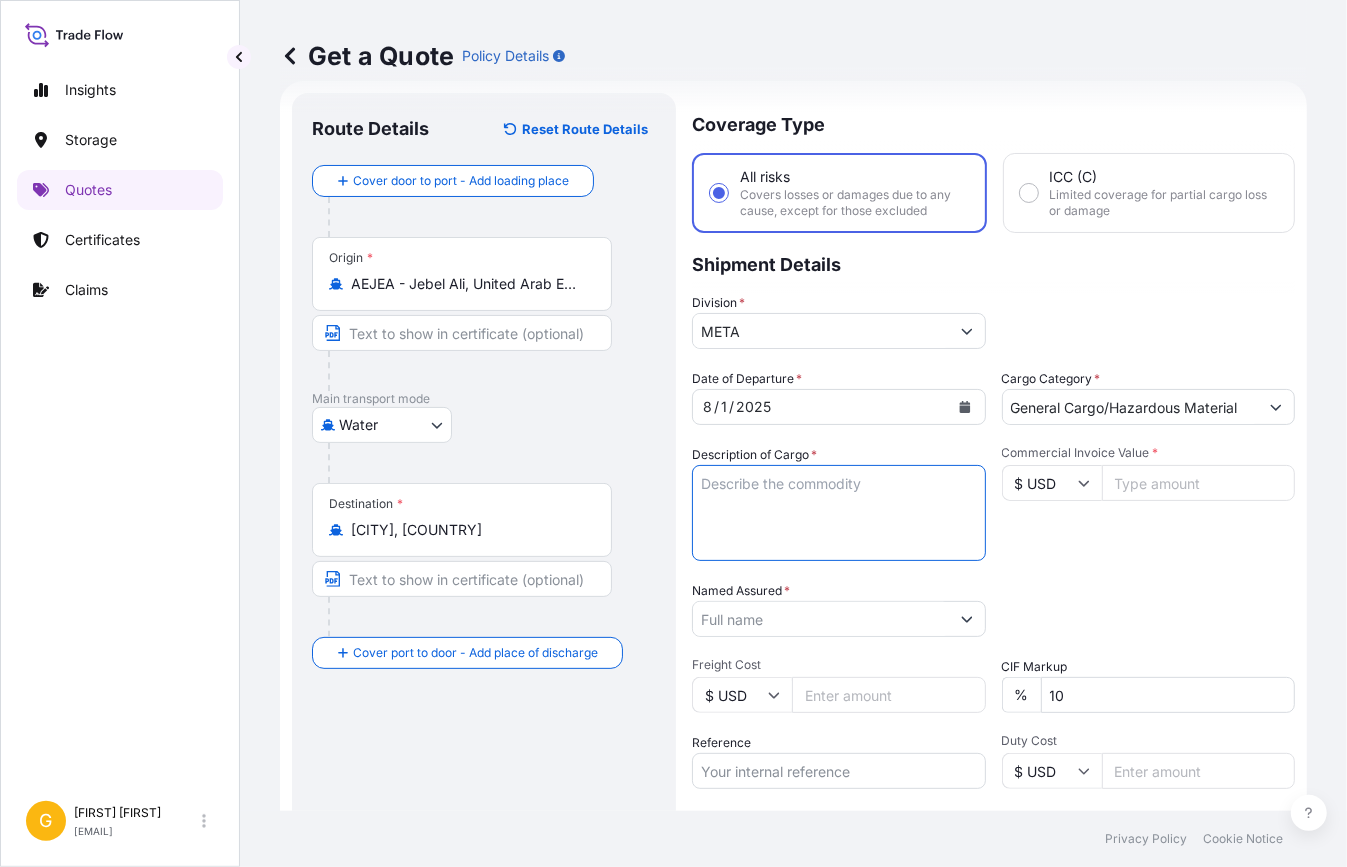 click on "Description of Cargo *" at bounding box center (839, 513) 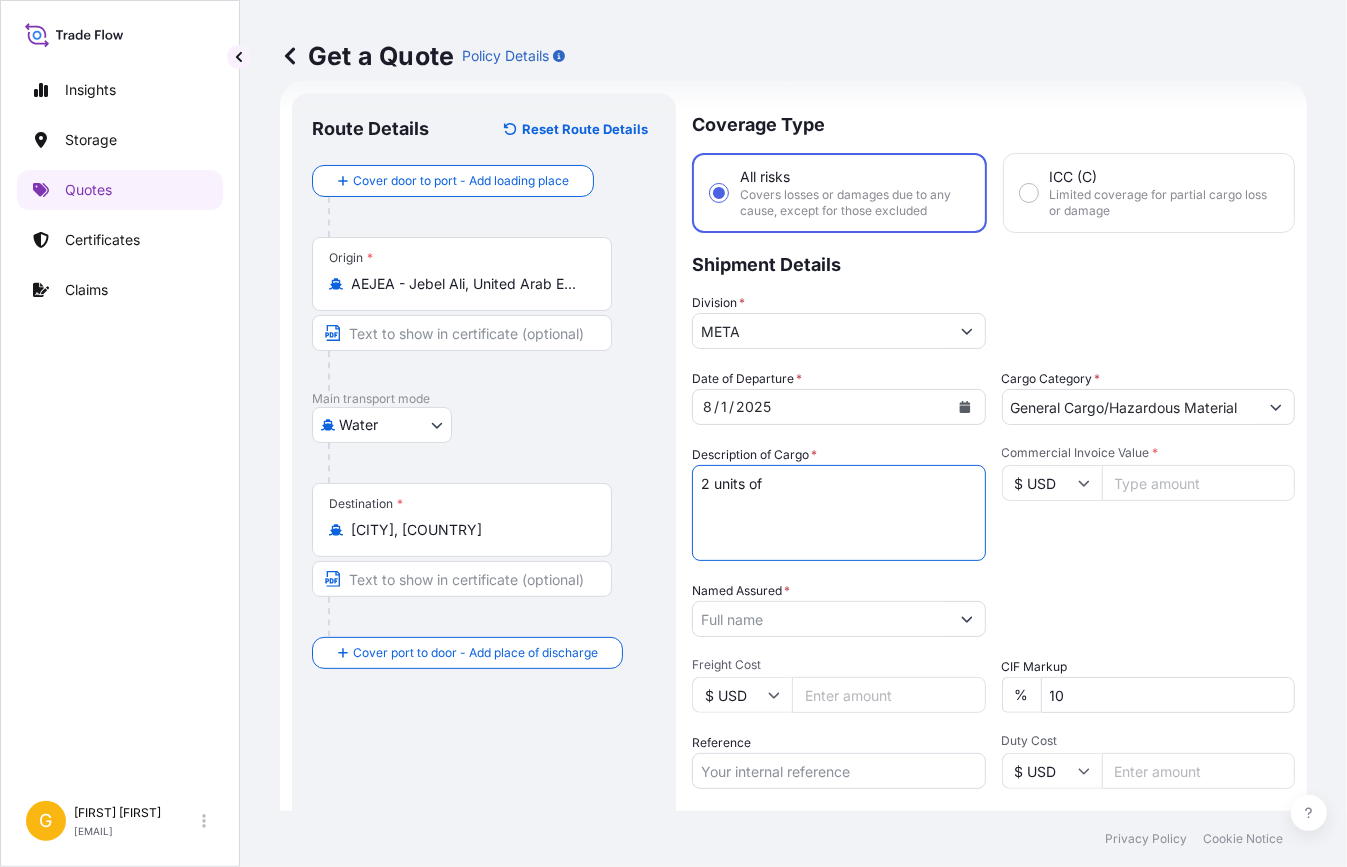 paste on "/AUTOMATIC/PETROL/ 2500 CC AND ACCESSORIES
CHASSIS NUMBER :[ALPHANUMERIC]
ENGINE NUMBER :[ALPHANUMERIC]
YEAR:[YEAR]
WEIGHT:[NUMBER]KG" 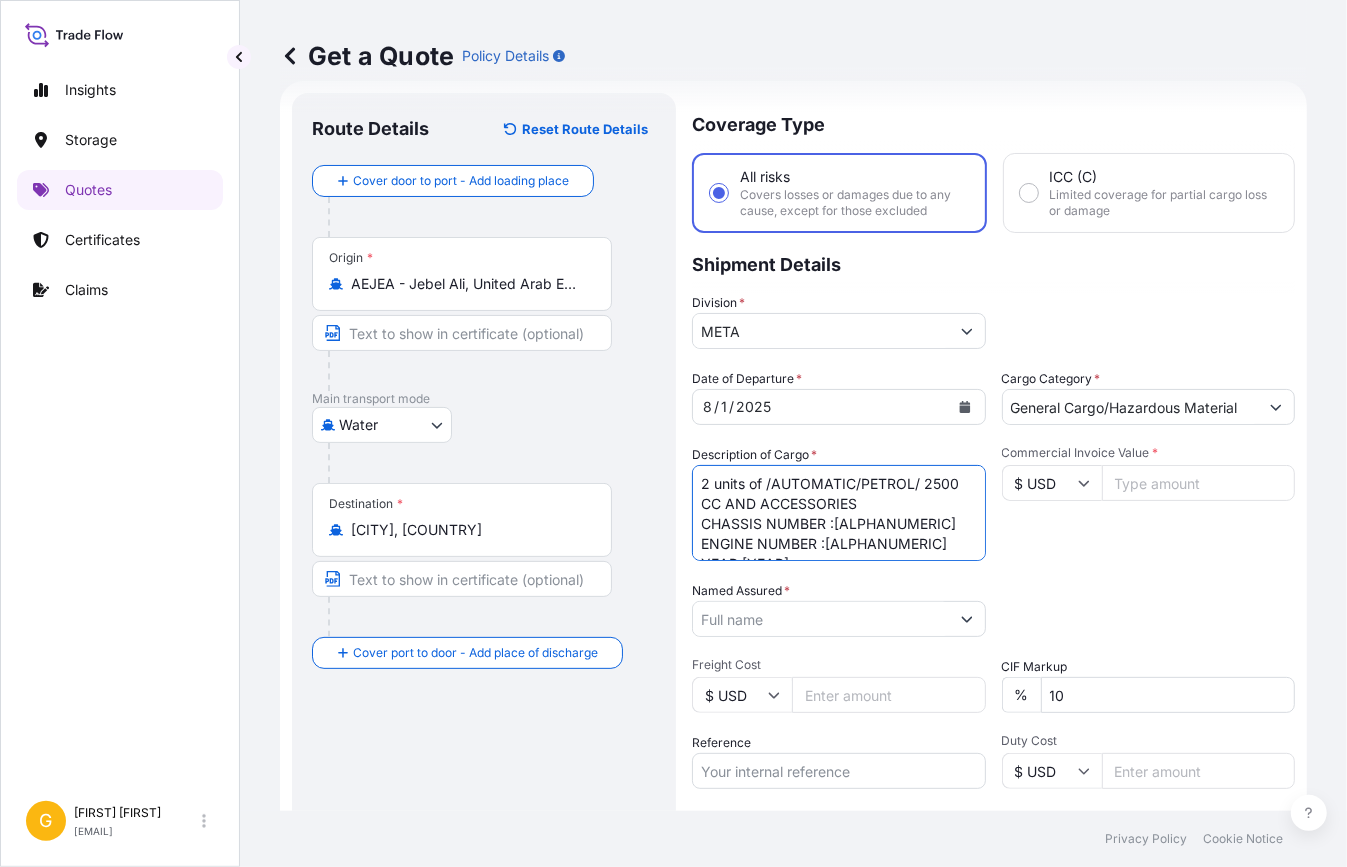 scroll, scrollTop: 51, scrollLeft: 0, axis: vertical 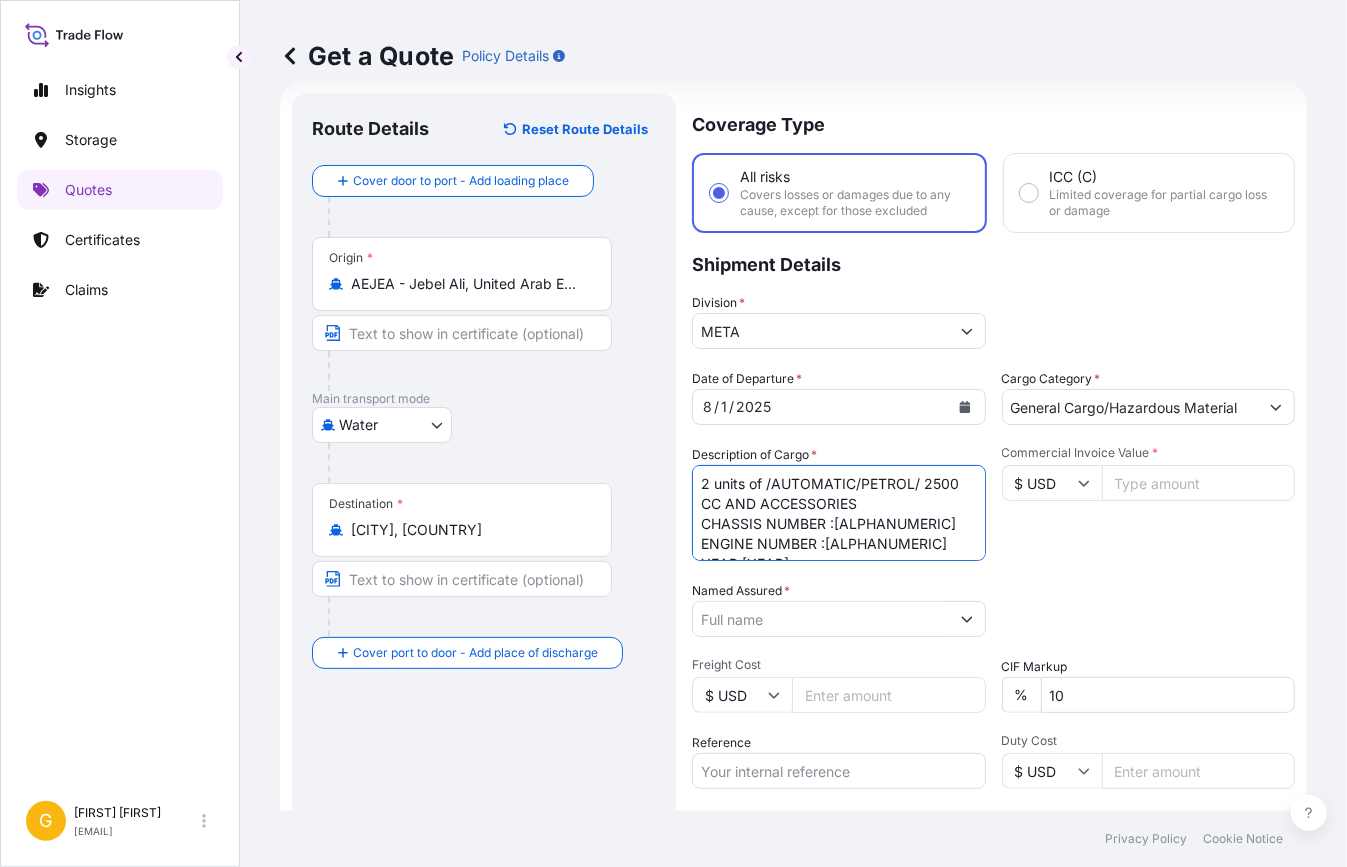 drag, startPoint x: 814, startPoint y: 533, endPoint x: 750, endPoint y: 193, distance: 345.9711 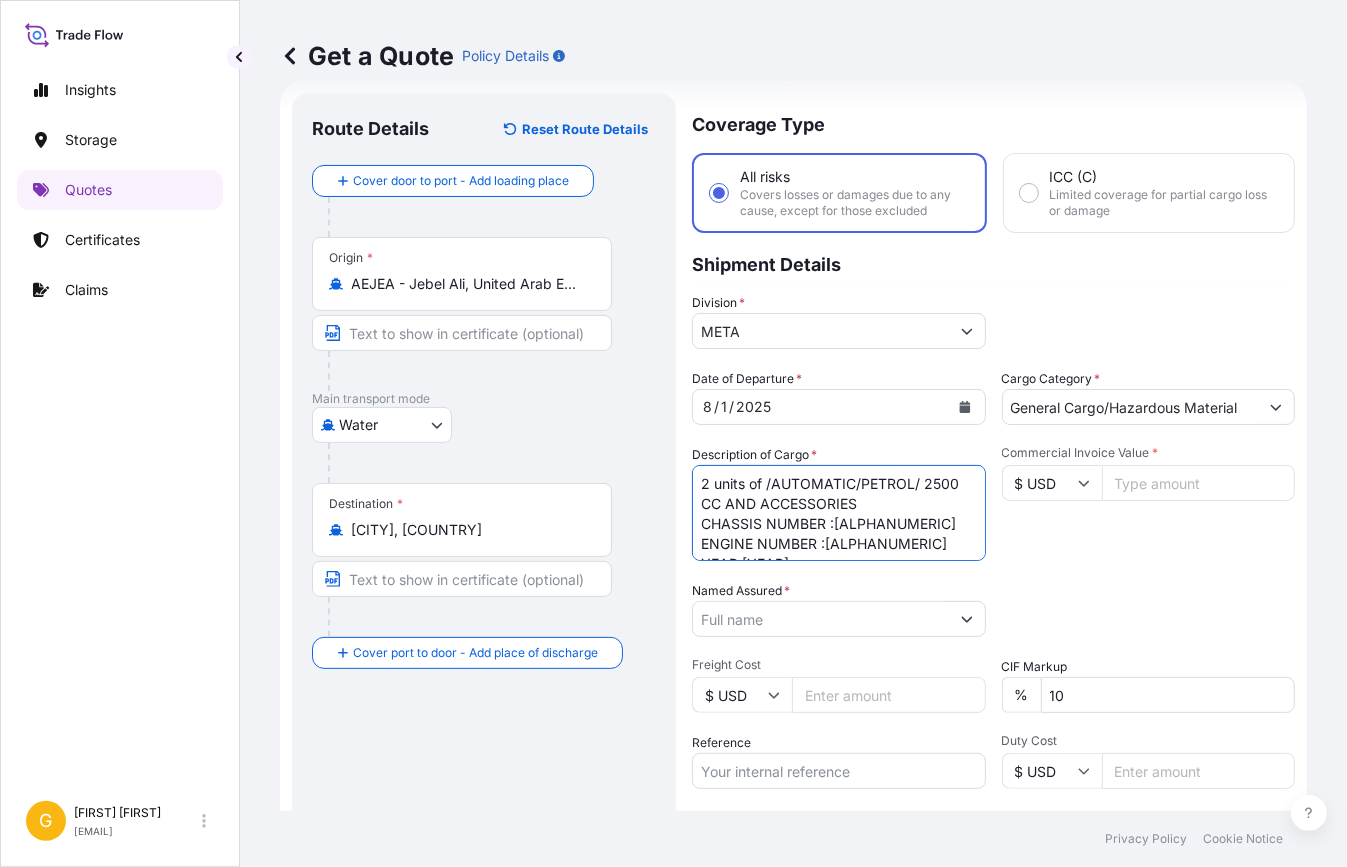 click on "Date of Departure * [MONTH] / [DAY] / [YEAR] Cargo Category * General Cargo/Hazardous Material Description of Cargo * 2 units of /AUTOMATIC/PETROL/ 2500 CC AND ACCESSORIES
CHASSIS NUMBER :[ALPHANUMERIC]
ENGINE NUMBER :[ALPHANUMERIC]
YEAR:[YEAR]
WEIGHT:[NUMBER]KG Commercial Invoice Value   * $ USD Named Assured * Packing Category Type to search a container mode Please select a primary mode of transportation first. Freight Cost   $ USD CIF Markup % 10 Reference Duty Cost   $ USD Vessel Name Marks & Numbers Letter of Credit This shipment has a letter of credit Letter of credit * Letter of credit may not exceed 12000 characters Get a Quote" at bounding box center [993, 553] 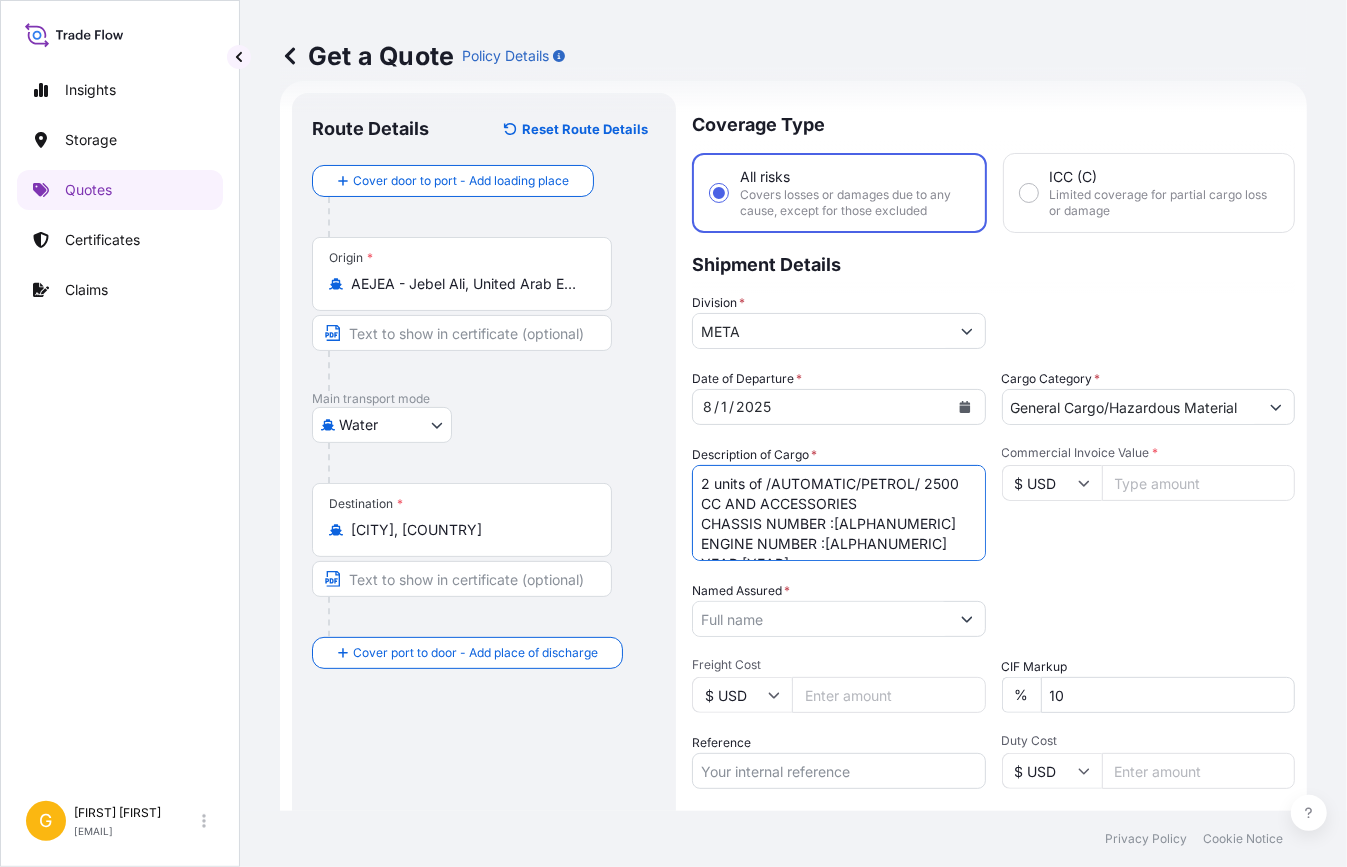 click on "2 units of /AUTOMATIC/PETROL/ 2500 CC AND ACCESSORIES
CHASSIS NUMBER :[ALPHANUMERIC]
ENGINE NUMBER :[ALPHANUMERIC]
YEAR:[YEAR]
WEIGHT:[NUMBER]KG" at bounding box center (839, 513) 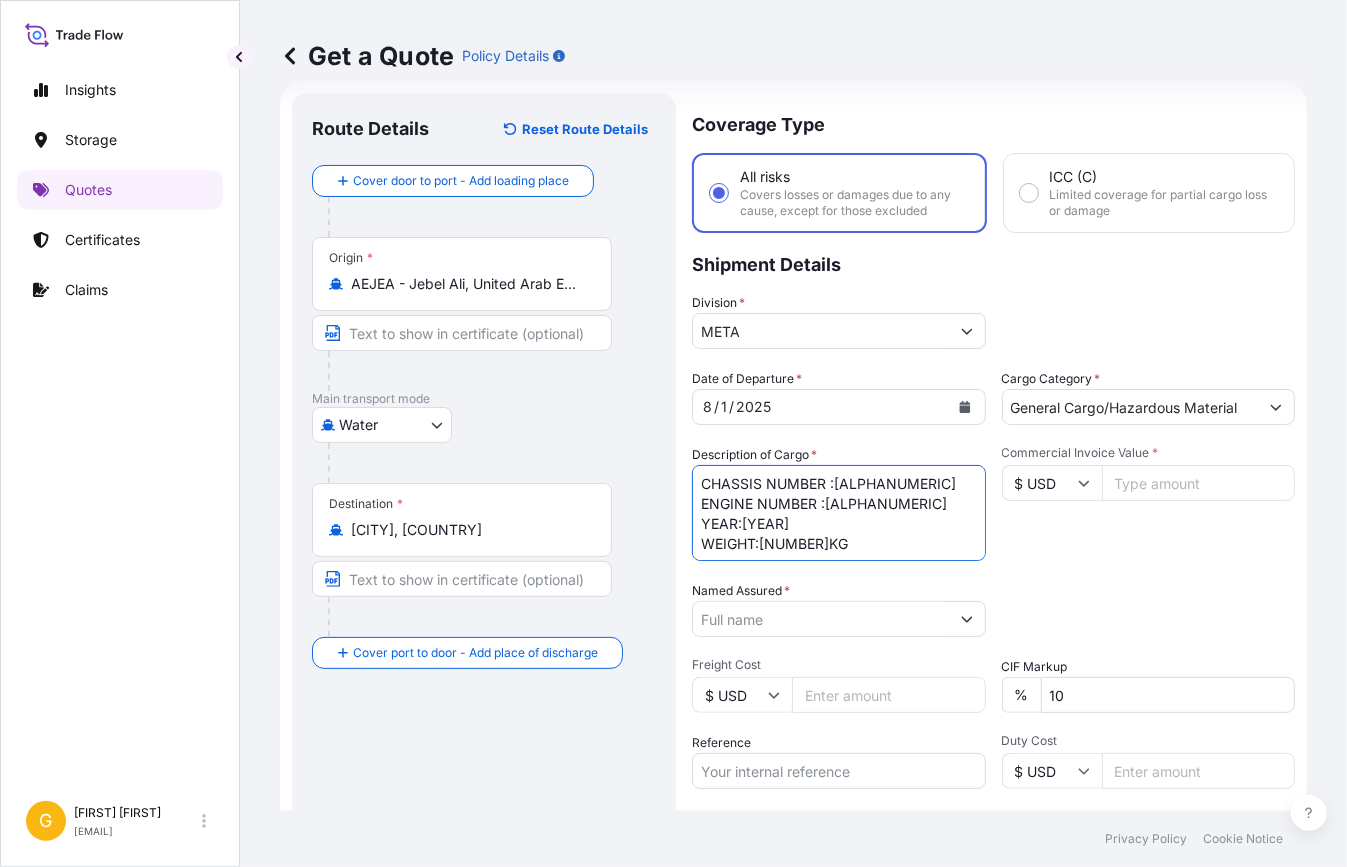 type on "CHASSIS NUMBER :[ALPHANUMERIC]
ENGINE NUMBER :[ALPHANUMERIC]
YEAR:[YEAR]
WEIGHT:[NUMBER]KG" 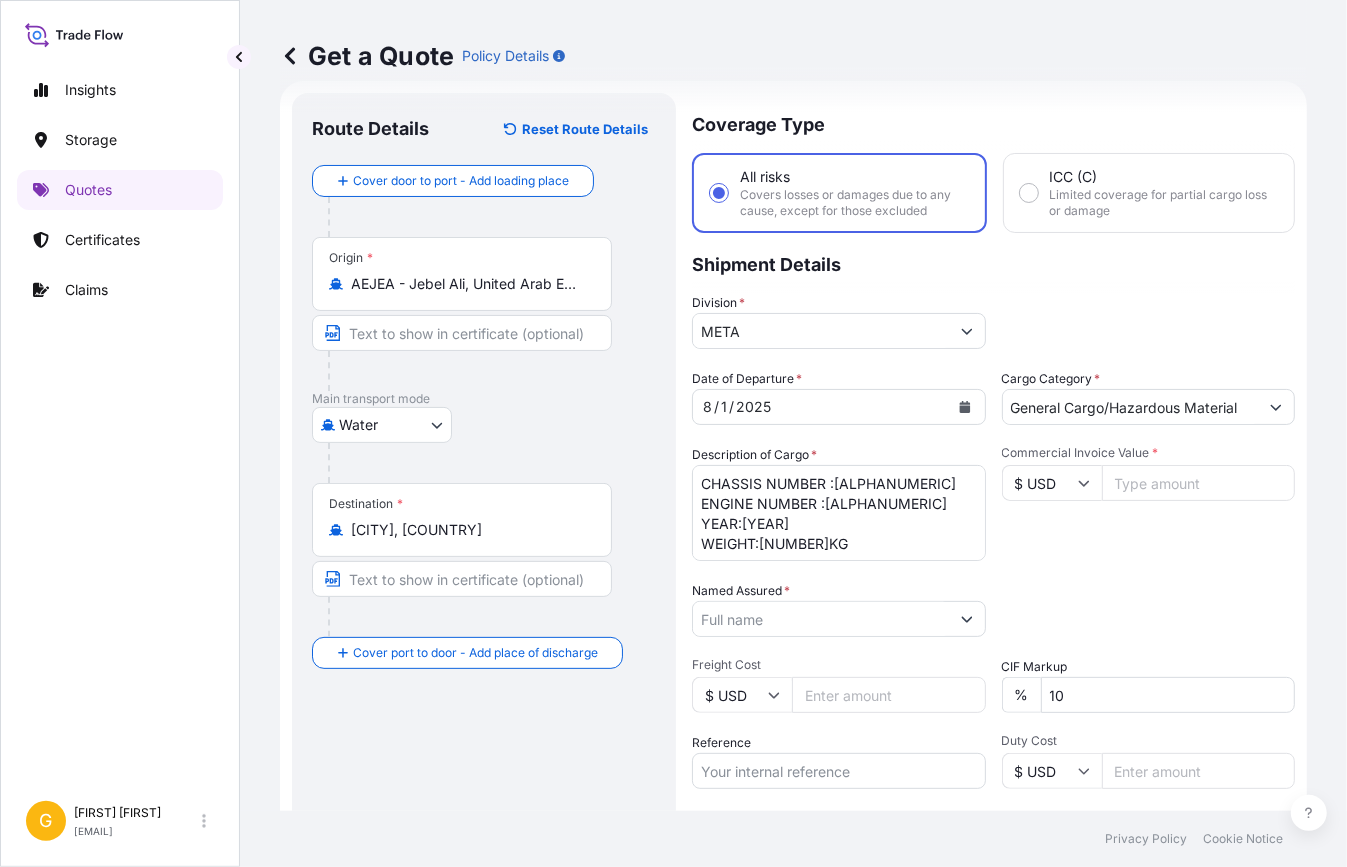 click on "Commercial Invoice Value   *" at bounding box center [1199, 483] 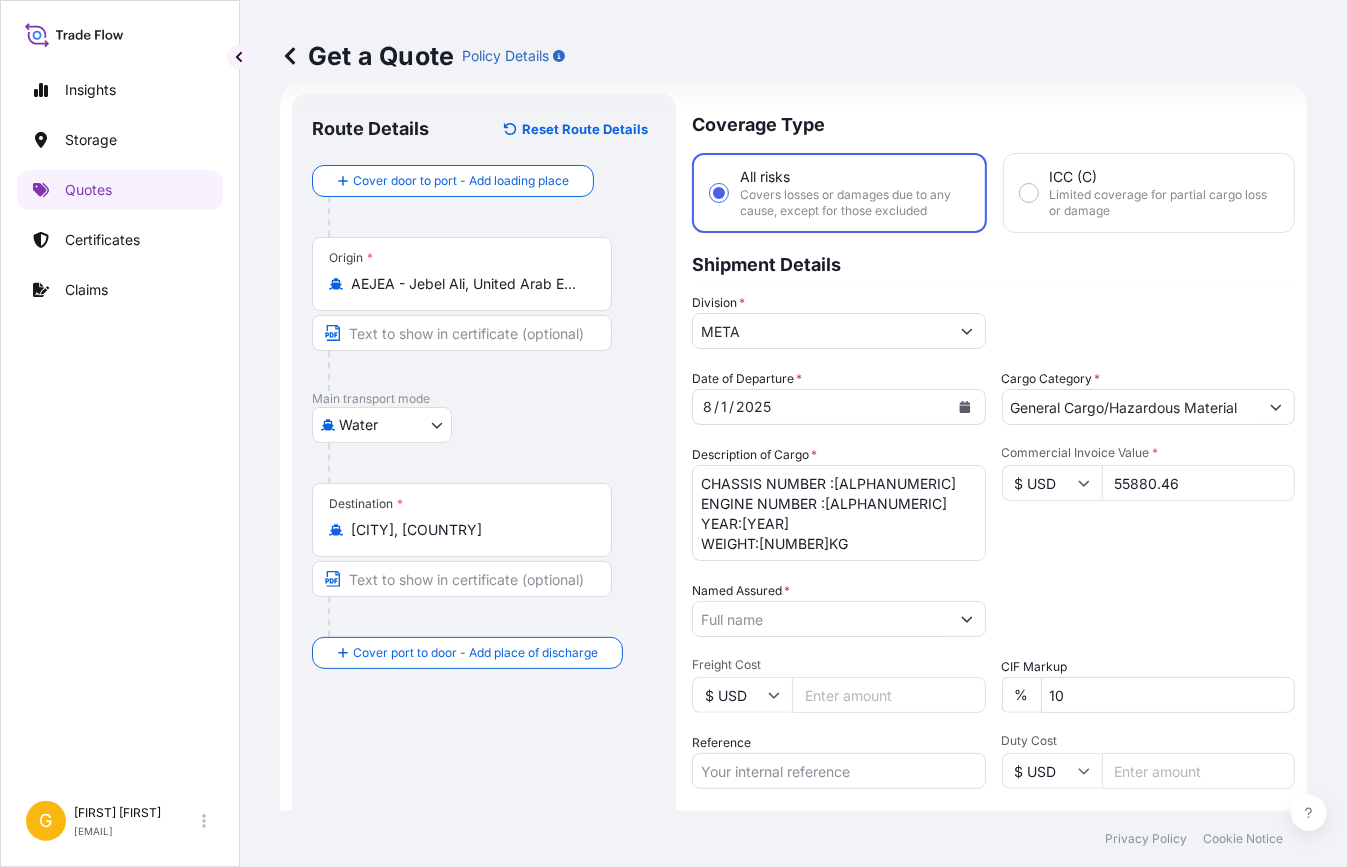 click on "55880.46" at bounding box center [1199, 483] 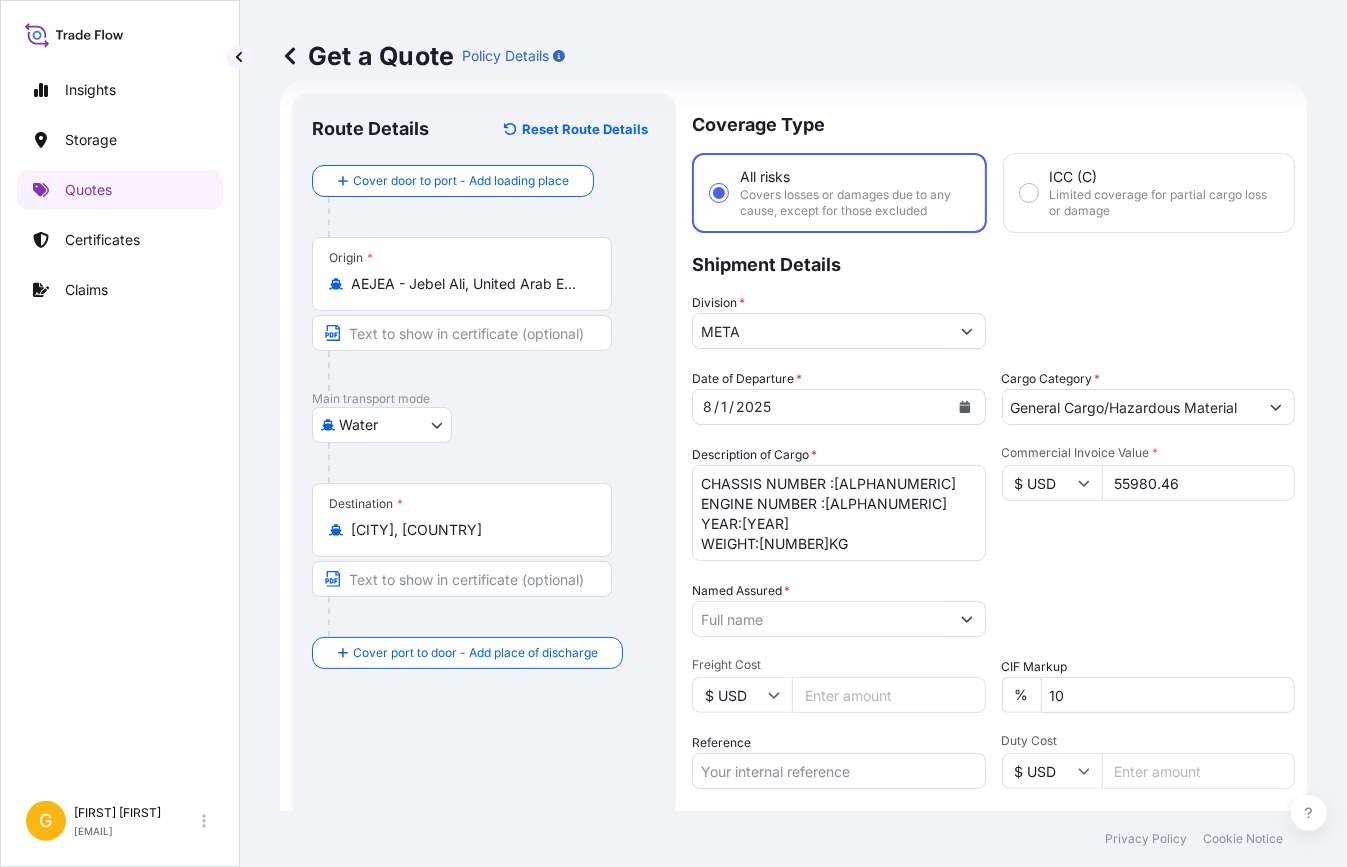 type on "55980.46" 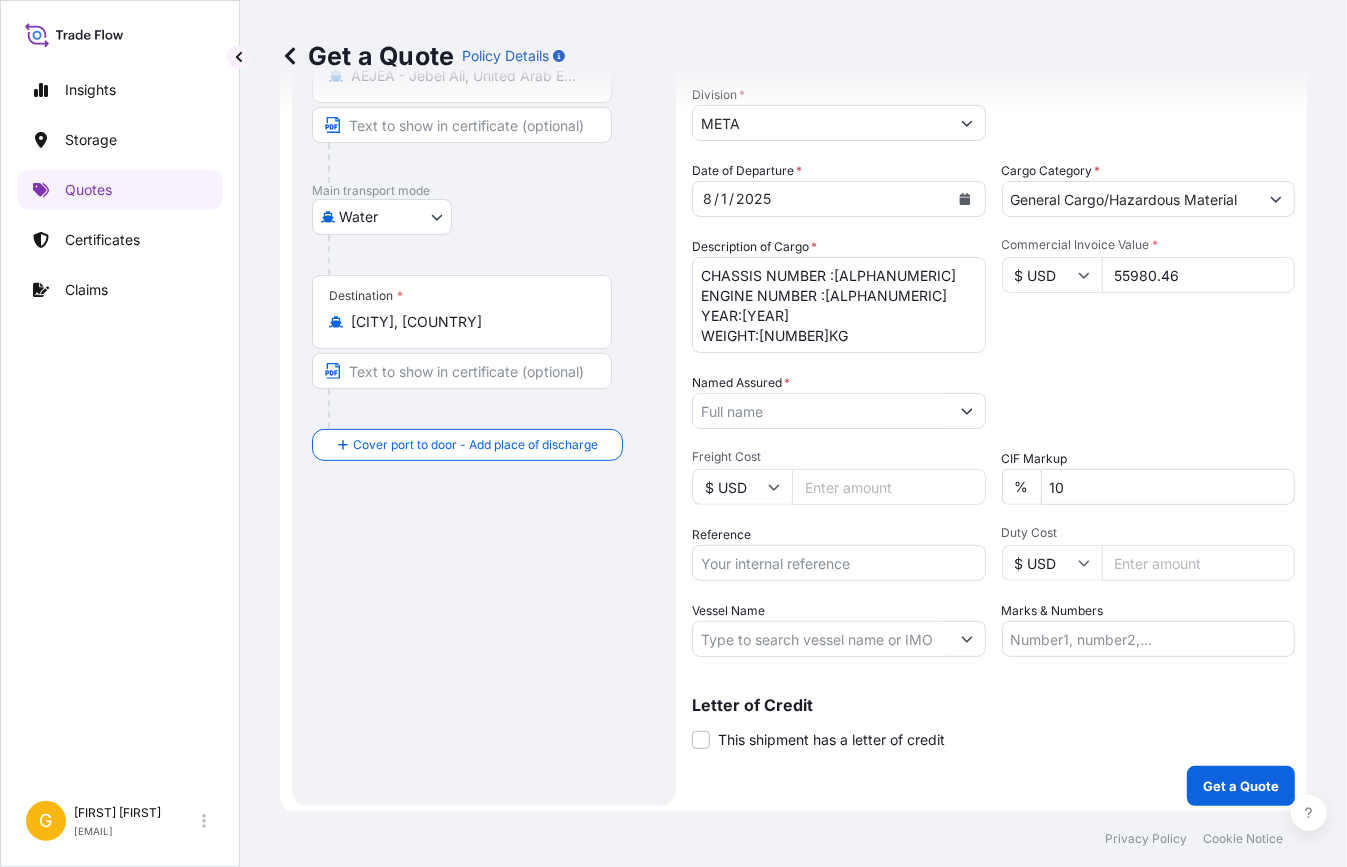 scroll, scrollTop: 245, scrollLeft: 0, axis: vertical 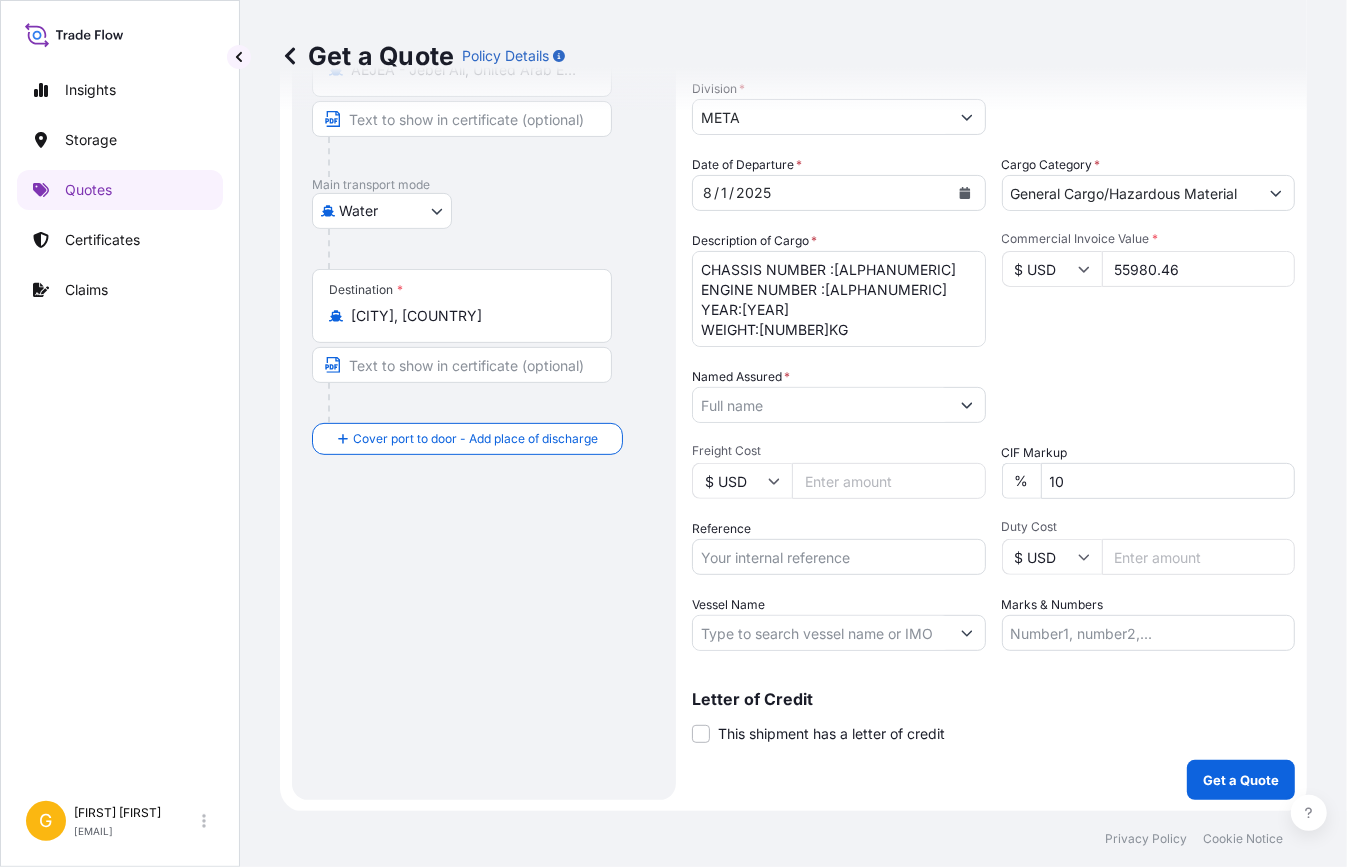 click on "Named Assured *" at bounding box center [821, 405] 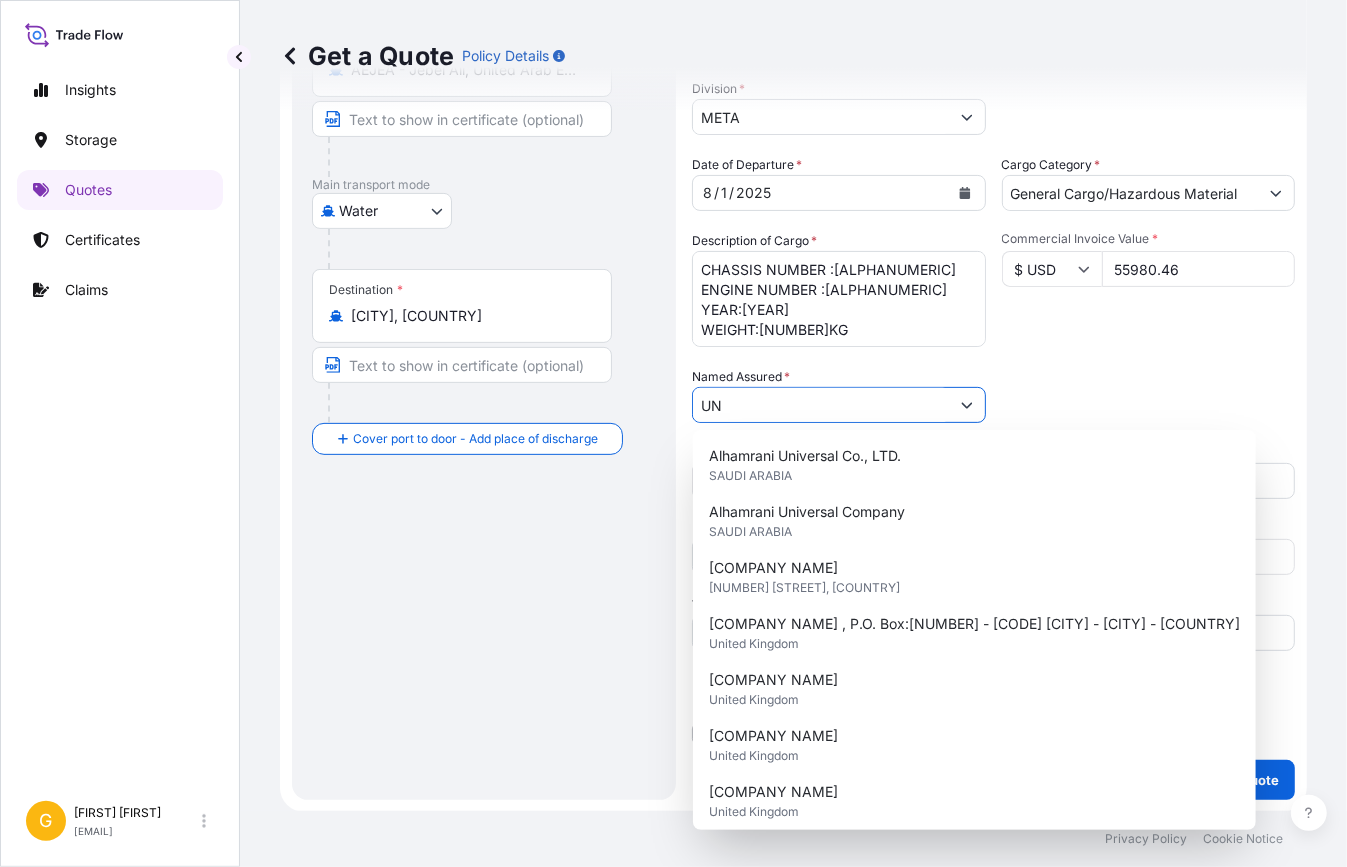 type on "U" 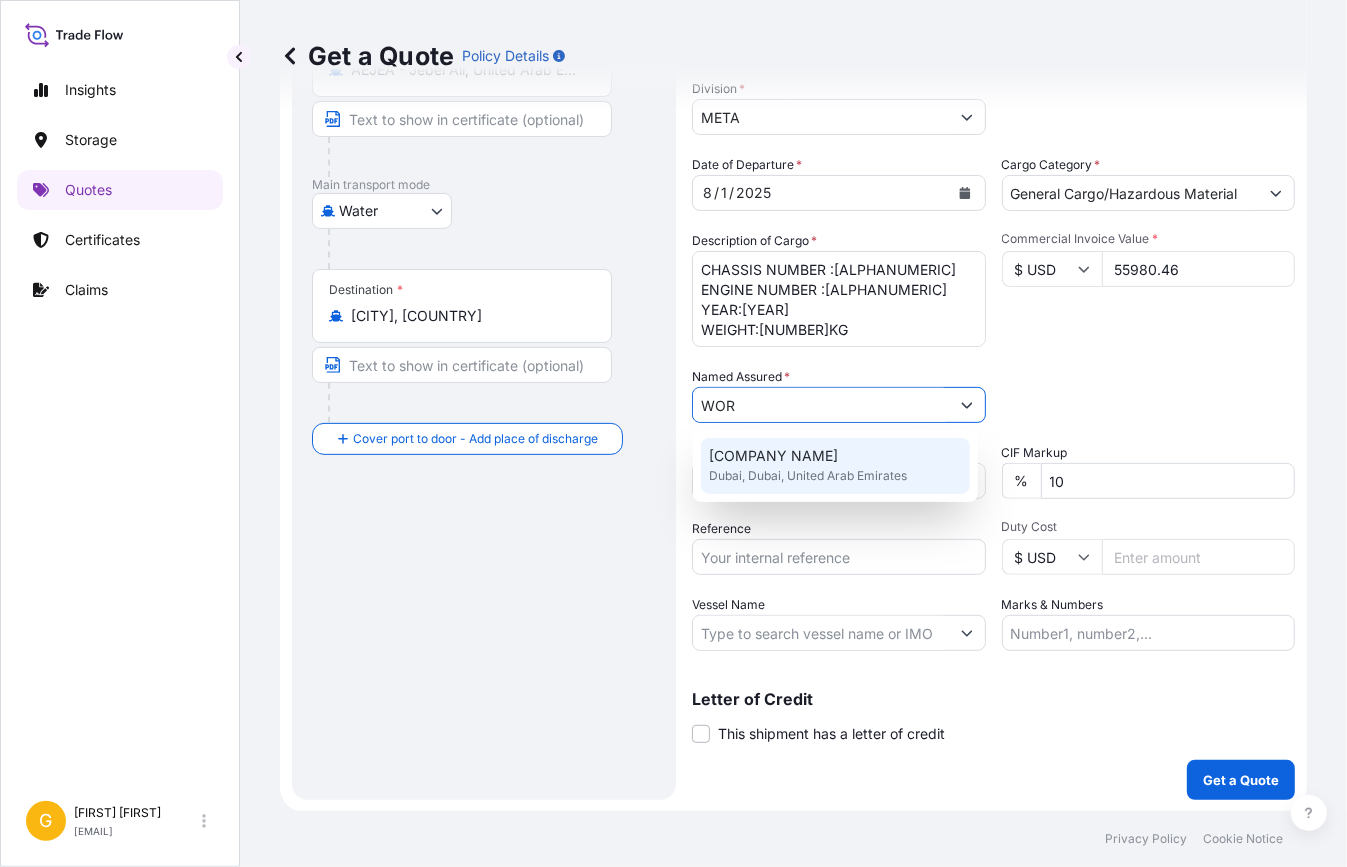click on "[COMPANY NAME]" at bounding box center [773, 456] 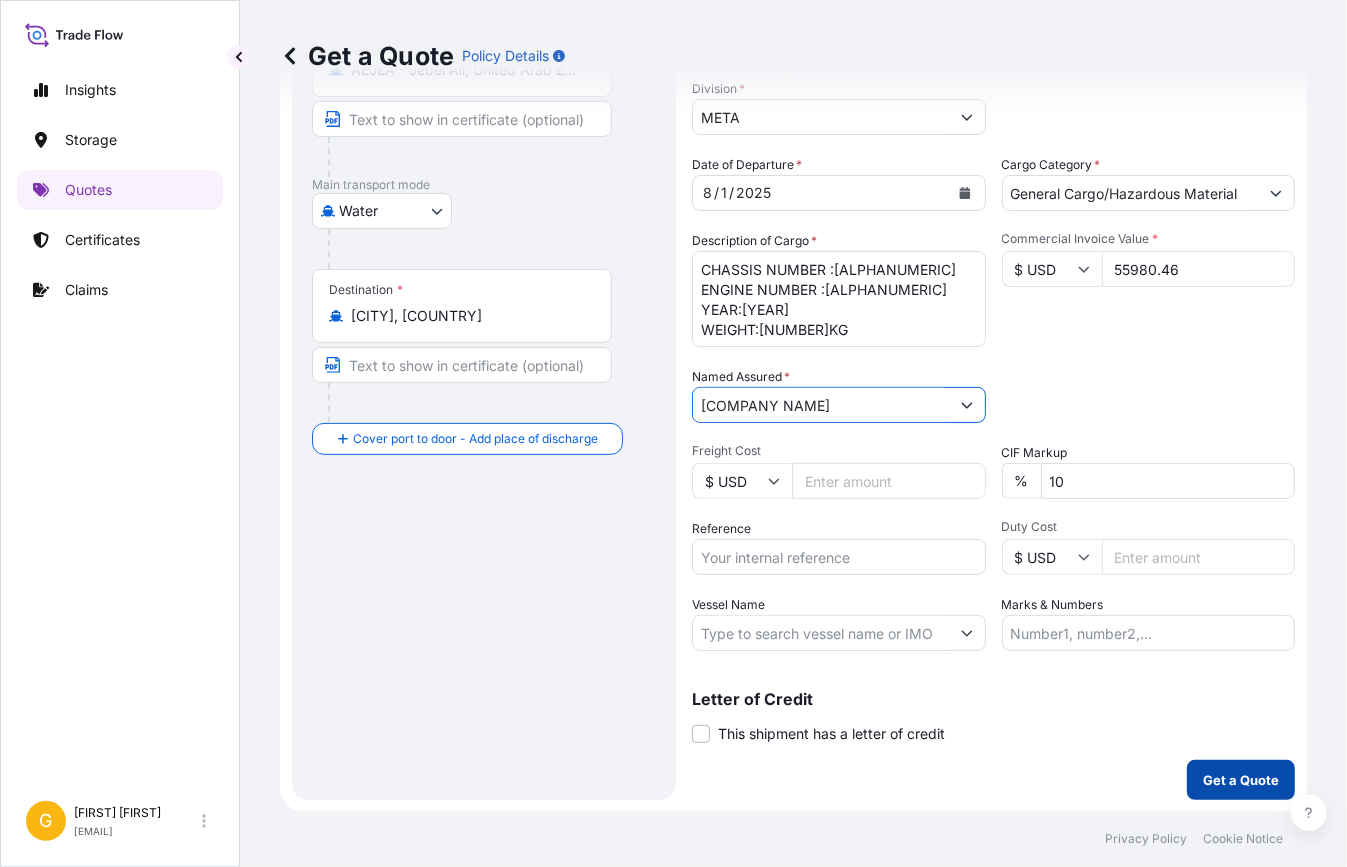 type on "[COMPANY NAME]" 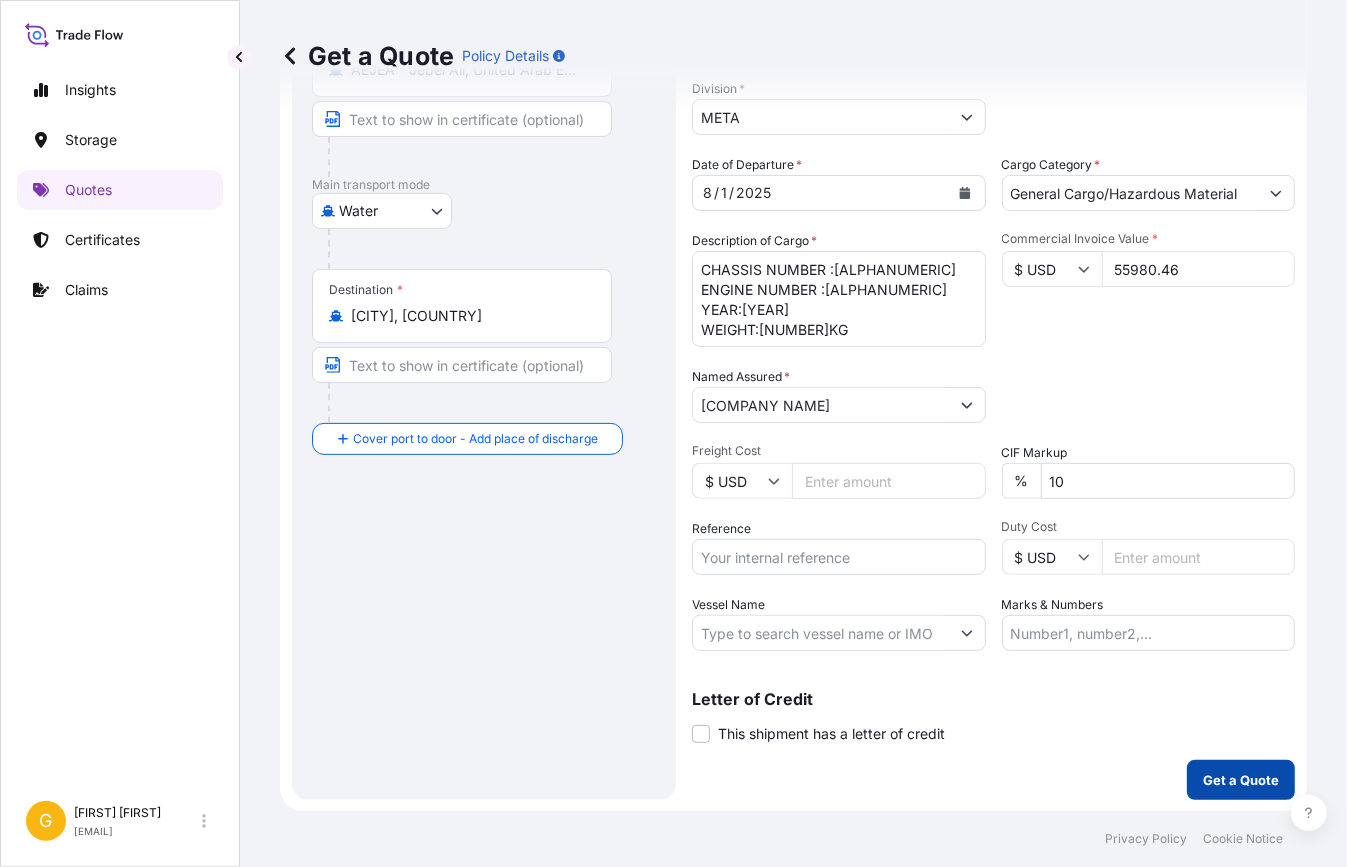 click on "Get a Quote" at bounding box center (1241, 780) 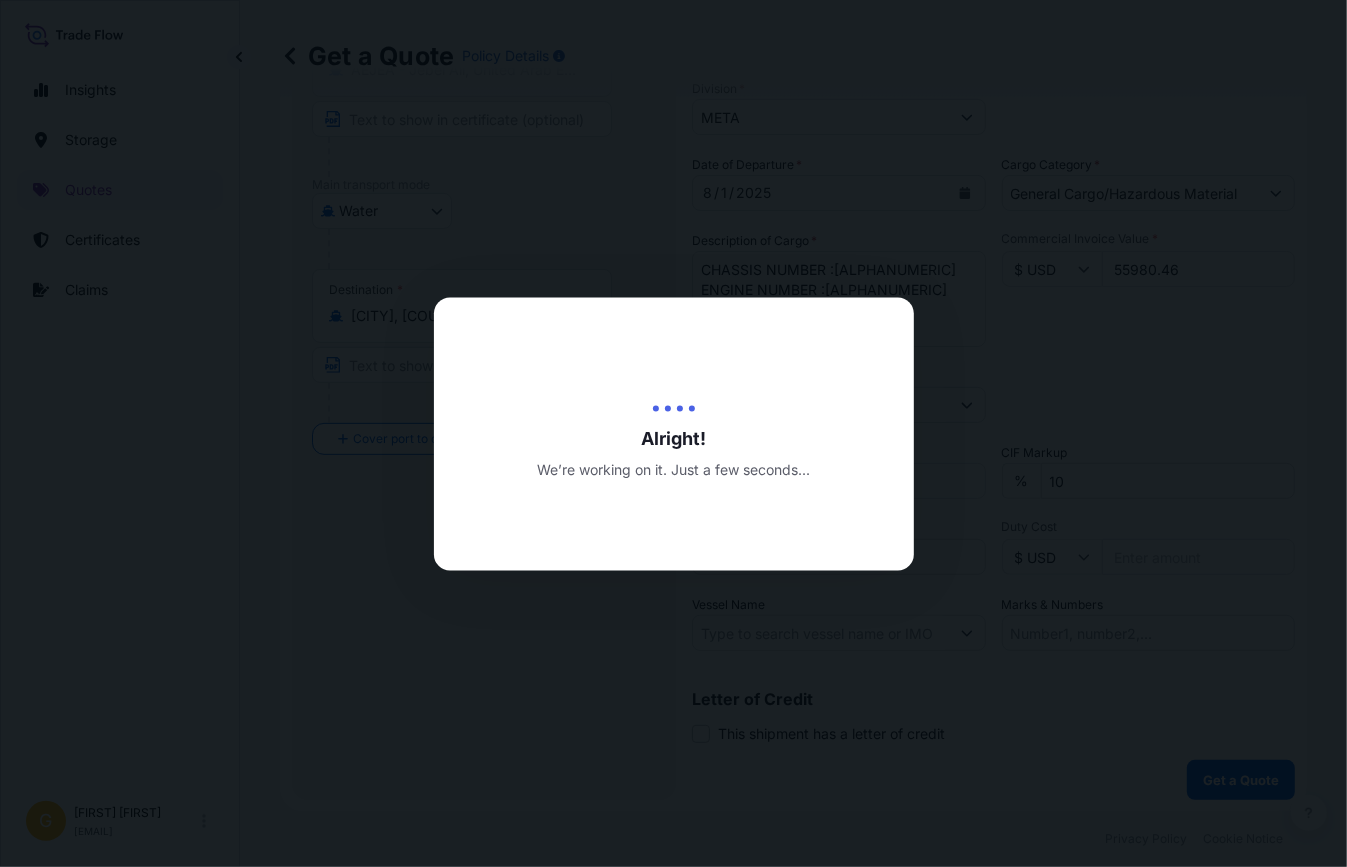 scroll, scrollTop: 0, scrollLeft: 0, axis: both 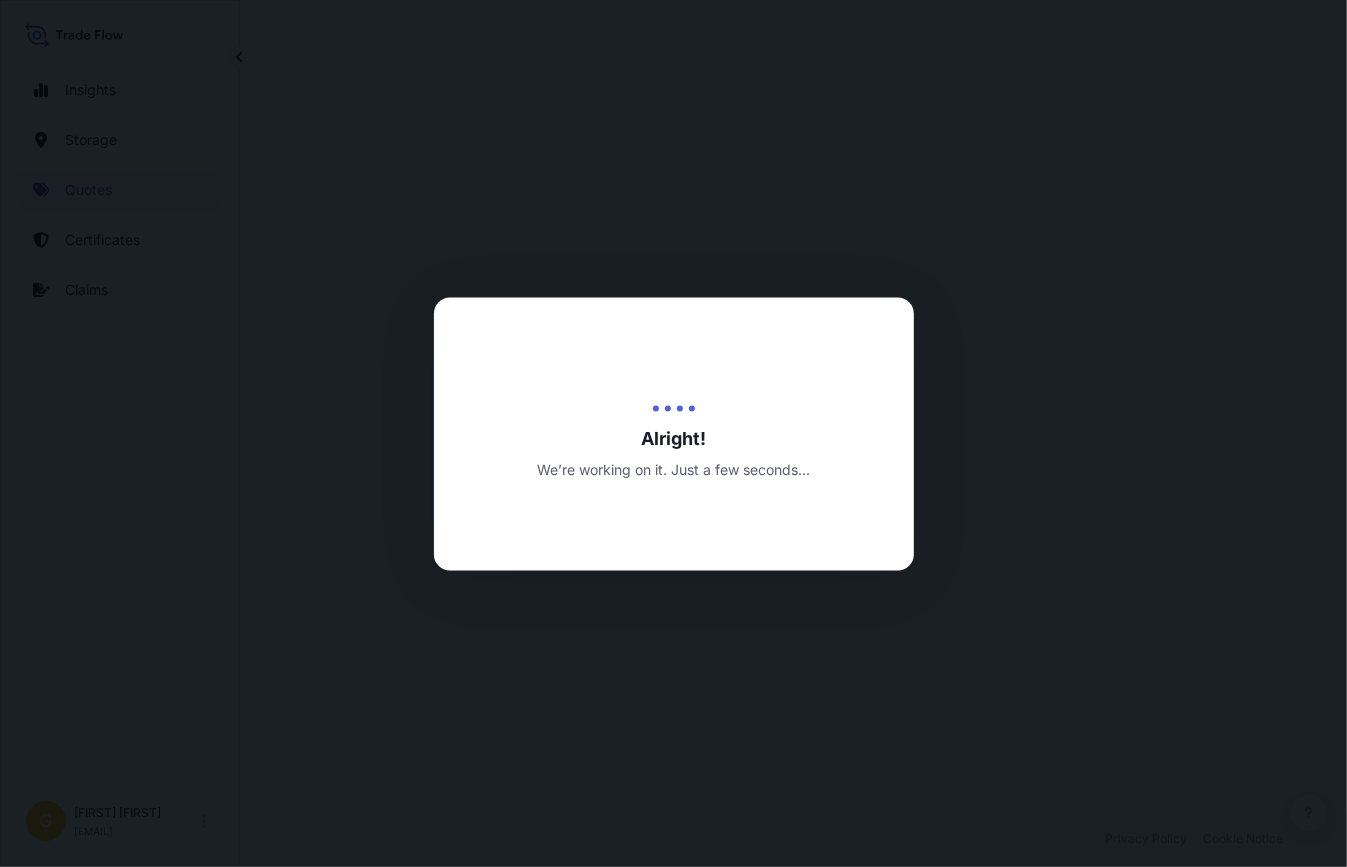 select on "Water" 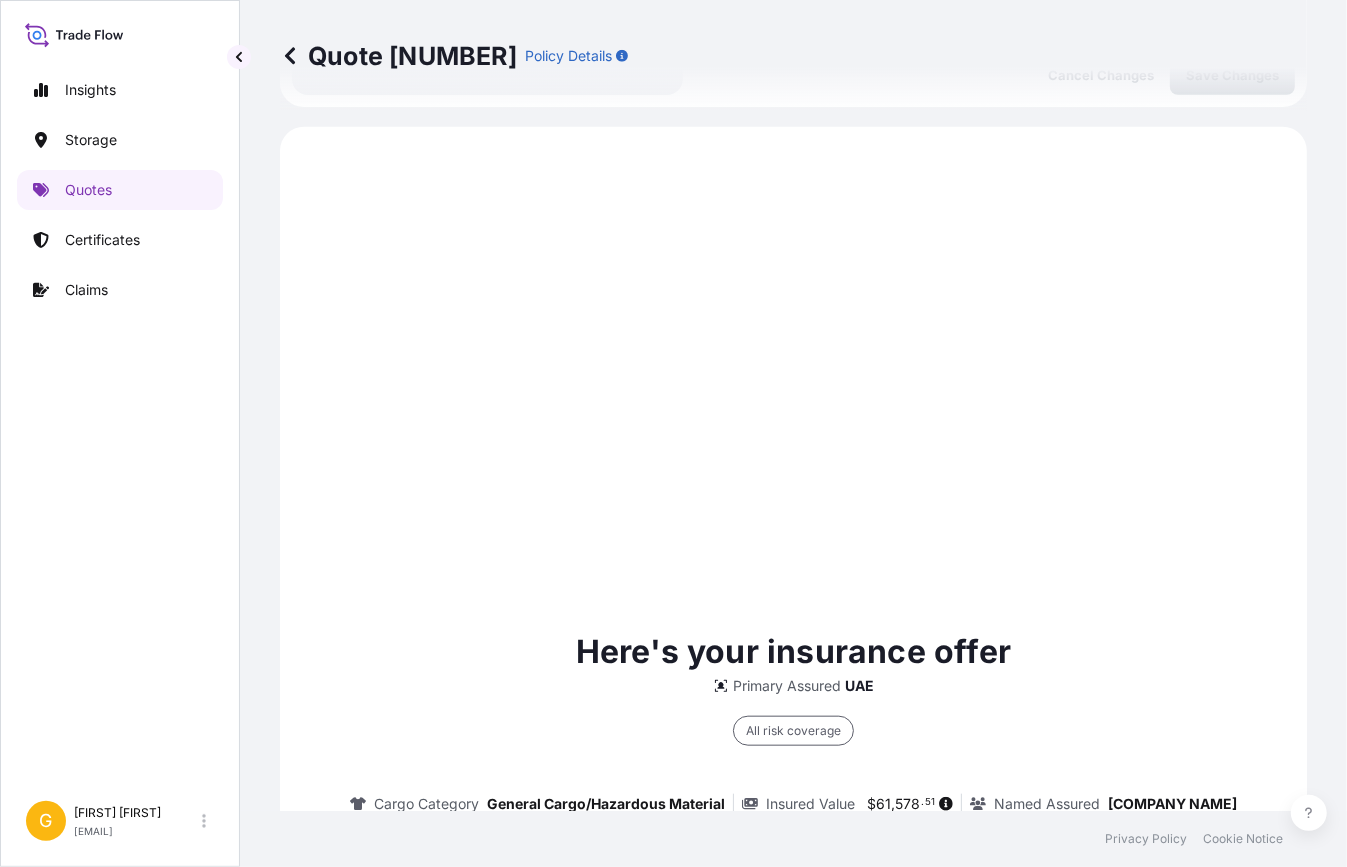 scroll, scrollTop: 976, scrollLeft: 0, axis: vertical 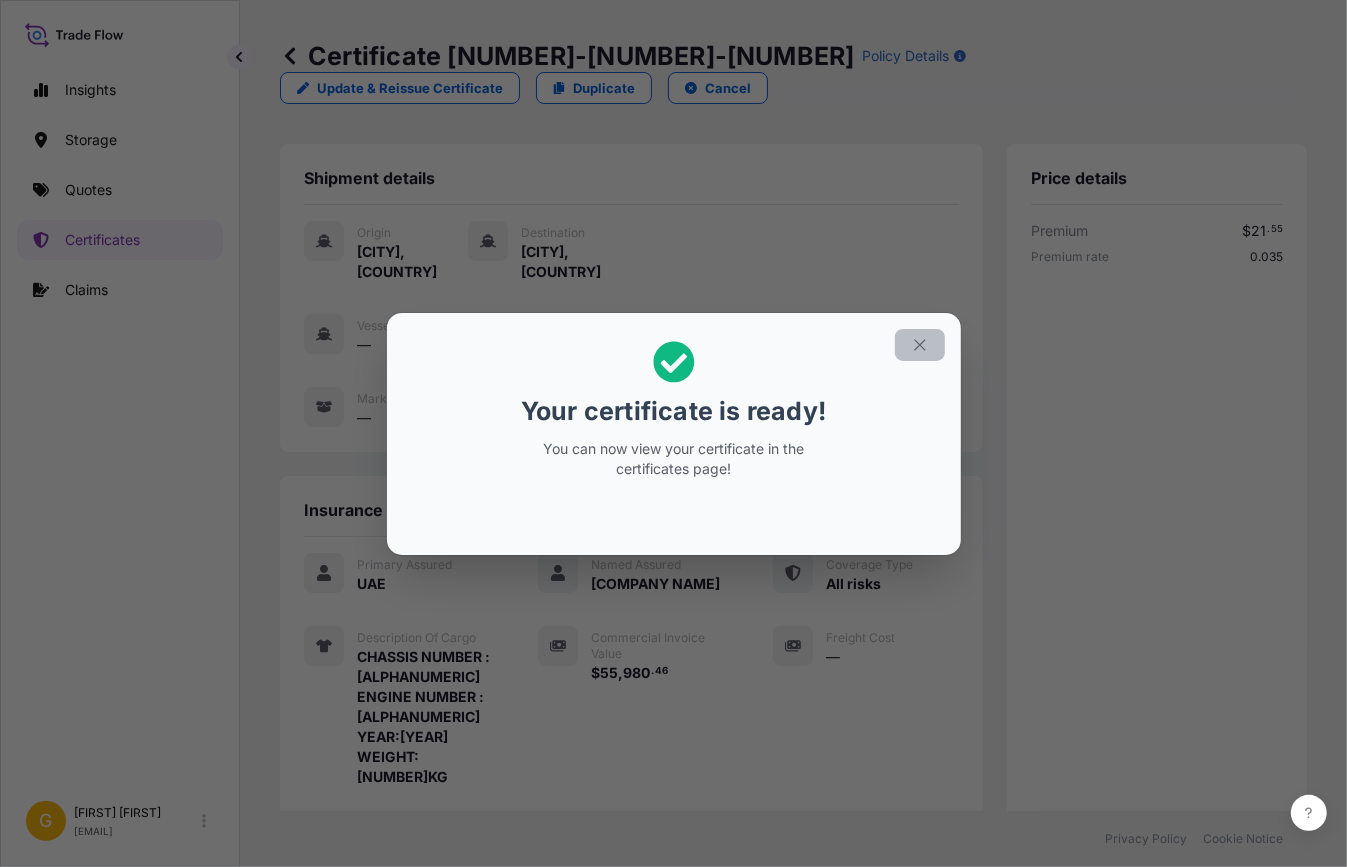 click at bounding box center [920, 345] 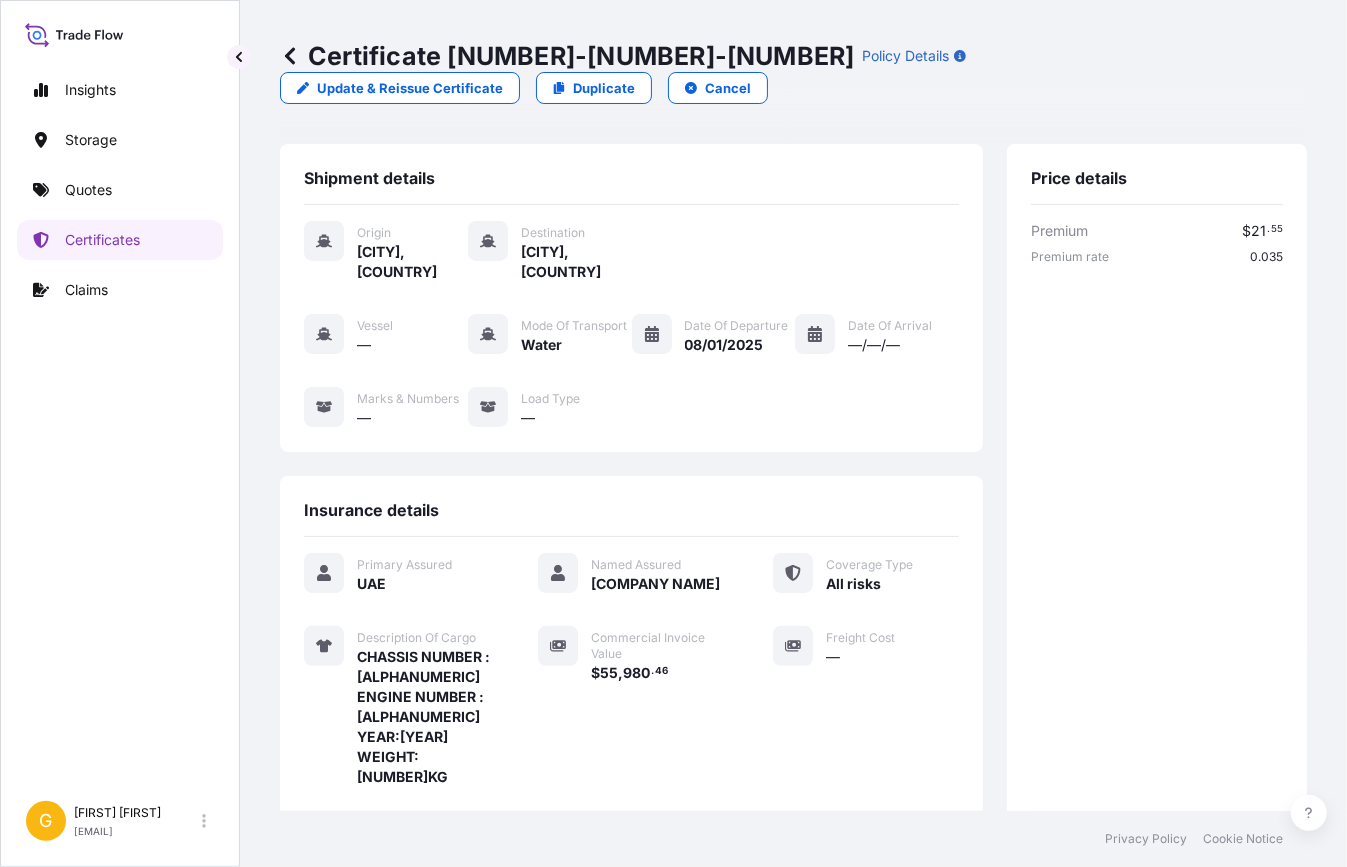 click on "Edit Certificate [NUMBER] Duplicate Cancel Shipment details Origin [CITY], [COUNTRY] Destination [CITY], [COUNTRY] Vessel — Mode of Transport Water Date of Departure [MM]/[DD]/[YEAR] Date of Arrival —/—/— Marks & Numbers — Load Type — Insurance details Primary Assured [COUNTRY] Named Assured [COMPANY NAME] Coverage Type All risks Description Of Cargo 2 UNITS OF AUTOMATIC/PETROL/ 2500 CC AND ACCESSORIES
CHASSIS NUMBER :[ALPHANUMERIC]
ENGINE NUMBER :[ALPHANUMERIC]
YEAR:[YEAR]
WEIGHT:[NUMBER]KG Commercial Invoice Value $ [NUMBER] , [NUMBER] . [NUMBER] Freight Cost — Duty Cost — Insured Value $ [NUMBER] , [NUMBER] . [NUMBER] Price details Premium $ [NUMBER] . [NUMBER] Premium rate [NUMBER] Total $ [NUMBER] . [NUMBER] Documents Upload Document PDF Certificate Claims  File a Claim No claims were submitted against this  certificate ." at bounding box center [793, 405] 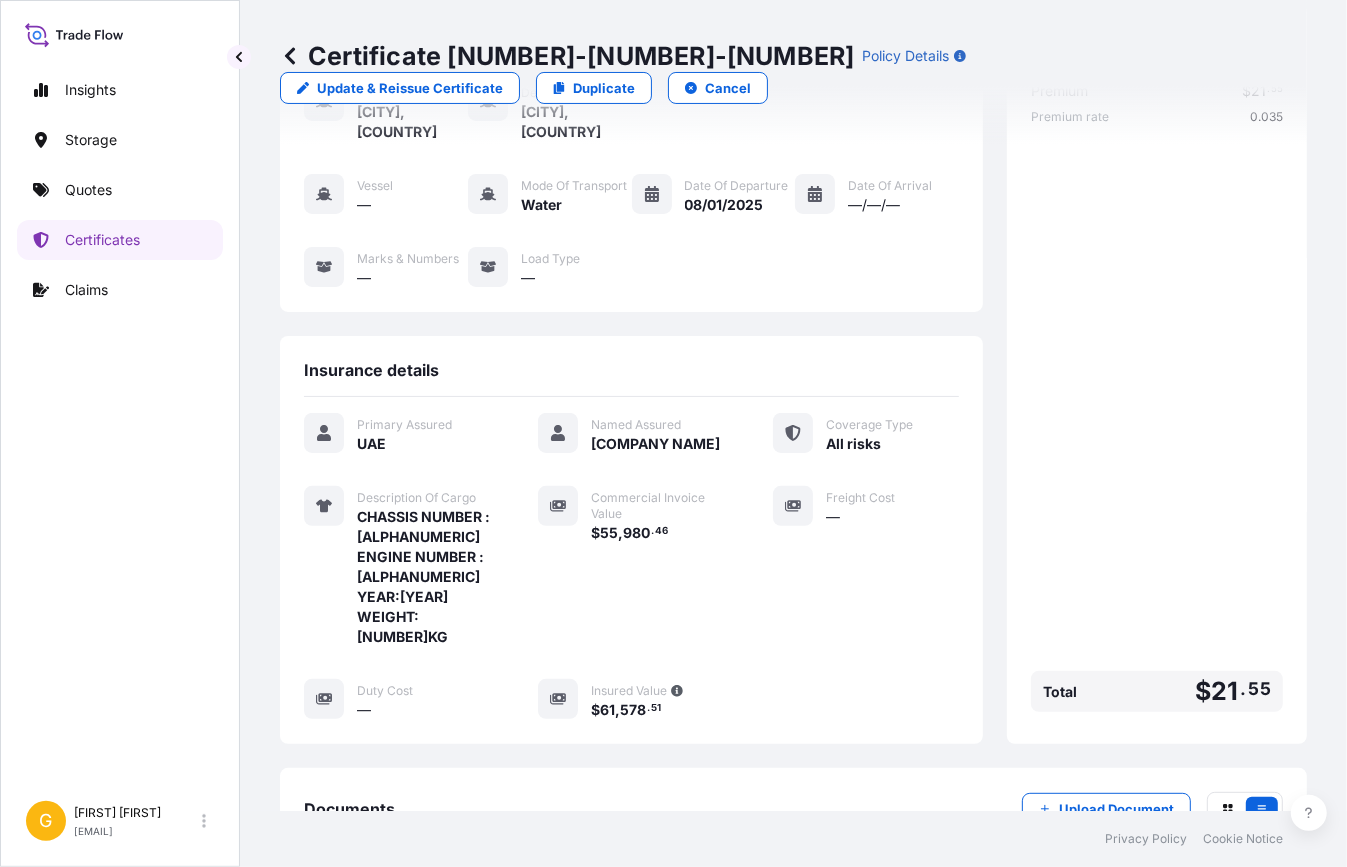 scroll, scrollTop: 504, scrollLeft: 0, axis: vertical 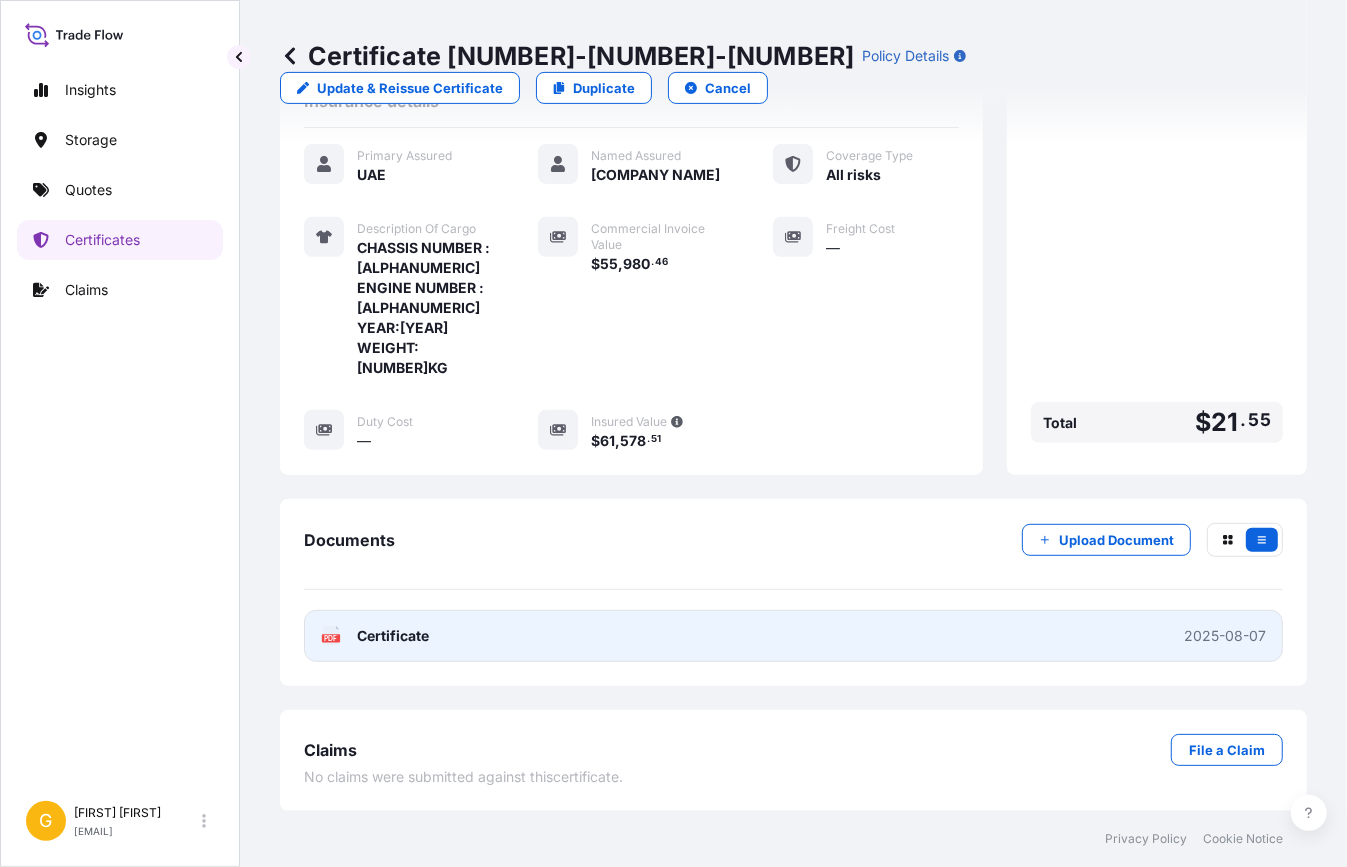 click on "PDF Certificate 2025-08-07" at bounding box center [793, 636] 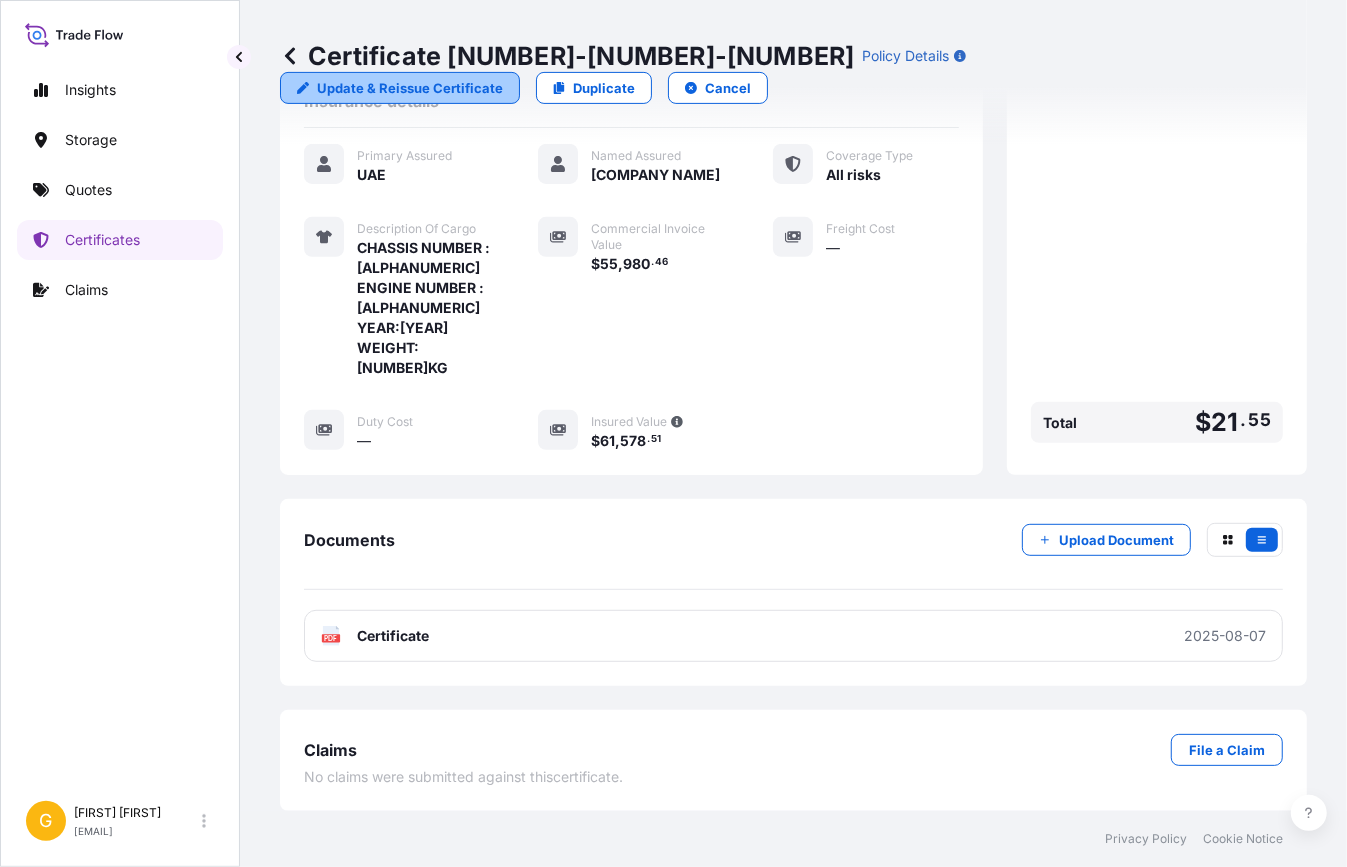 click on "Update & Reissue Certificate" at bounding box center [410, 88] 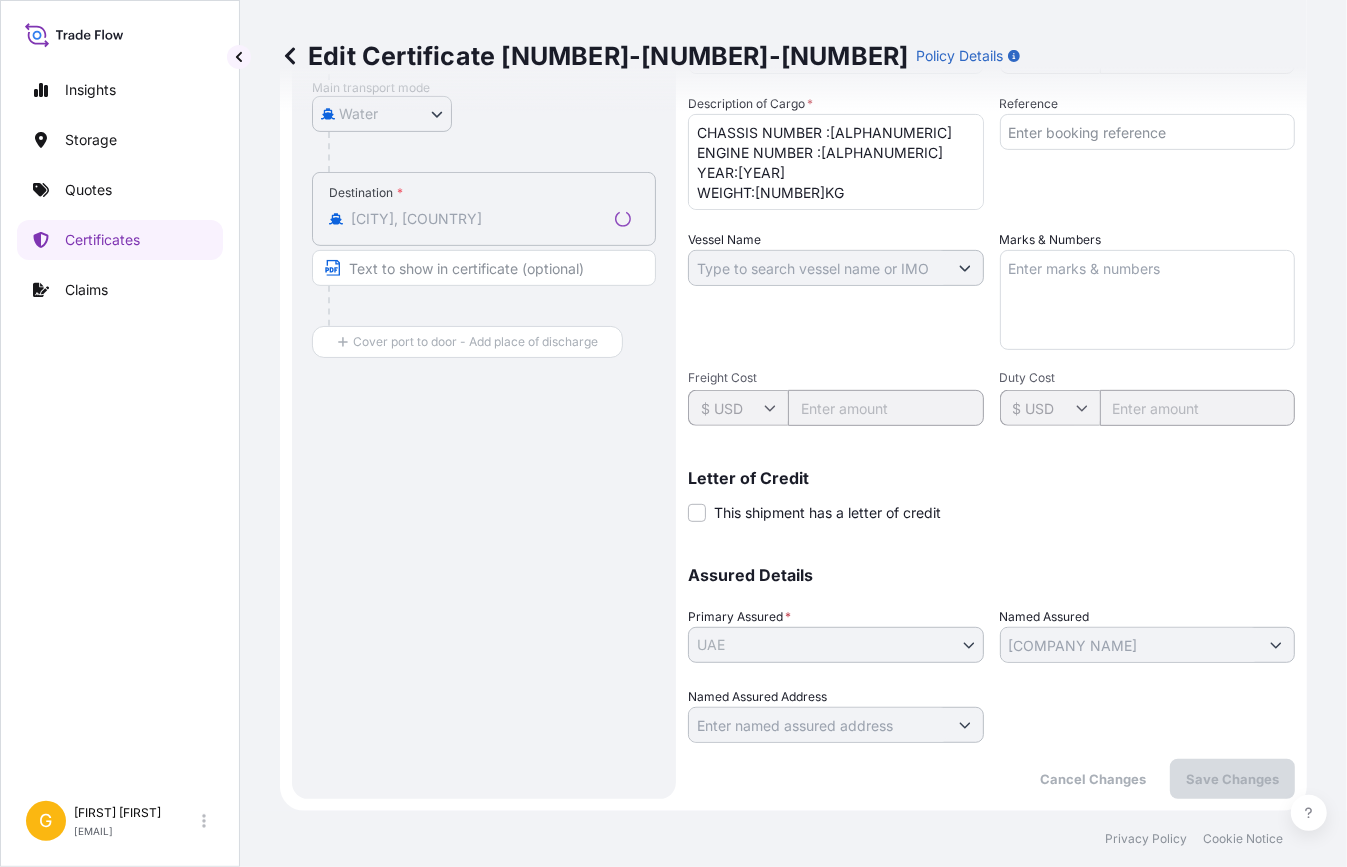 scroll, scrollTop: 401, scrollLeft: 0, axis: vertical 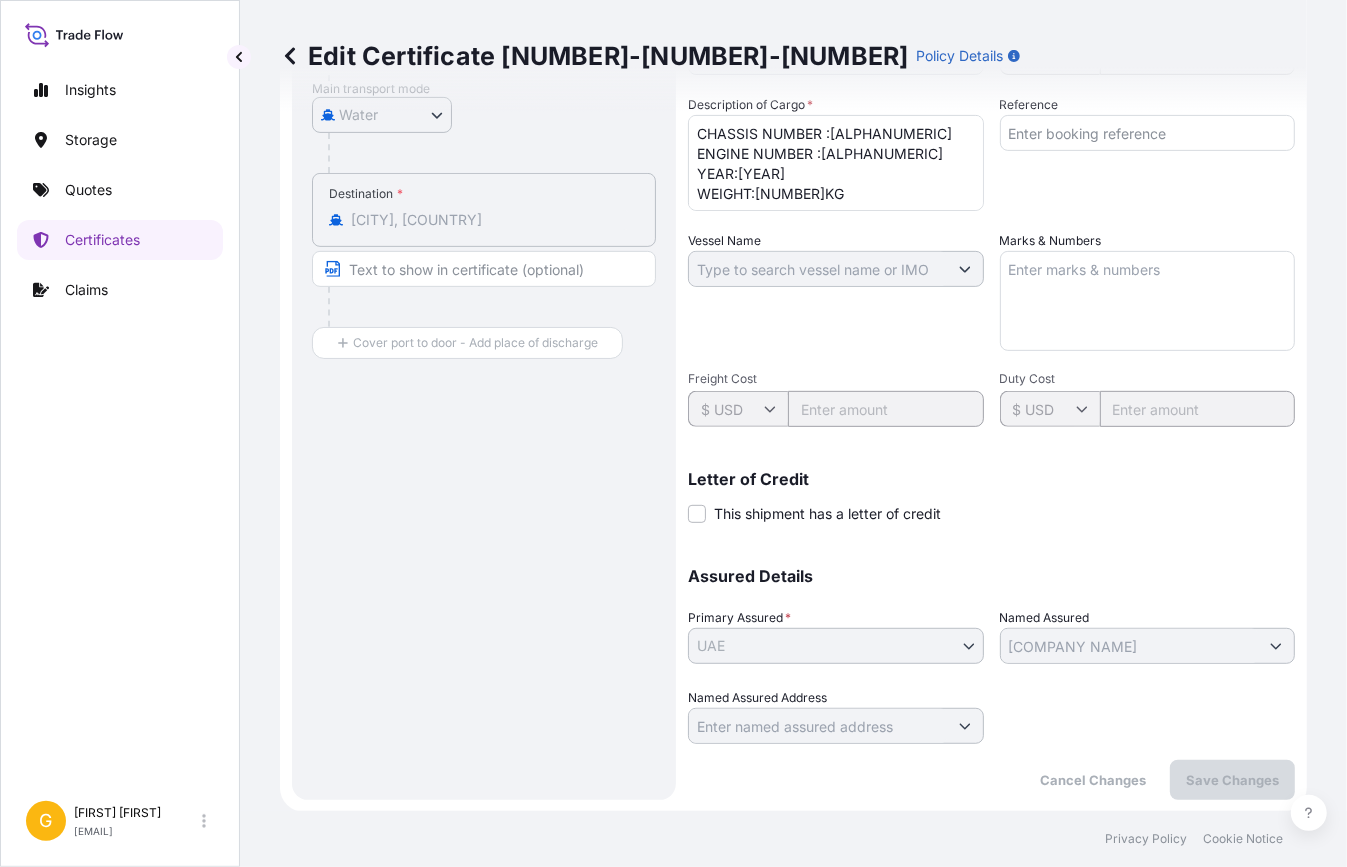 click on "Reference" at bounding box center (1148, 133) 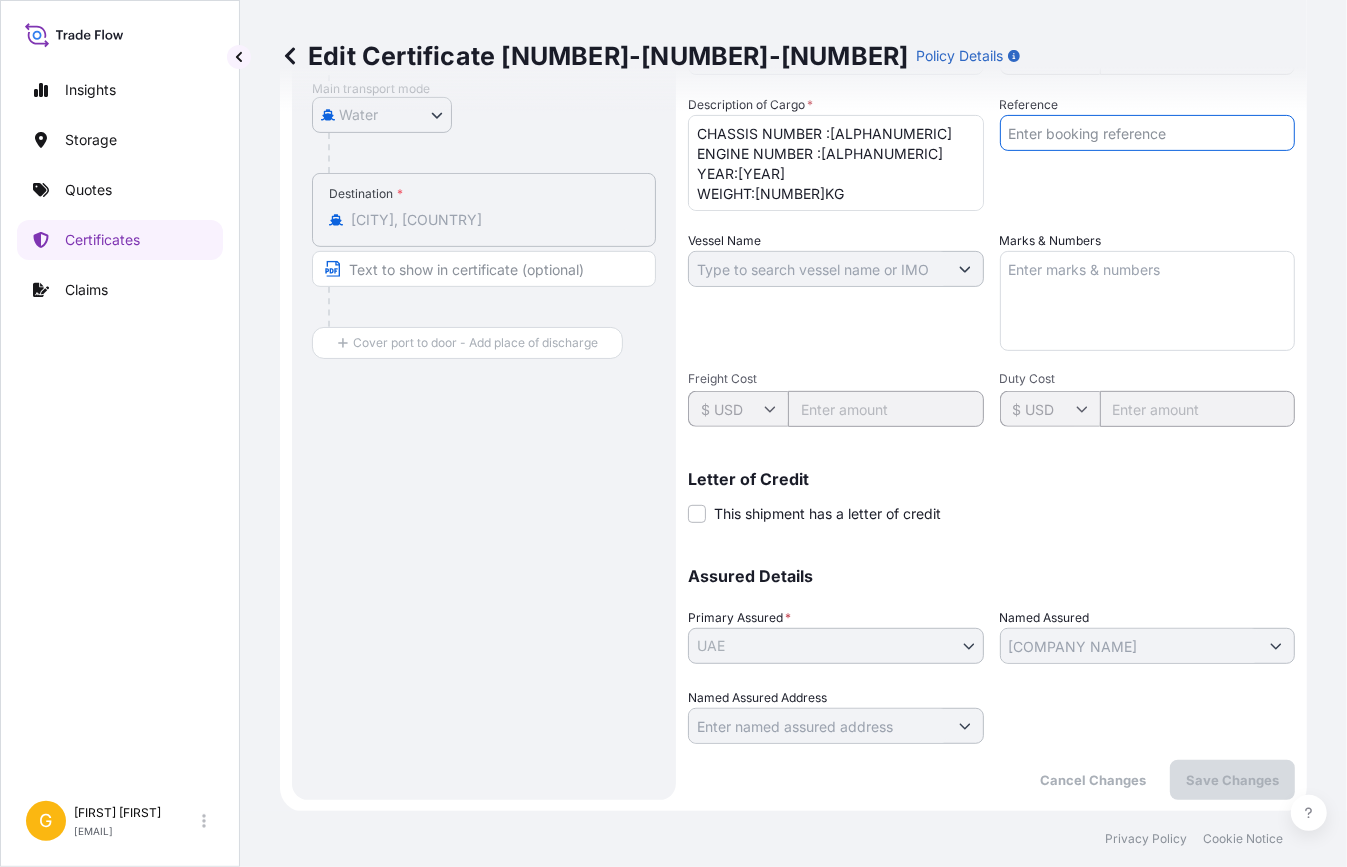 paste on "[ALPHANUMERIC]" 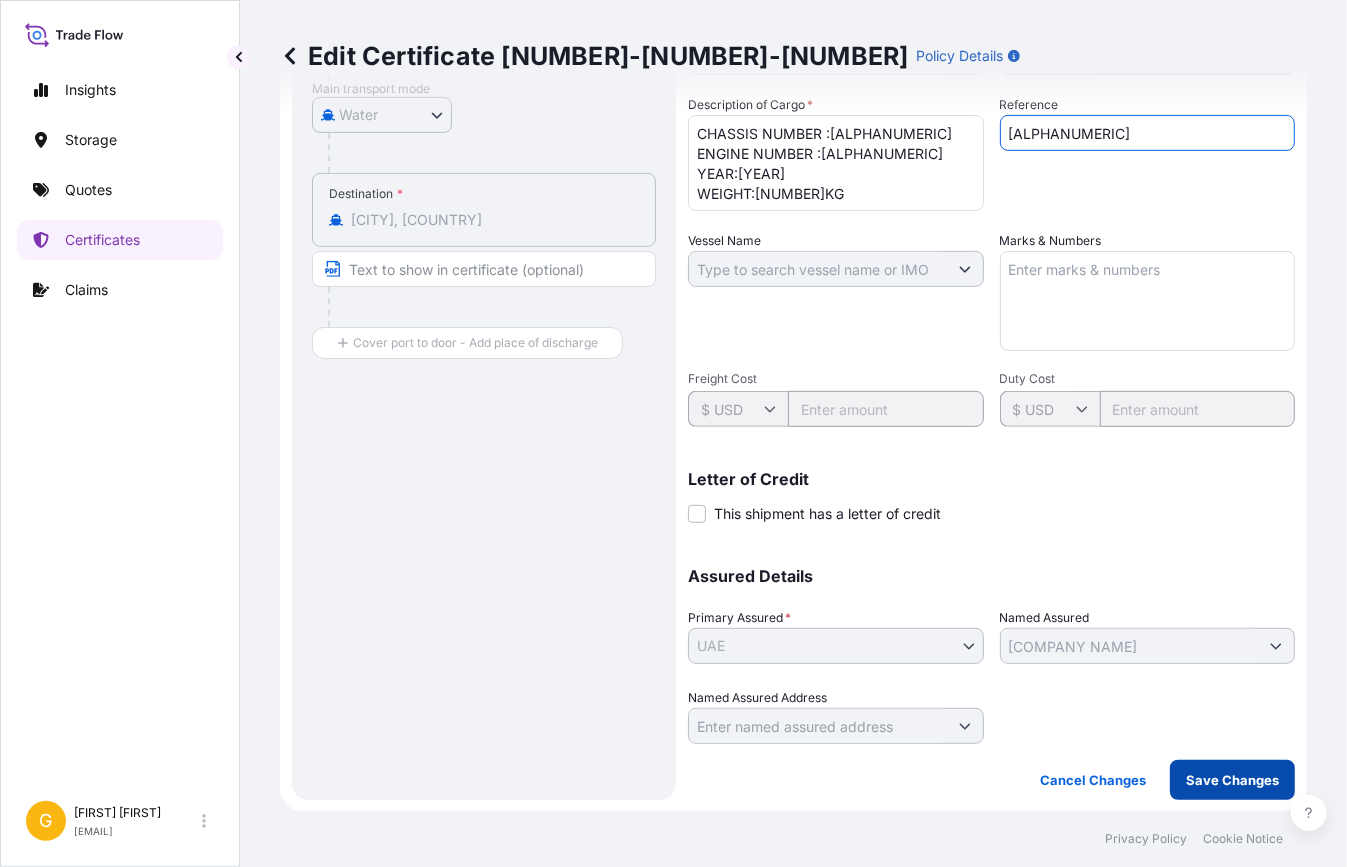 type on "[ALPHANUMERIC]" 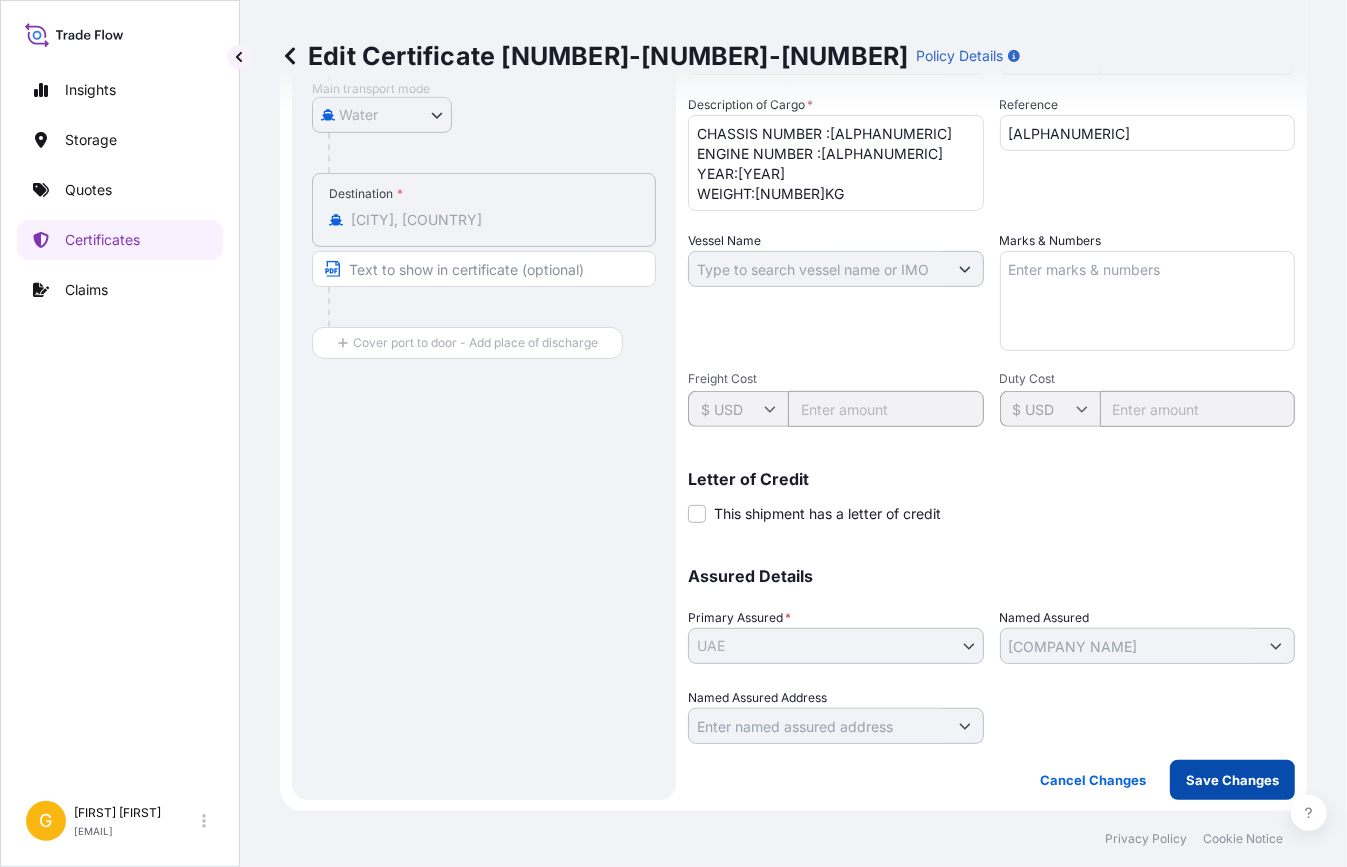 click on "Save Changes" at bounding box center [1232, 780] 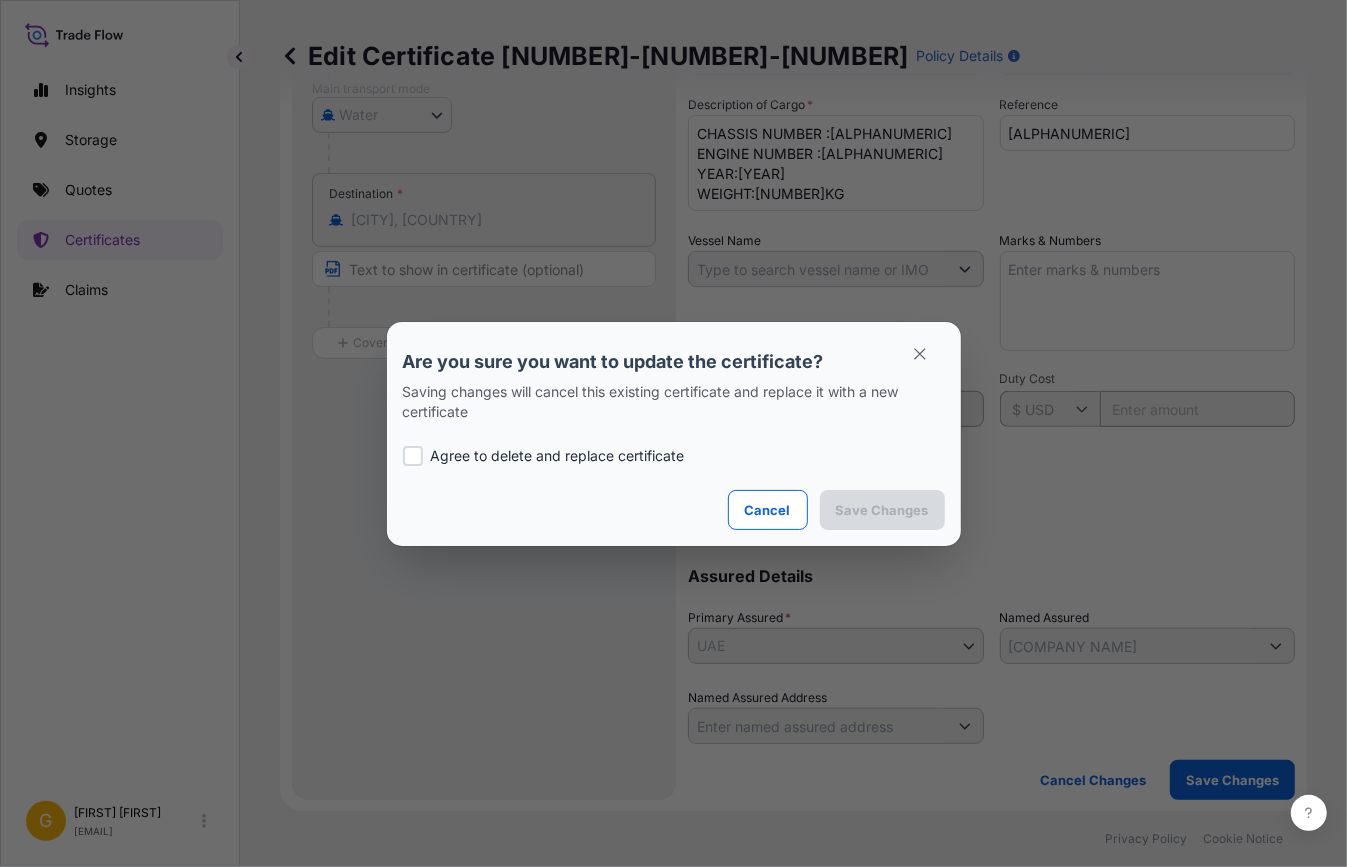 click on "Agree to delete and replace certificate" at bounding box center [674, 456] 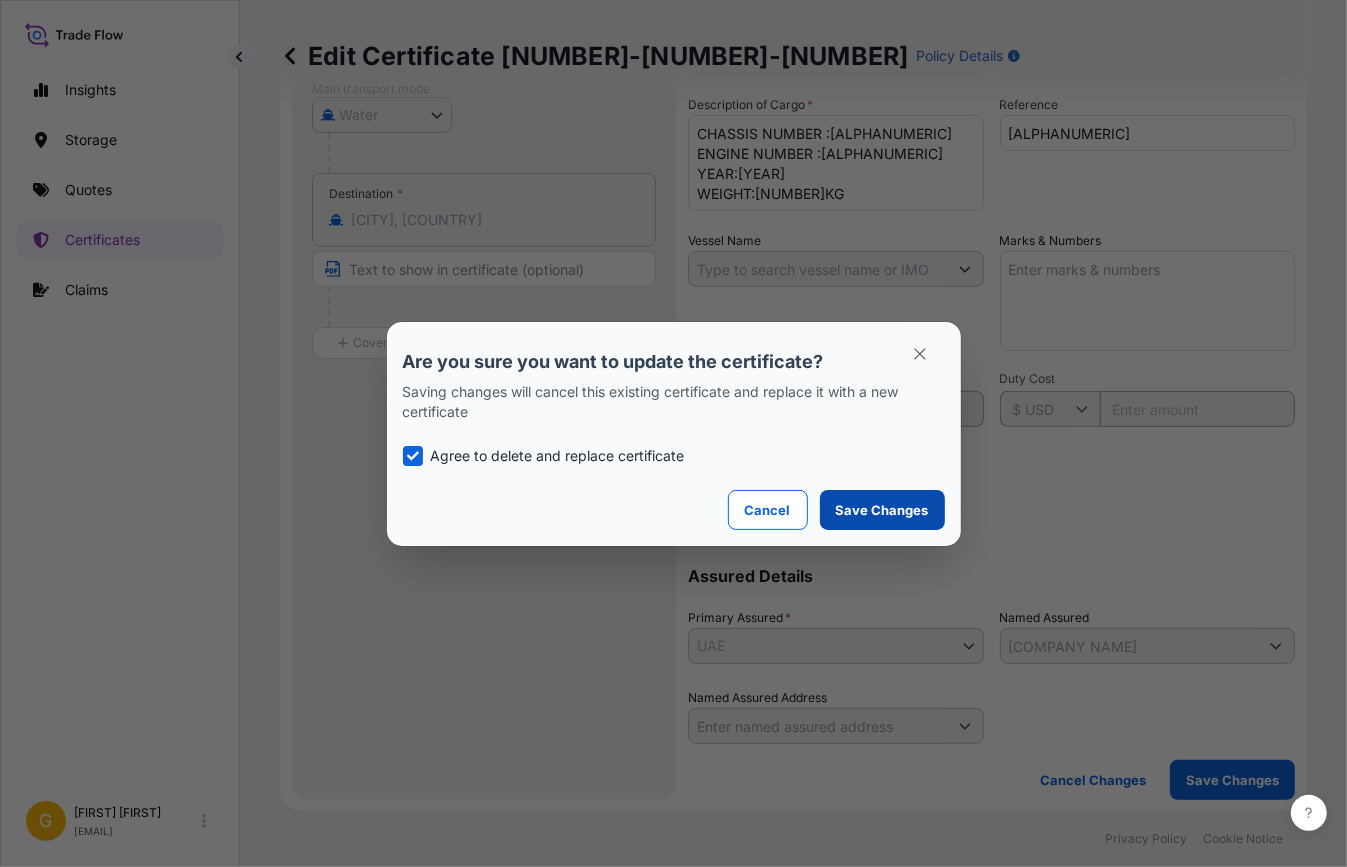 click on "Save Changes" at bounding box center [882, 510] 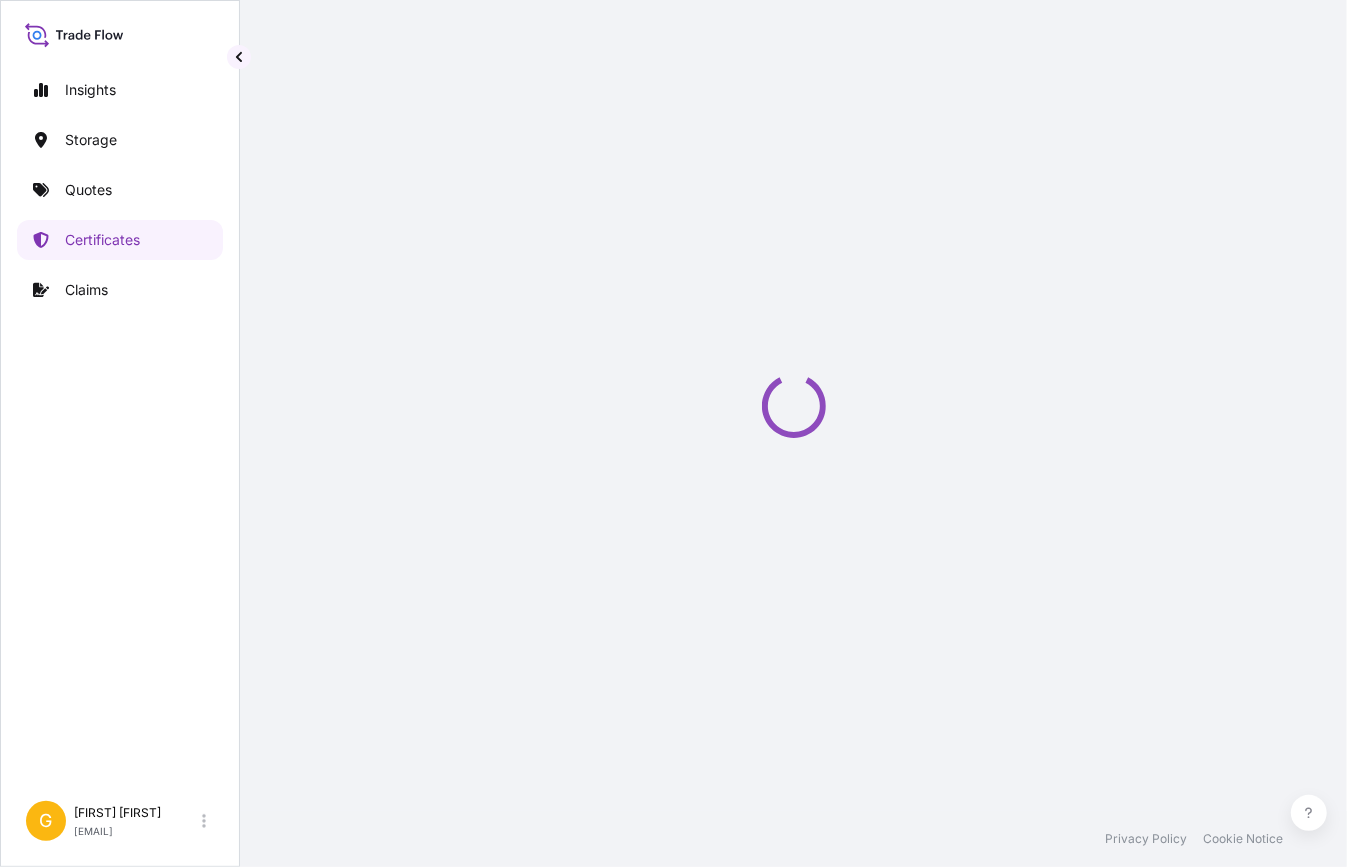 scroll, scrollTop: 0, scrollLeft: 0, axis: both 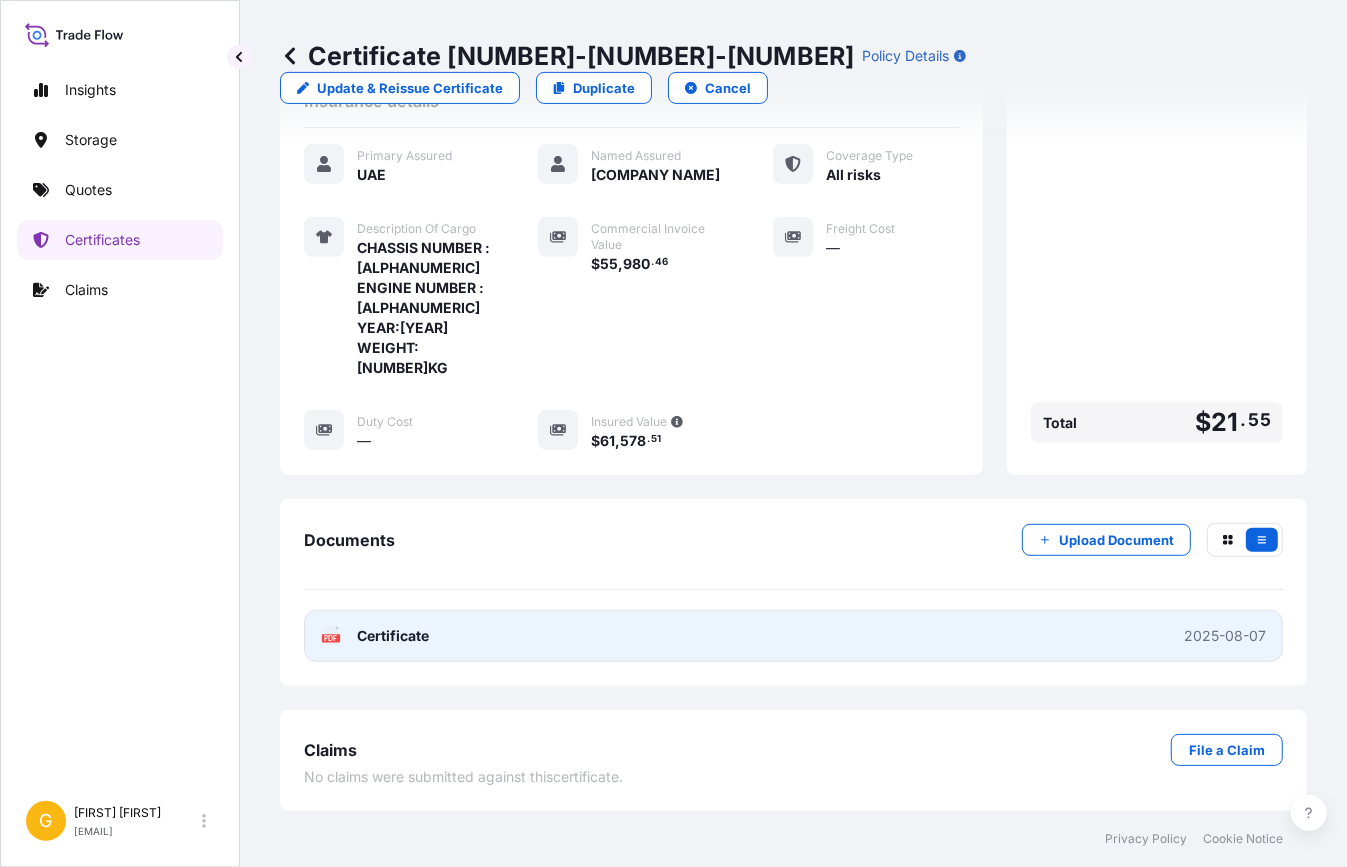 click on "PDF Certificate 2025-08-07" at bounding box center [793, 636] 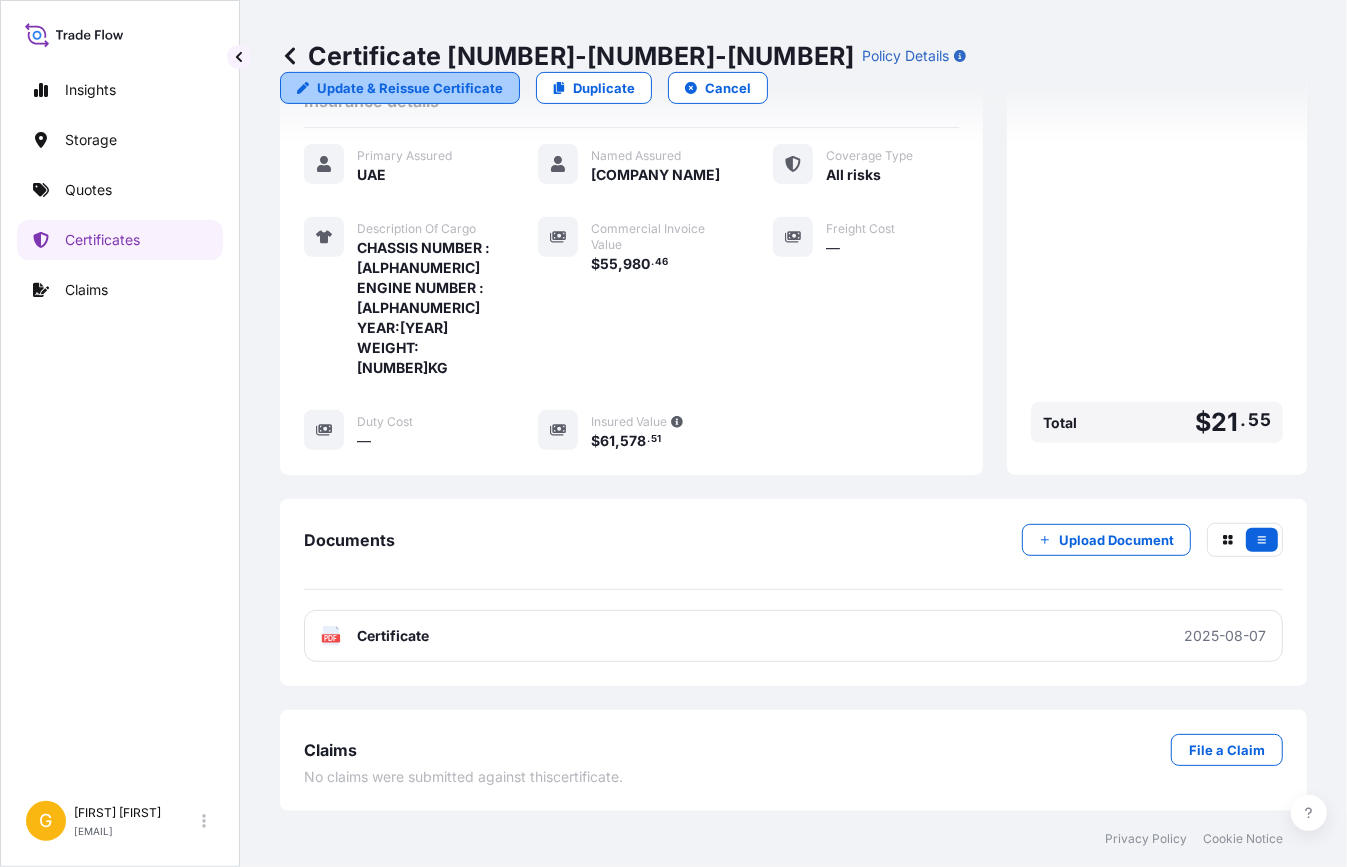 click on "Update & Reissue Certificate" at bounding box center [410, 88] 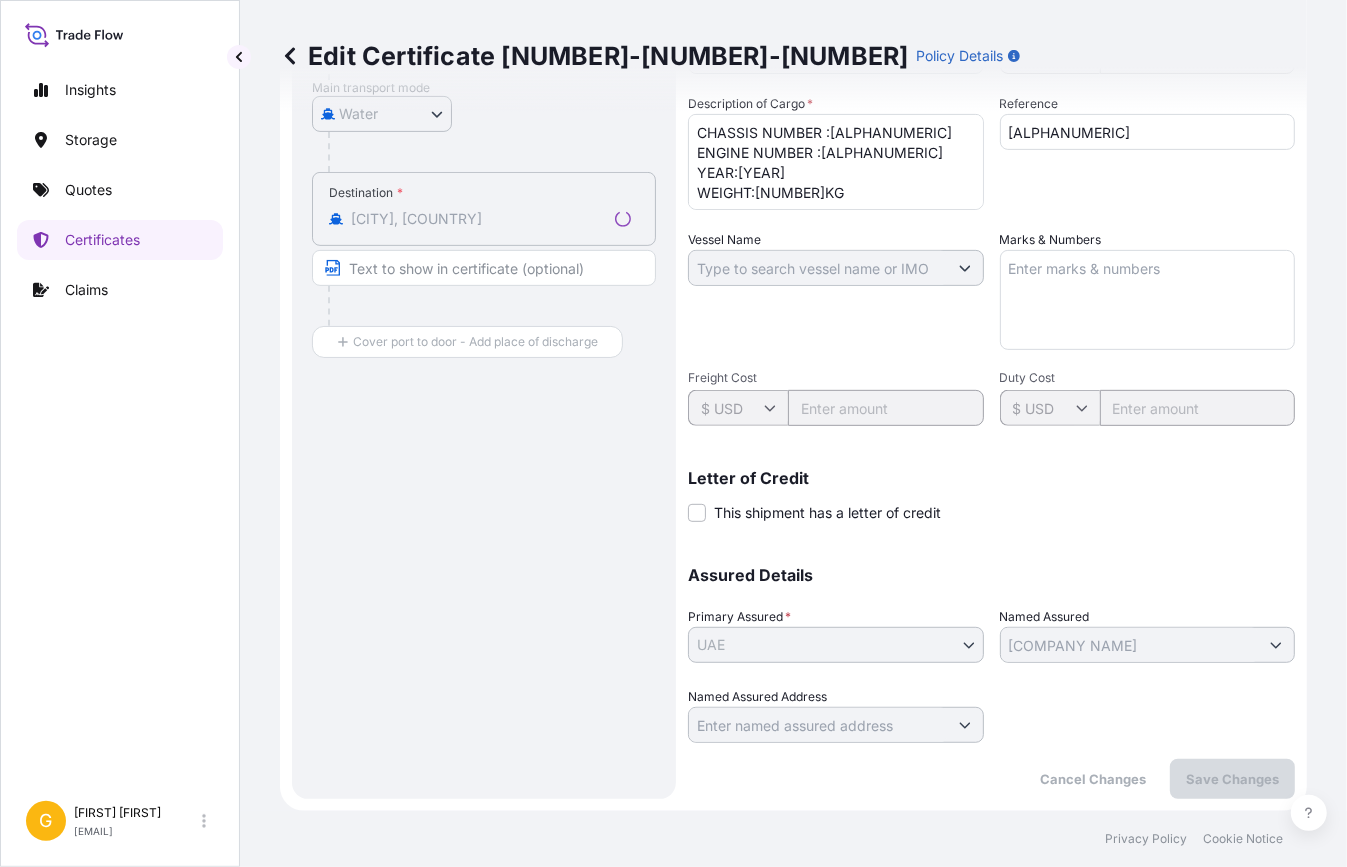 scroll, scrollTop: 401, scrollLeft: 0, axis: vertical 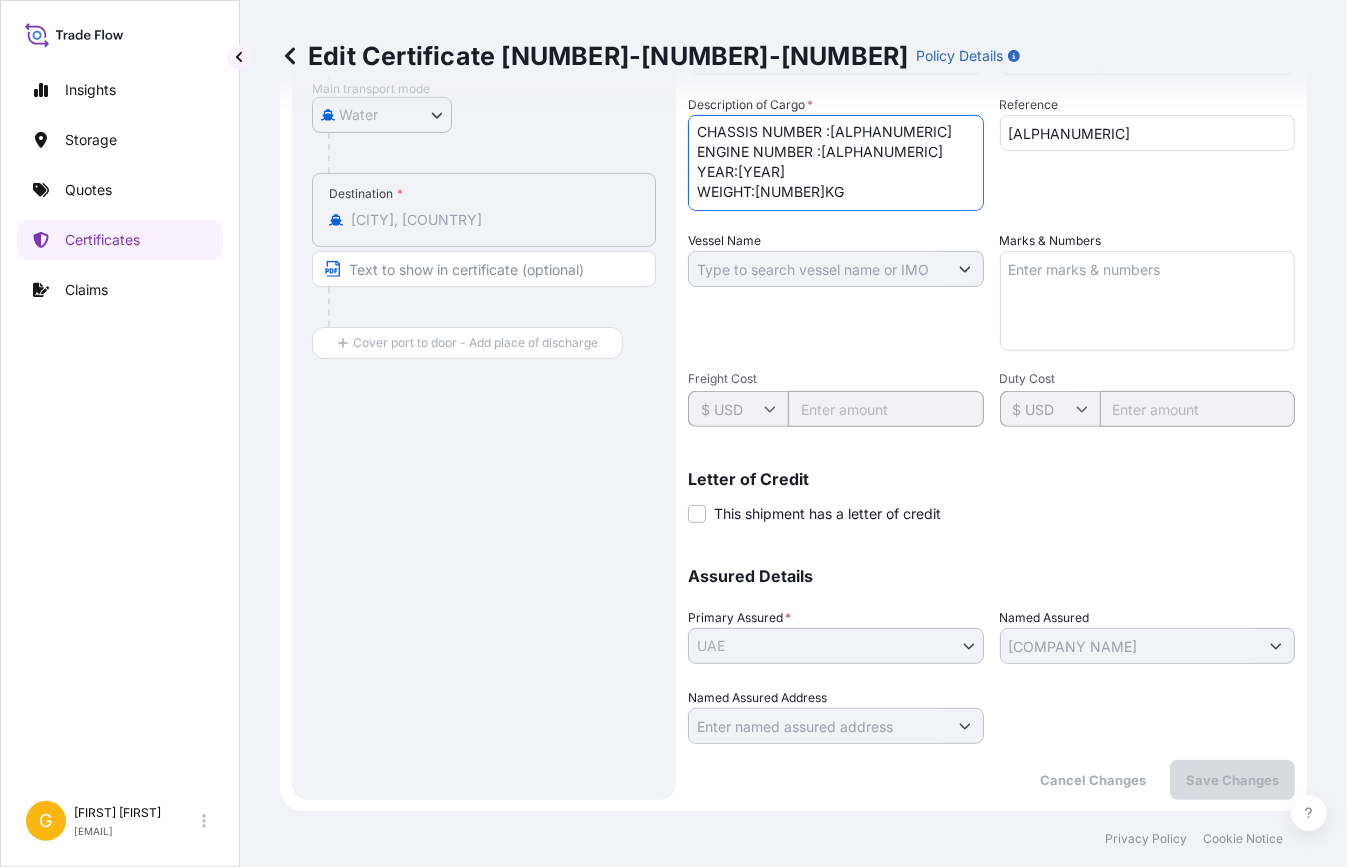 drag, startPoint x: 778, startPoint y: 125, endPoint x: 922, endPoint y: 288, distance: 217.49713 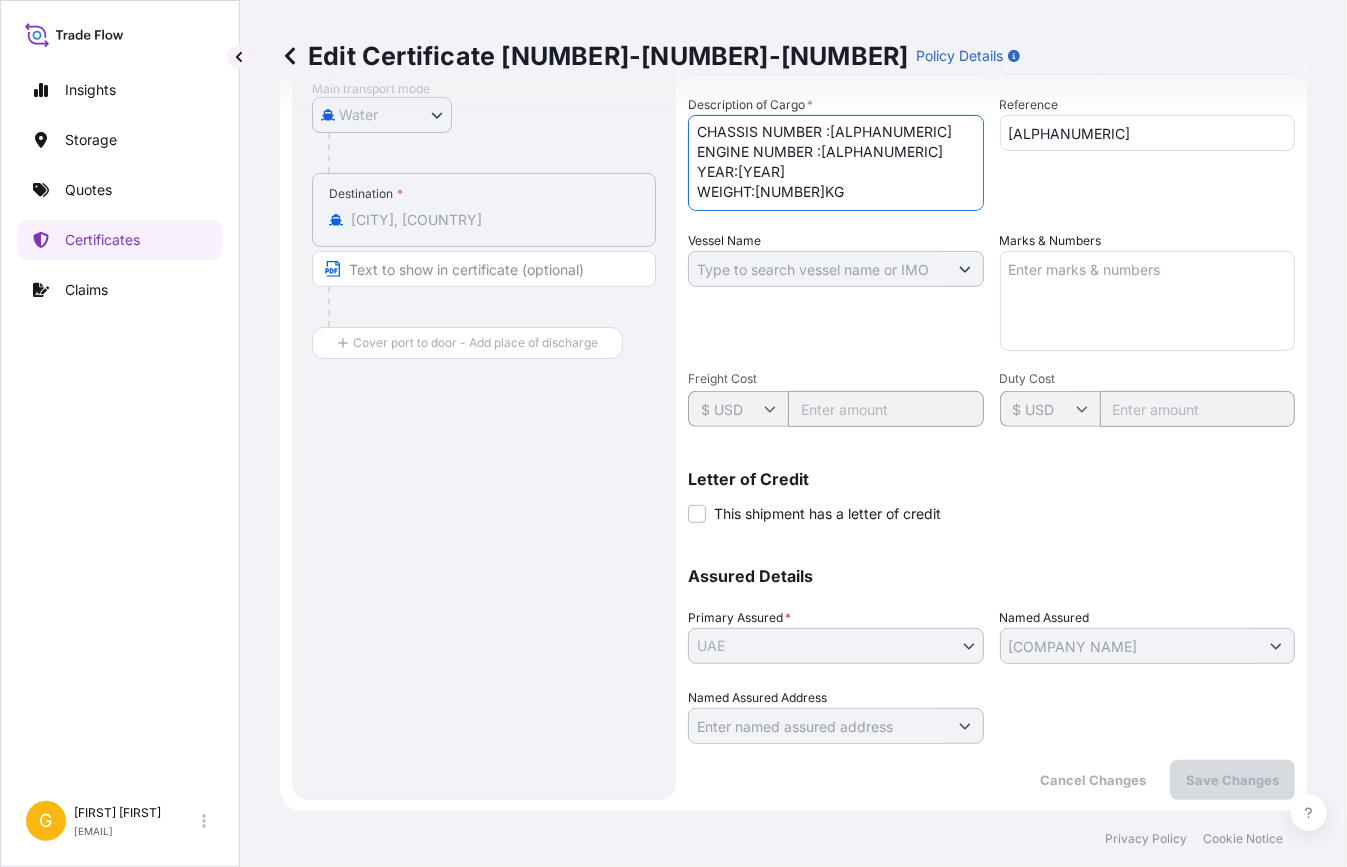click on "Issue date * [MONTH] / [DAY] / [YEAR] Date of Departure * [MONTH] / [DAY] / [YEAR] Date of Arrival mm / dd / yyyy Commodity * General Cargo/Hazardous Material Packing Category Commercial Invoice Value    * $ USD [NUMBER] Description of Cargo * 2 UNITS OF AUTOMATIC/PETROL/ 2500 CC AND ACCESSORIES
CHASSIS NUMBER :[ALPHANUMERIC]
ENGINE NUMBER :[ALPHANUMERIC]
YEAR:[YEAR]
WEIGHT:[NUMBER]KG Reference [ALPHANUMERIC] Vessel Name Marks & Numbers Freight Cost   $ USD Duty Cost   $ USD Letter of Credit This shipment has a letter of credit Letter of credit * Letter of credit may not exceed 12000 characters Assured Details Primary Assured * [COUNTRY] [COUNTRY] Named Assured [COMPANY NAME] Named Assured Address" at bounding box center [991, 267] 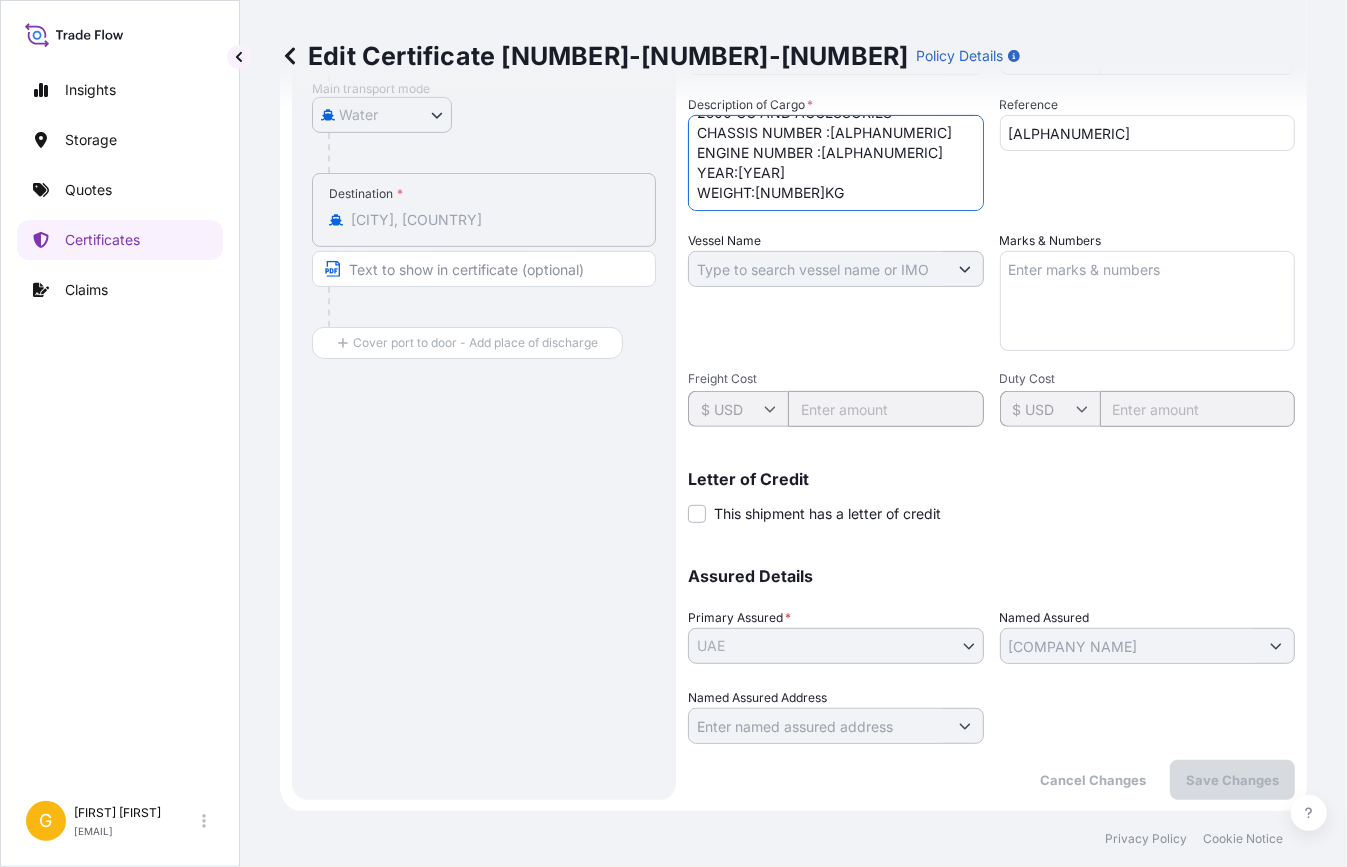 scroll, scrollTop: 91, scrollLeft: 0, axis: vertical 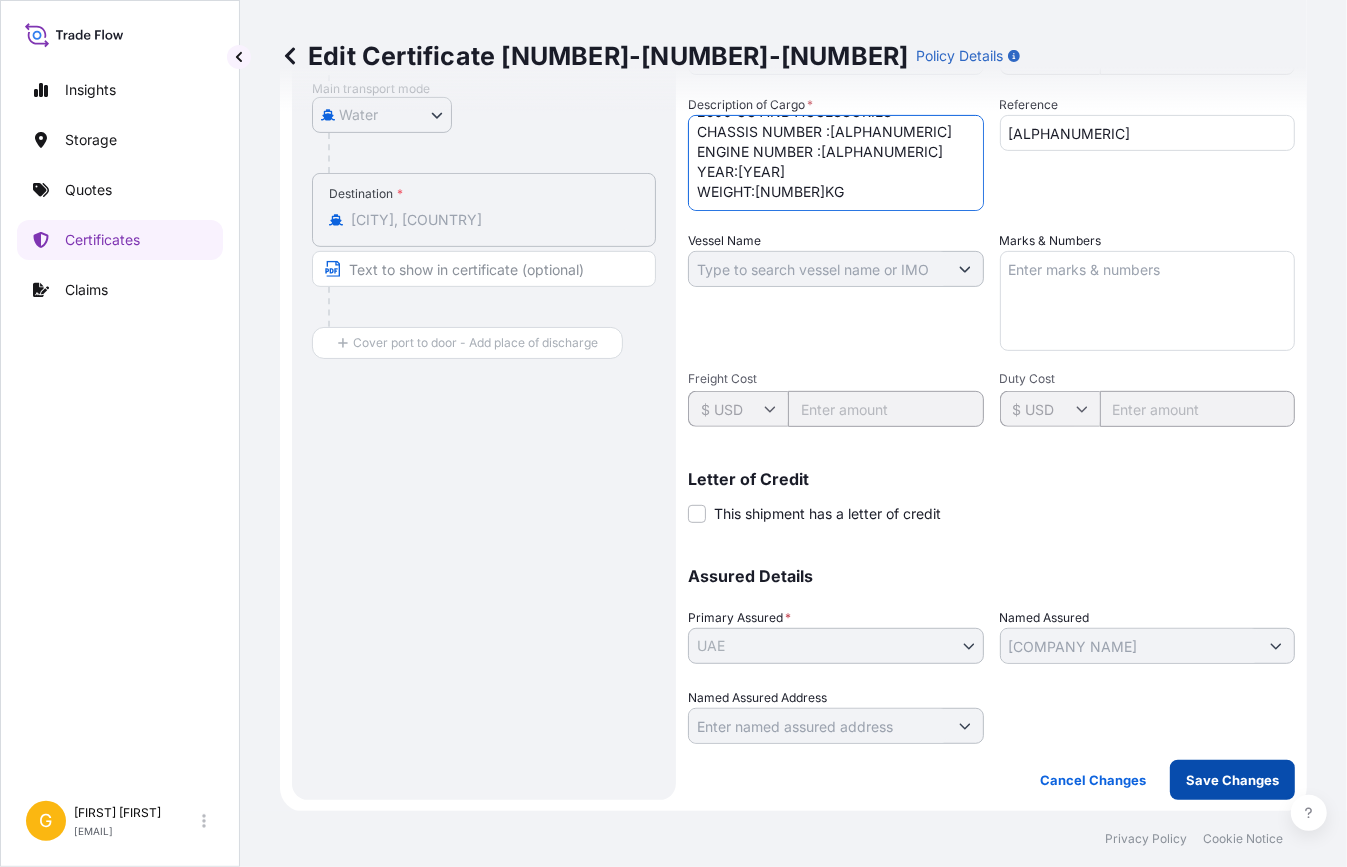 type on "[VEHICLE TYPE] [VEHICLE MODEL] [VEHICLE SPEC] /AUTOMATIC/PETROL/ 2500 CC AND ACCESSORIES
CHASSIS NUMBER :[ALPHANUMERIC]
ENGINE NUMBER :[ALPHANUMERIC]
YEAR:[YEAR]
WEIGHT:[NUMBER]KG" 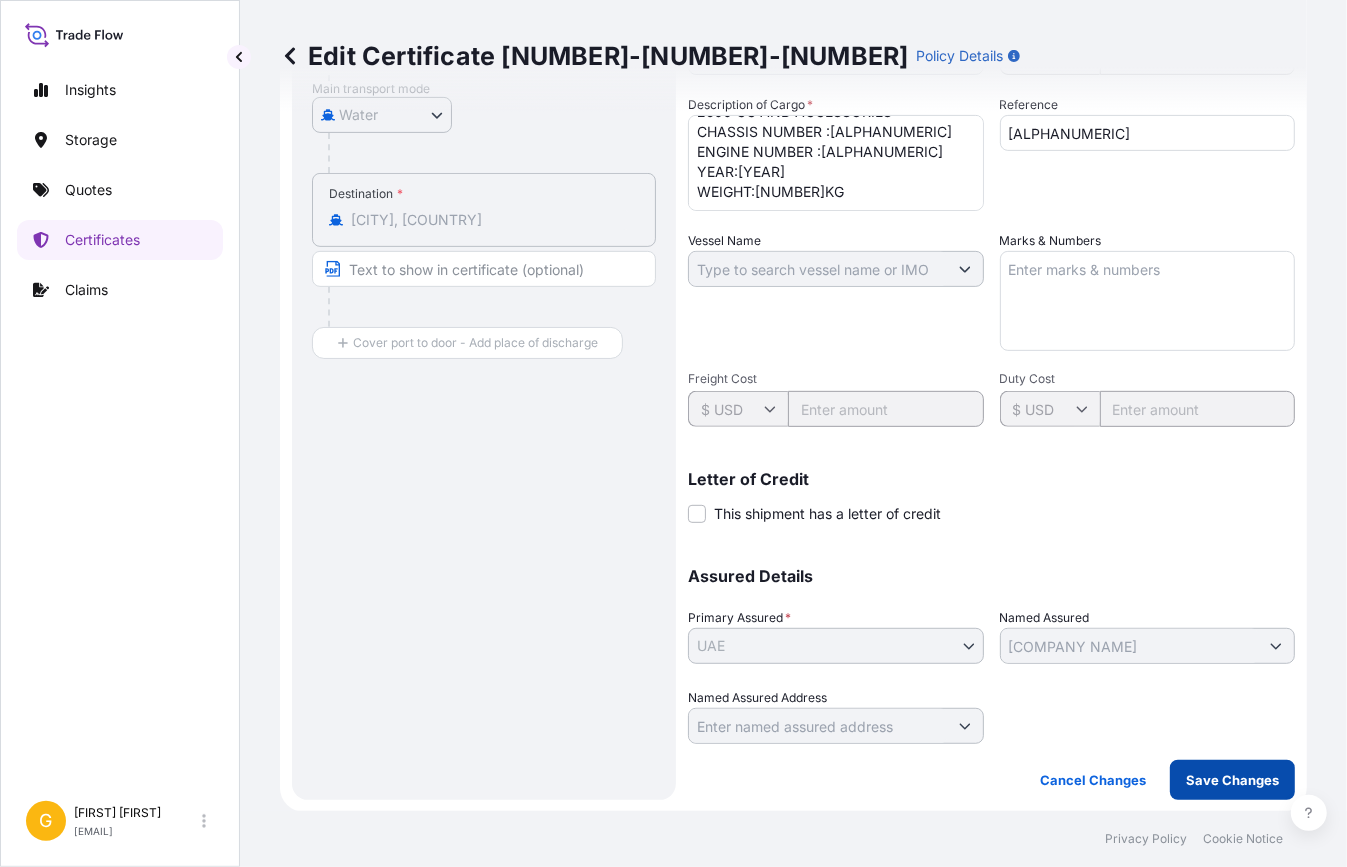 click on "Save Changes" at bounding box center (1232, 780) 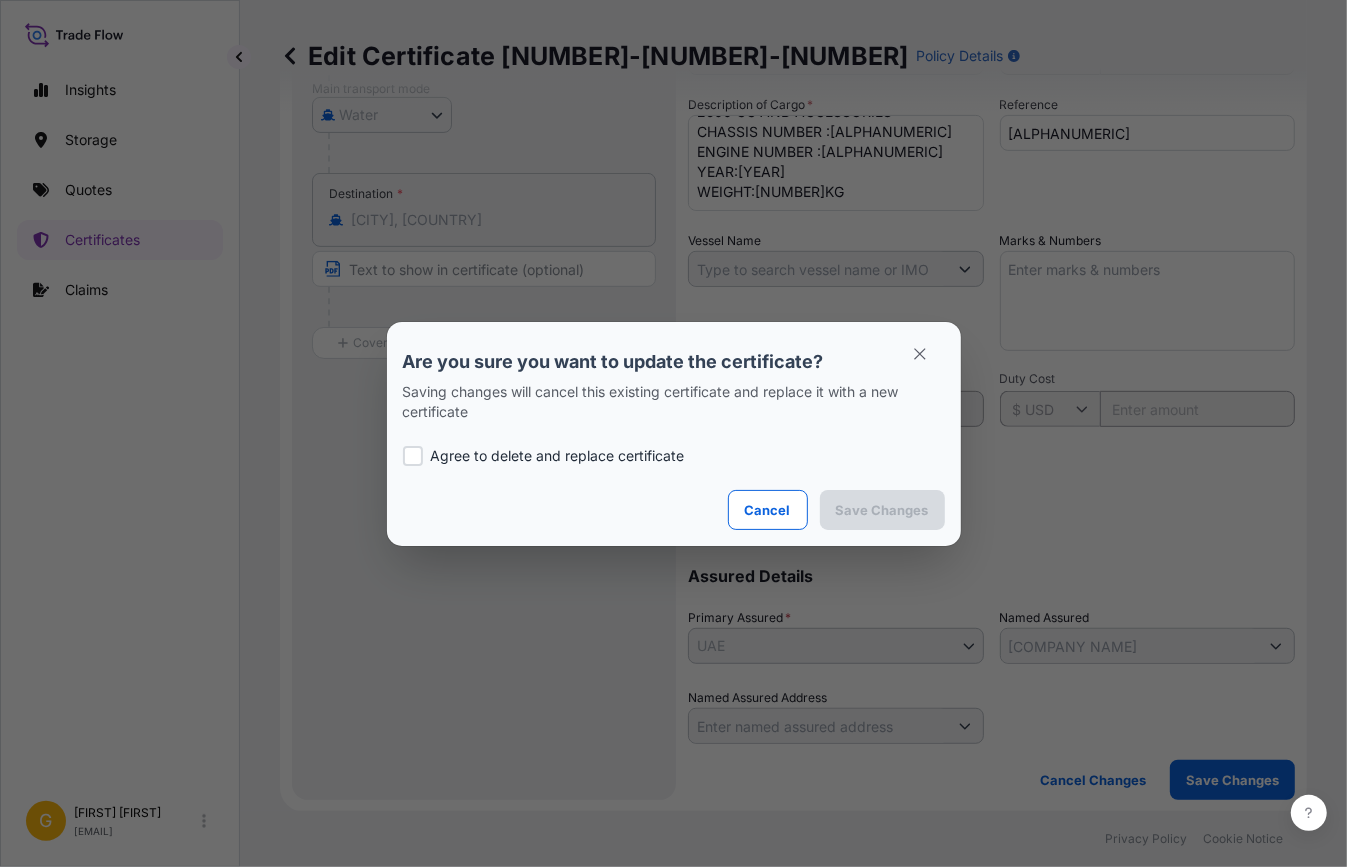 click on "Agree to delete and replace certificate" at bounding box center [558, 456] 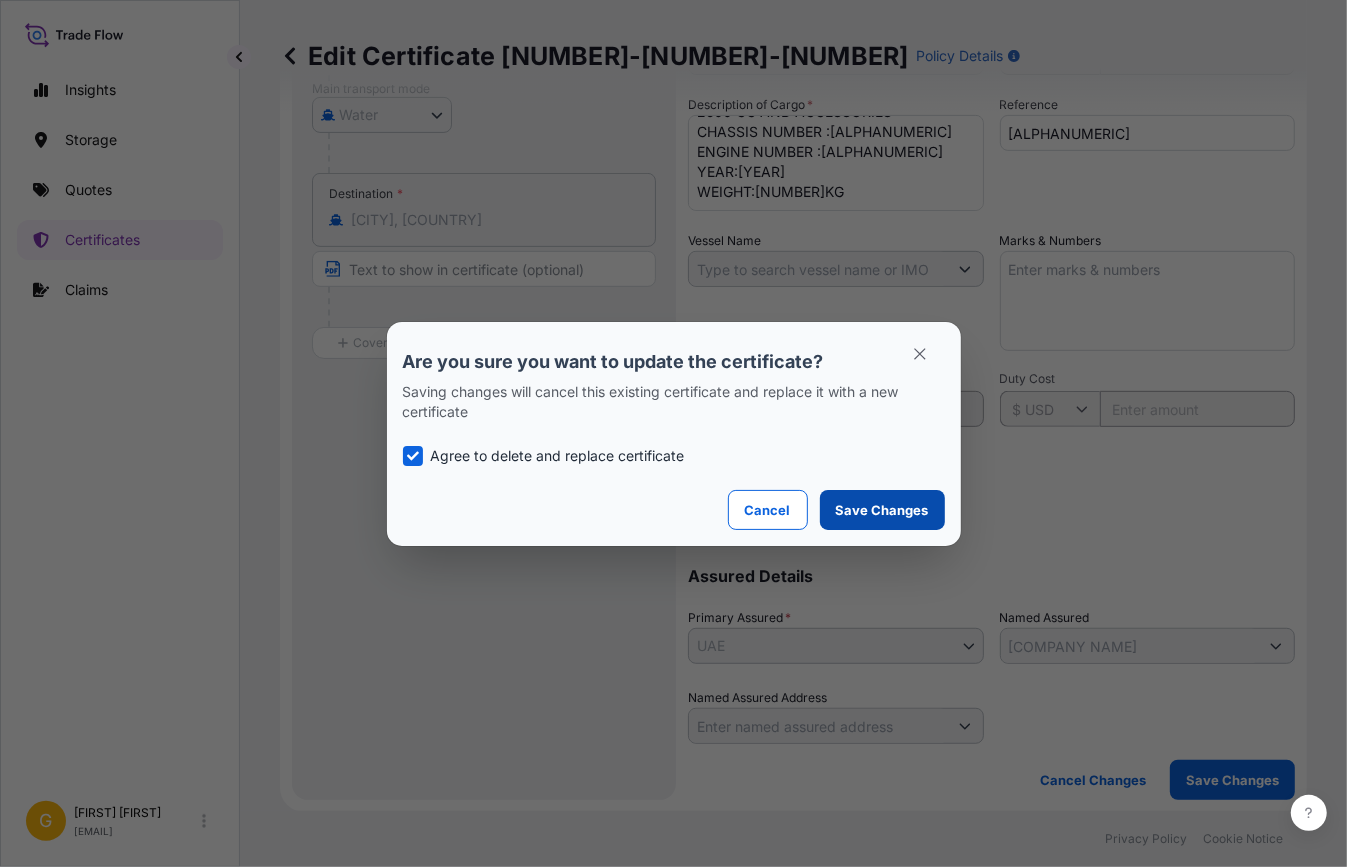 click on "Save Changes" at bounding box center [882, 510] 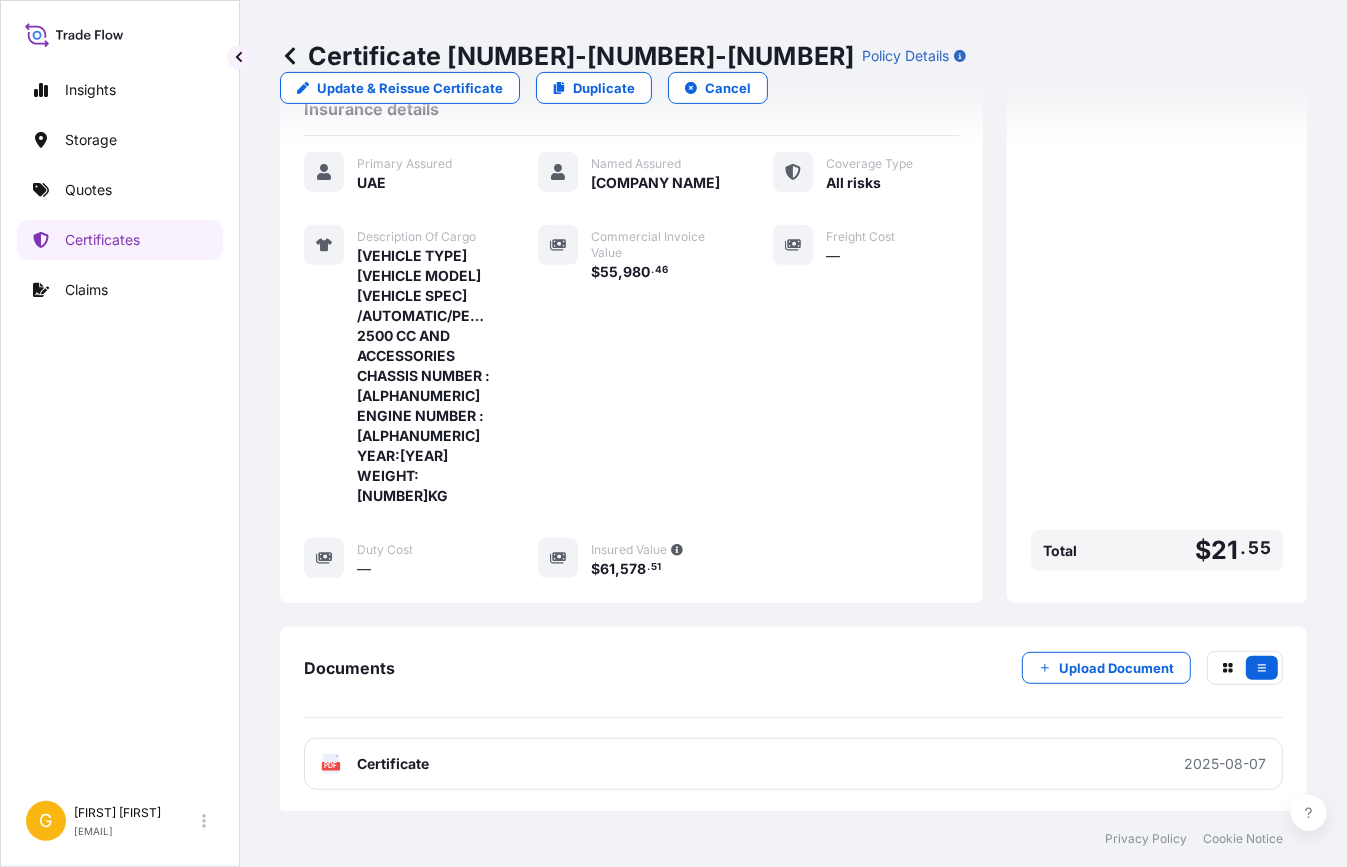 scroll, scrollTop: 0, scrollLeft: 0, axis: both 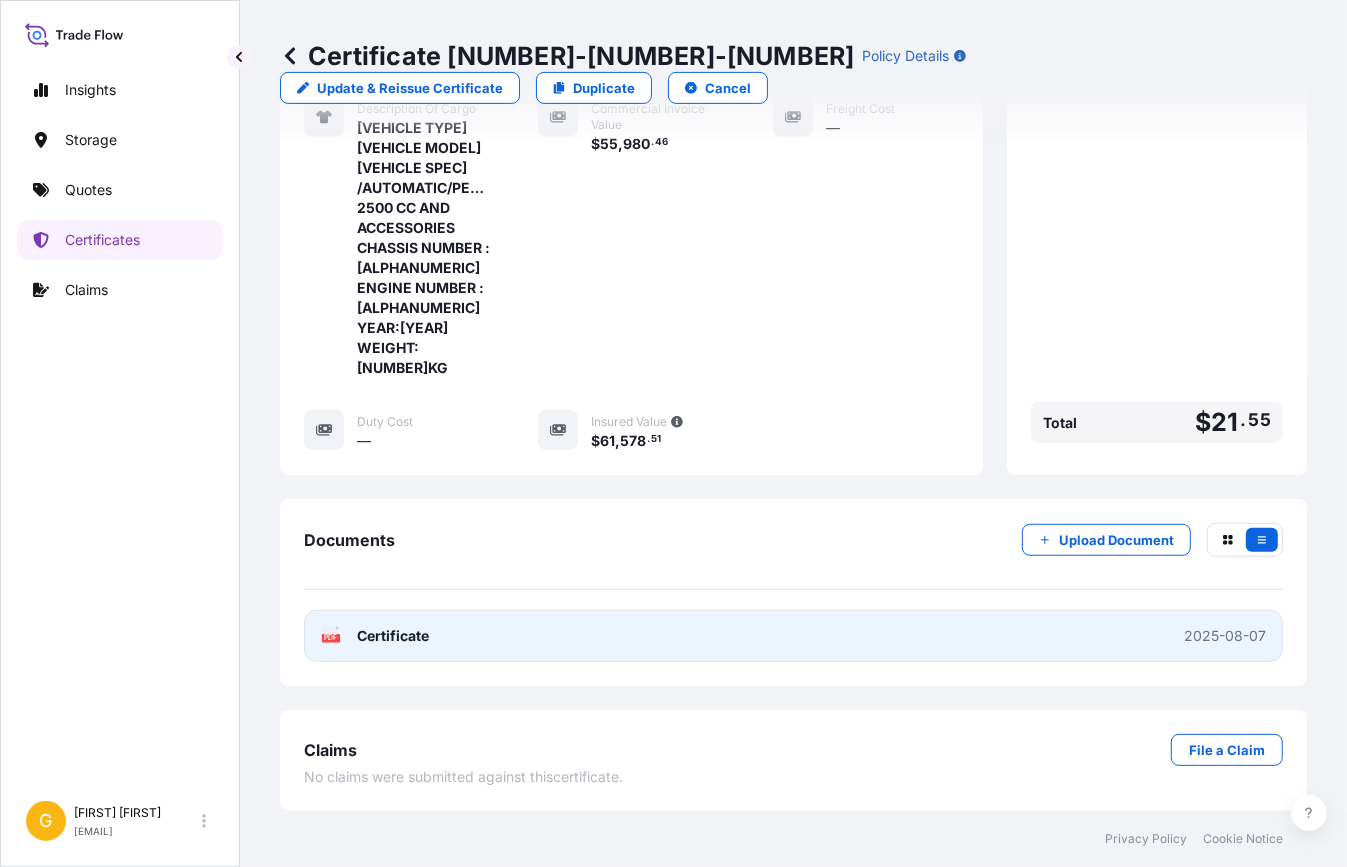 click on "PDF Certificate 2025-08-07" at bounding box center [793, 636] 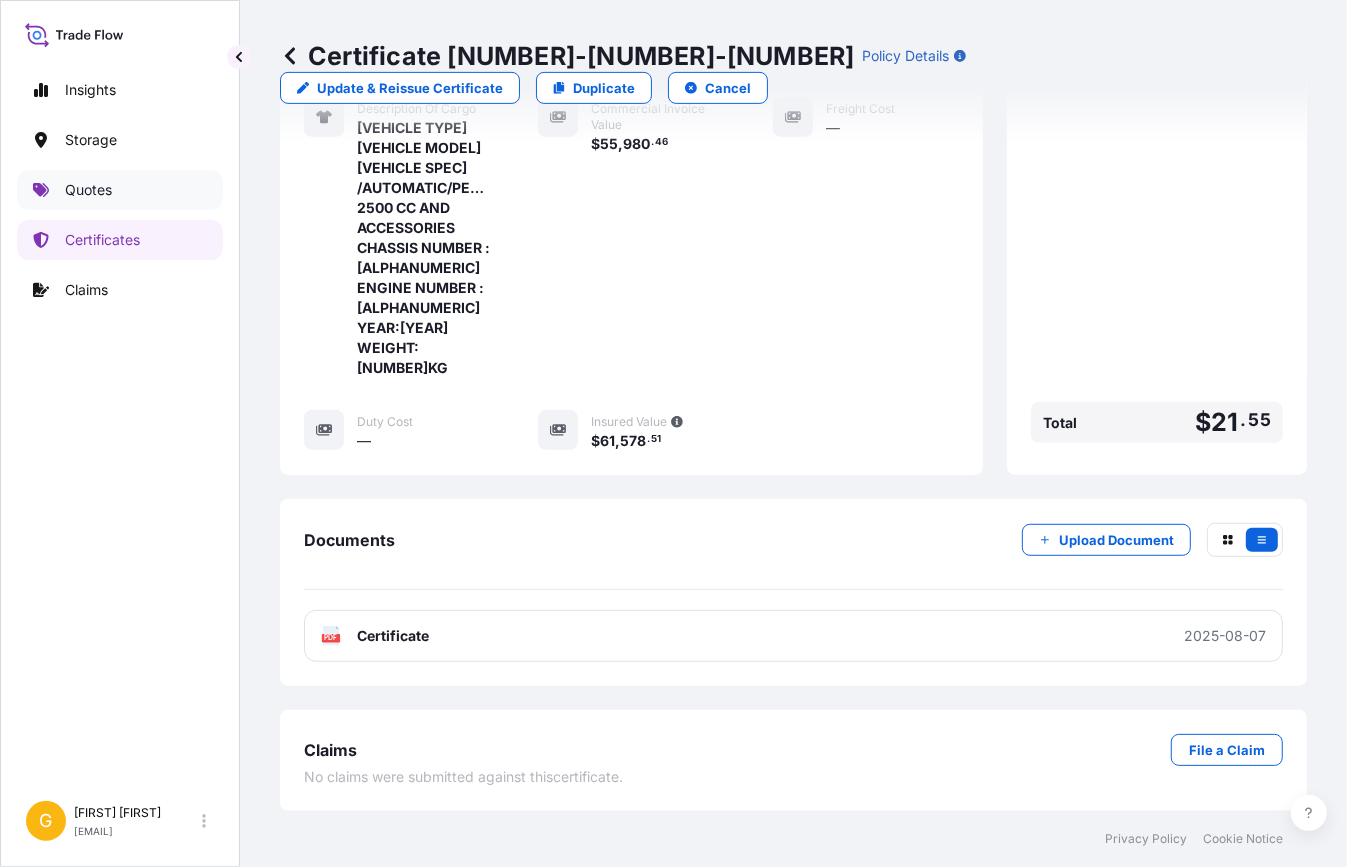 click on "Quotes" at bounding box center (88, 190) 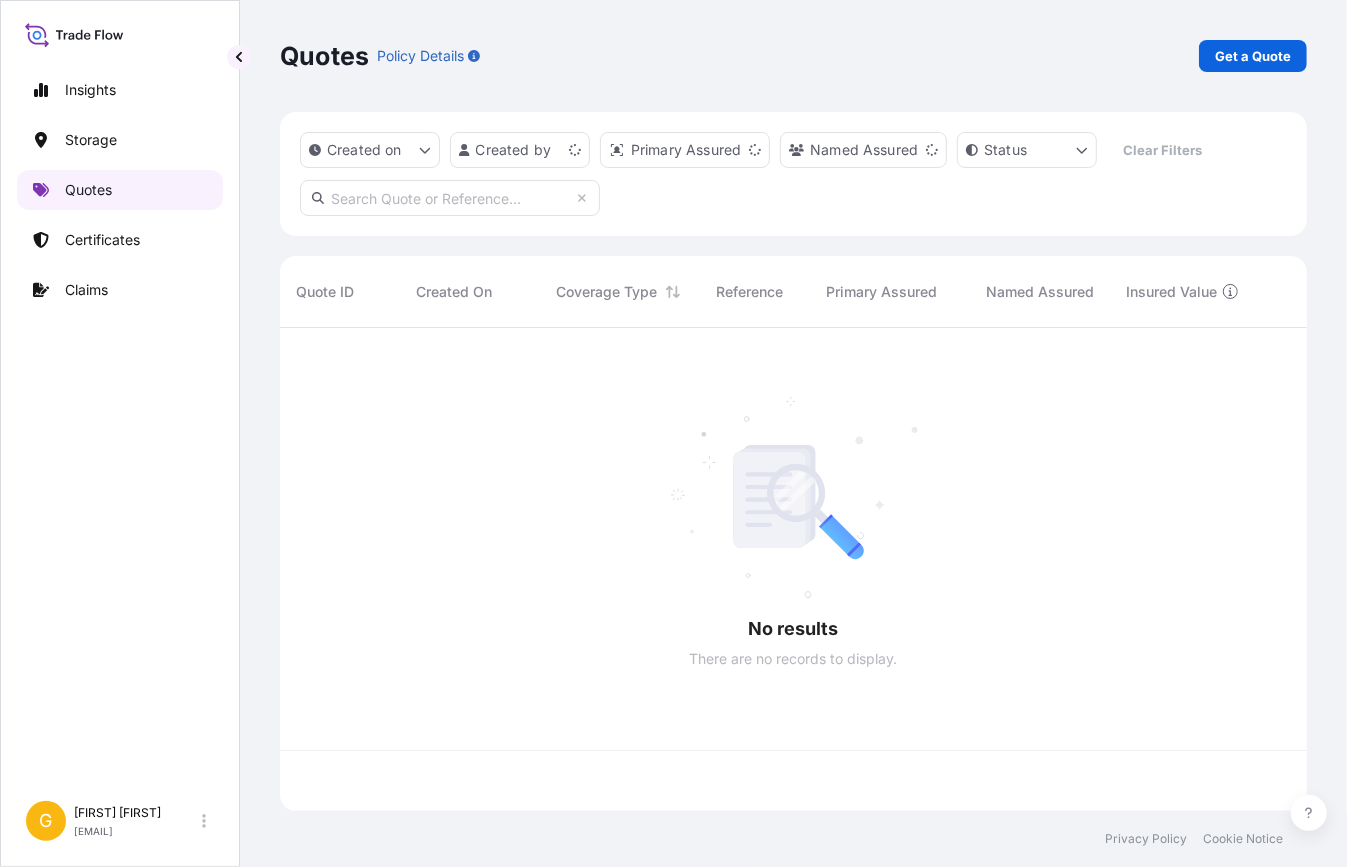 scroll, scrollTop: 0, scrollLeft: 0, axis: both 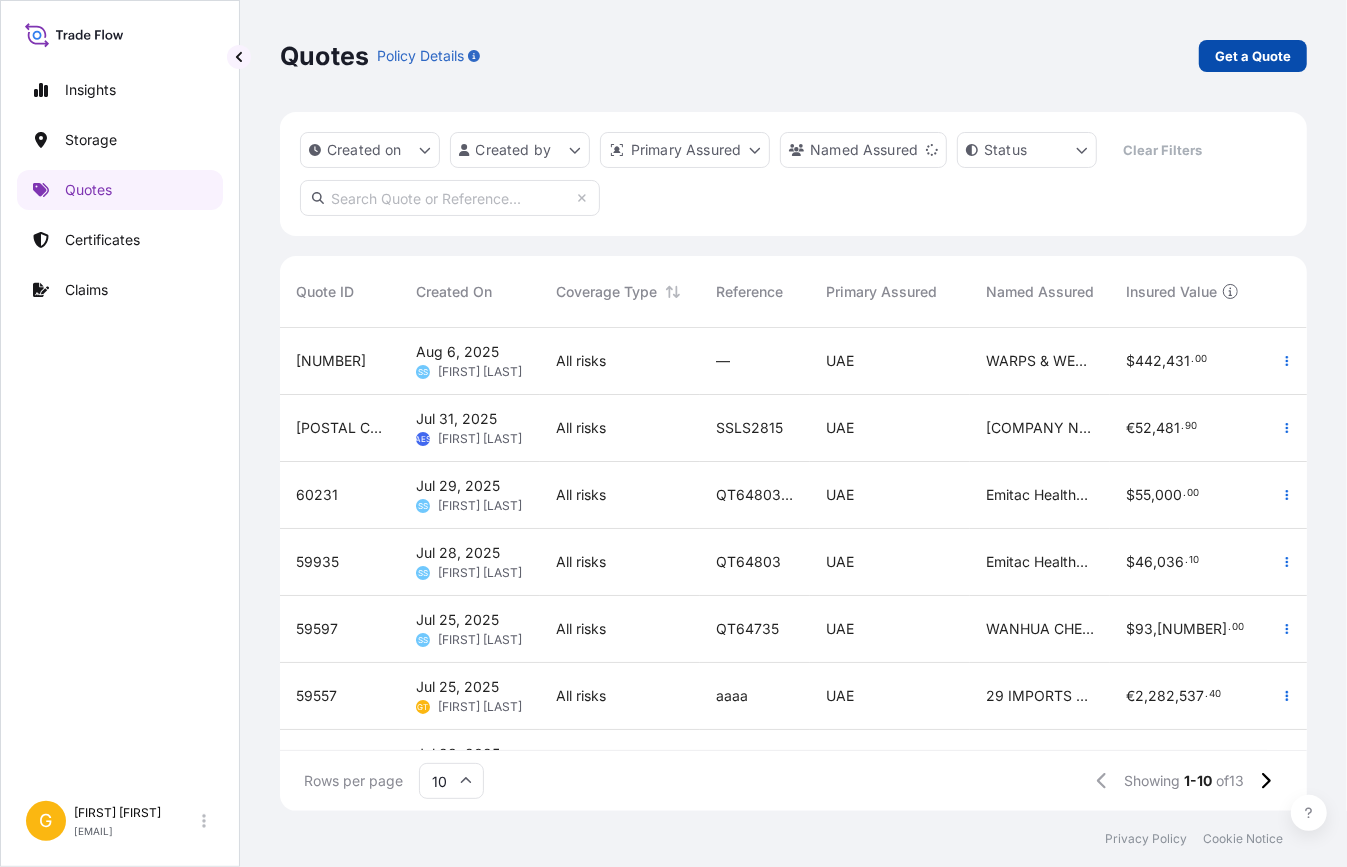 click on "Get a Quote" at bounding box center (1253, 56) 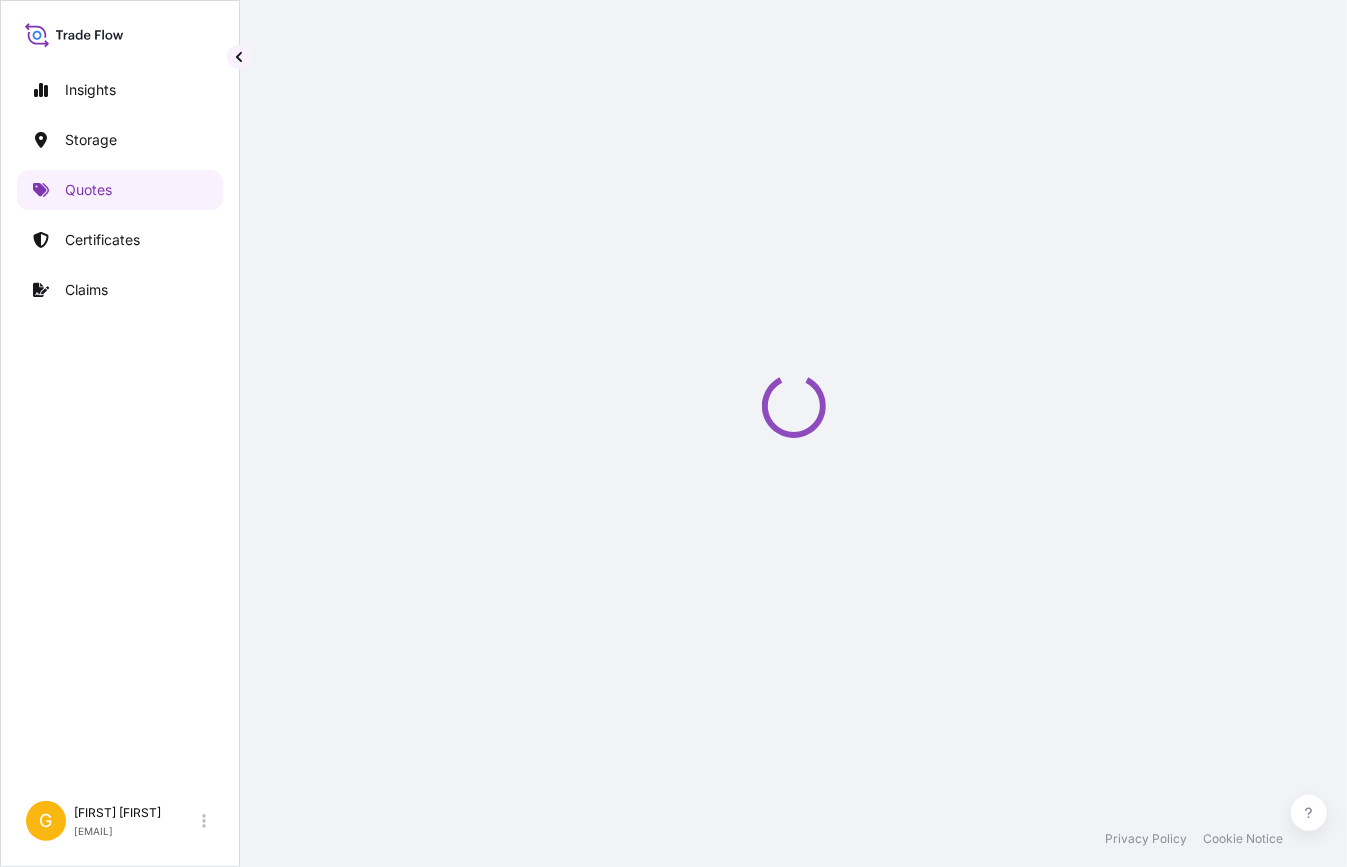 select on "Water" 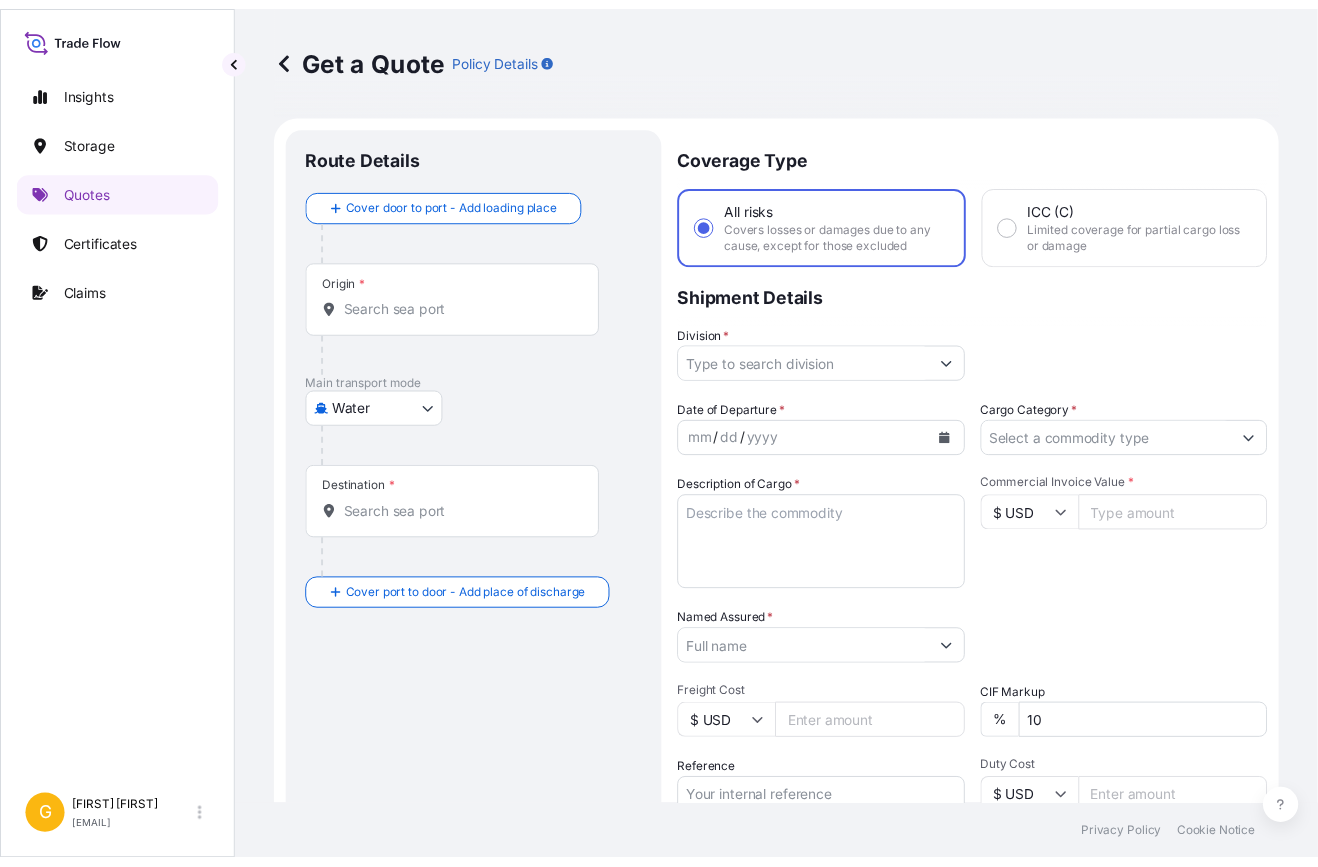 scroll, scrollTop: 31, scrollLeft: 0, axis: vertical 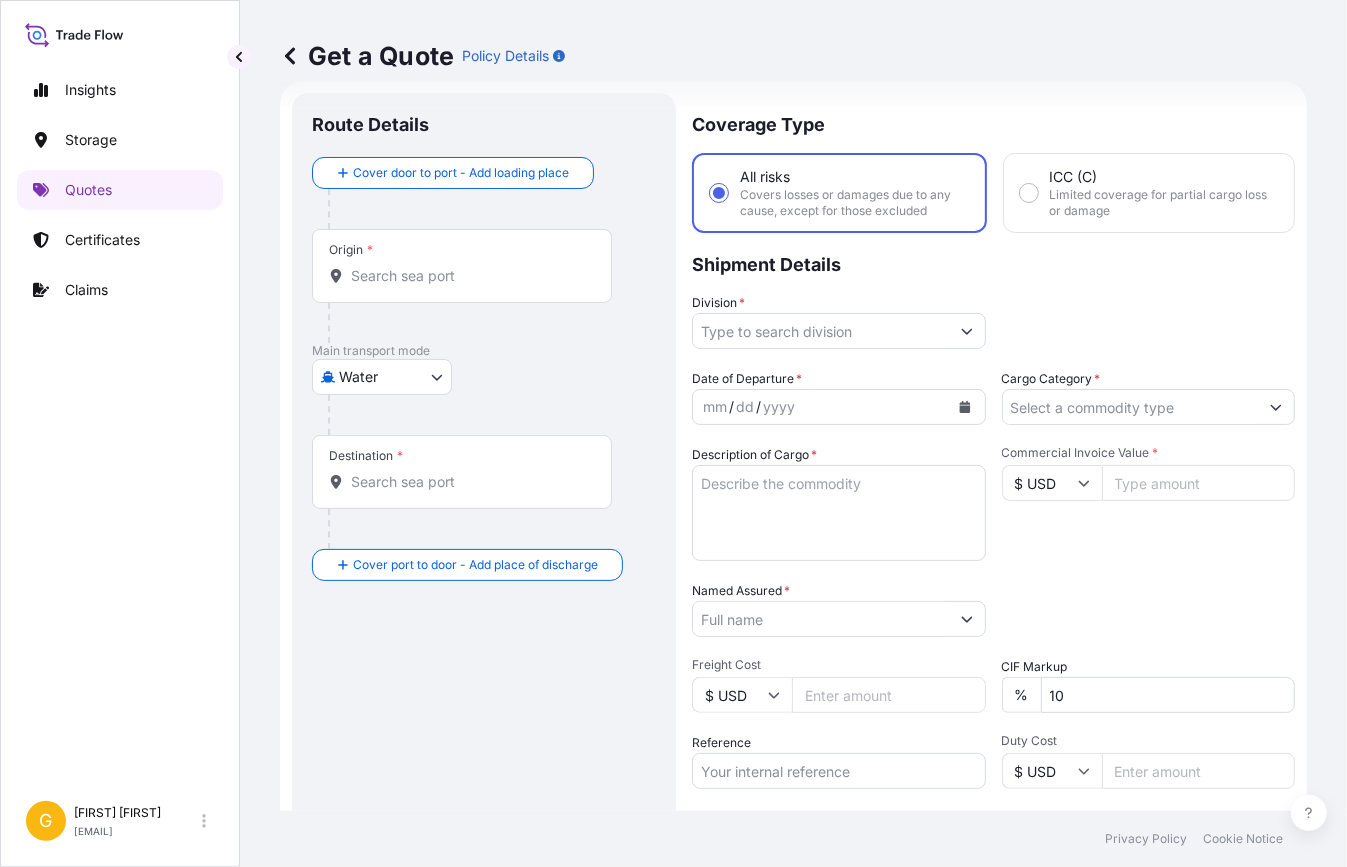 click on "Origin *" at bounding box center (469, 276) 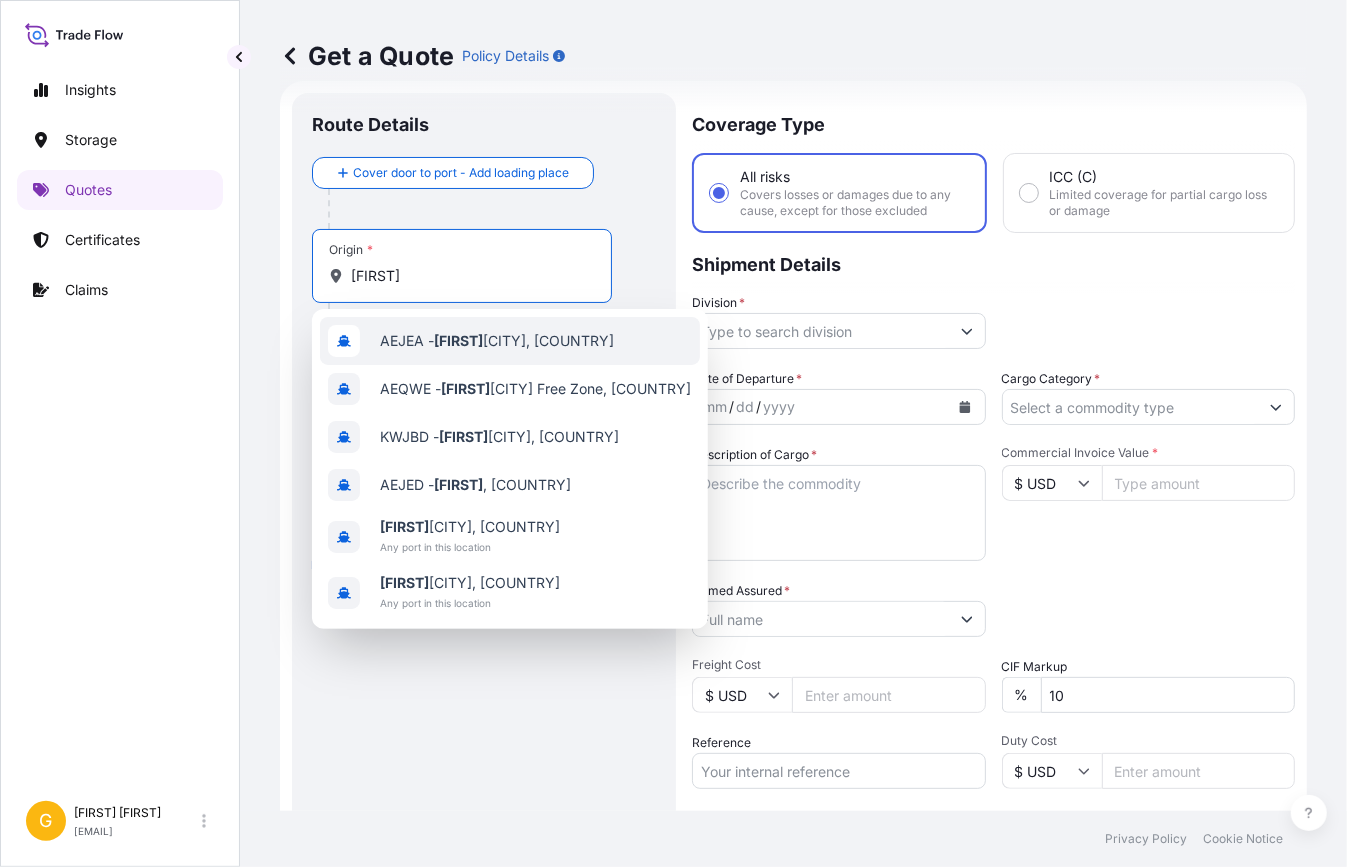 click on "[CODE] - [CITY], [COUNTRY]" at bounding box center (497, 341) 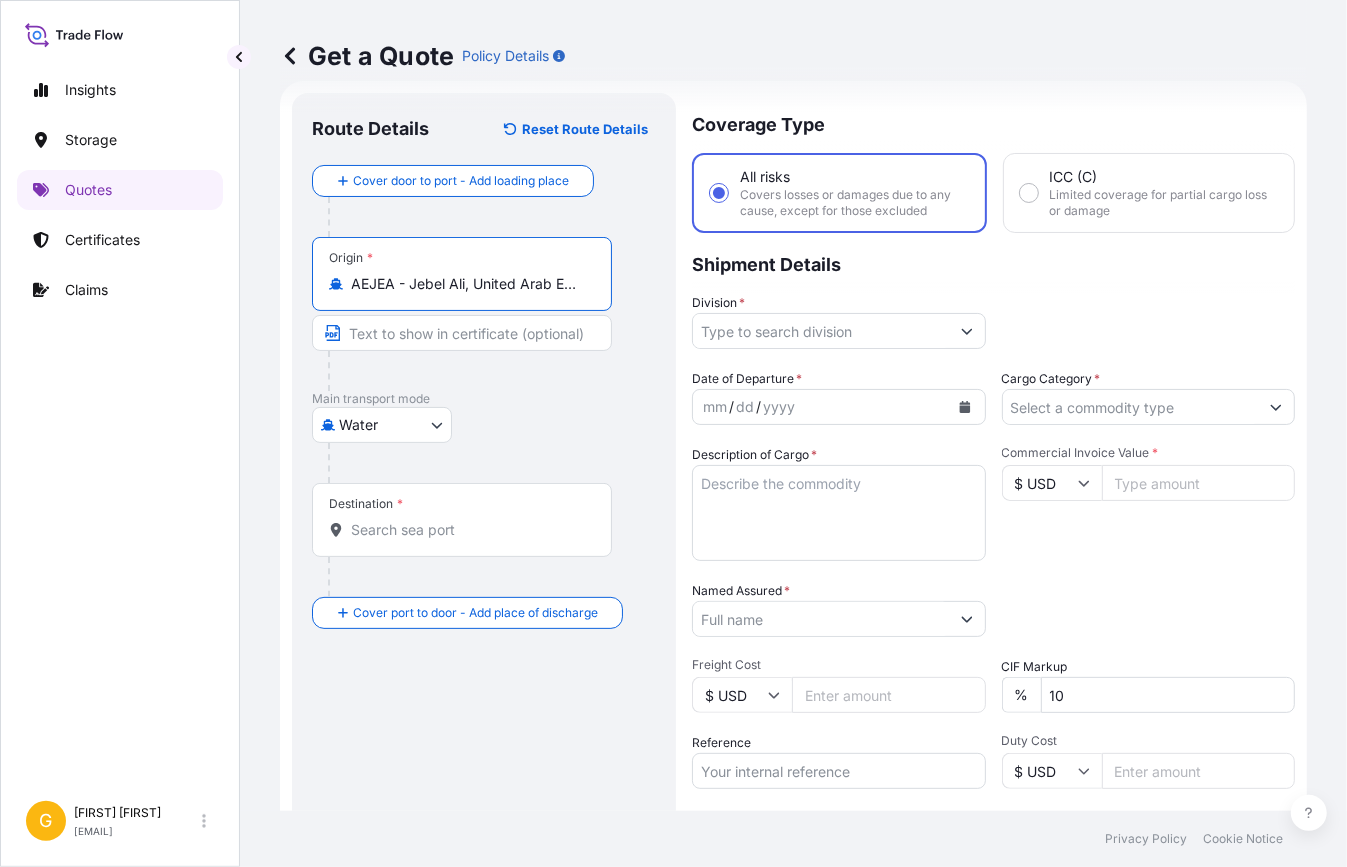type on "AEJEA - Jebel Ali, United Arab Emirates" 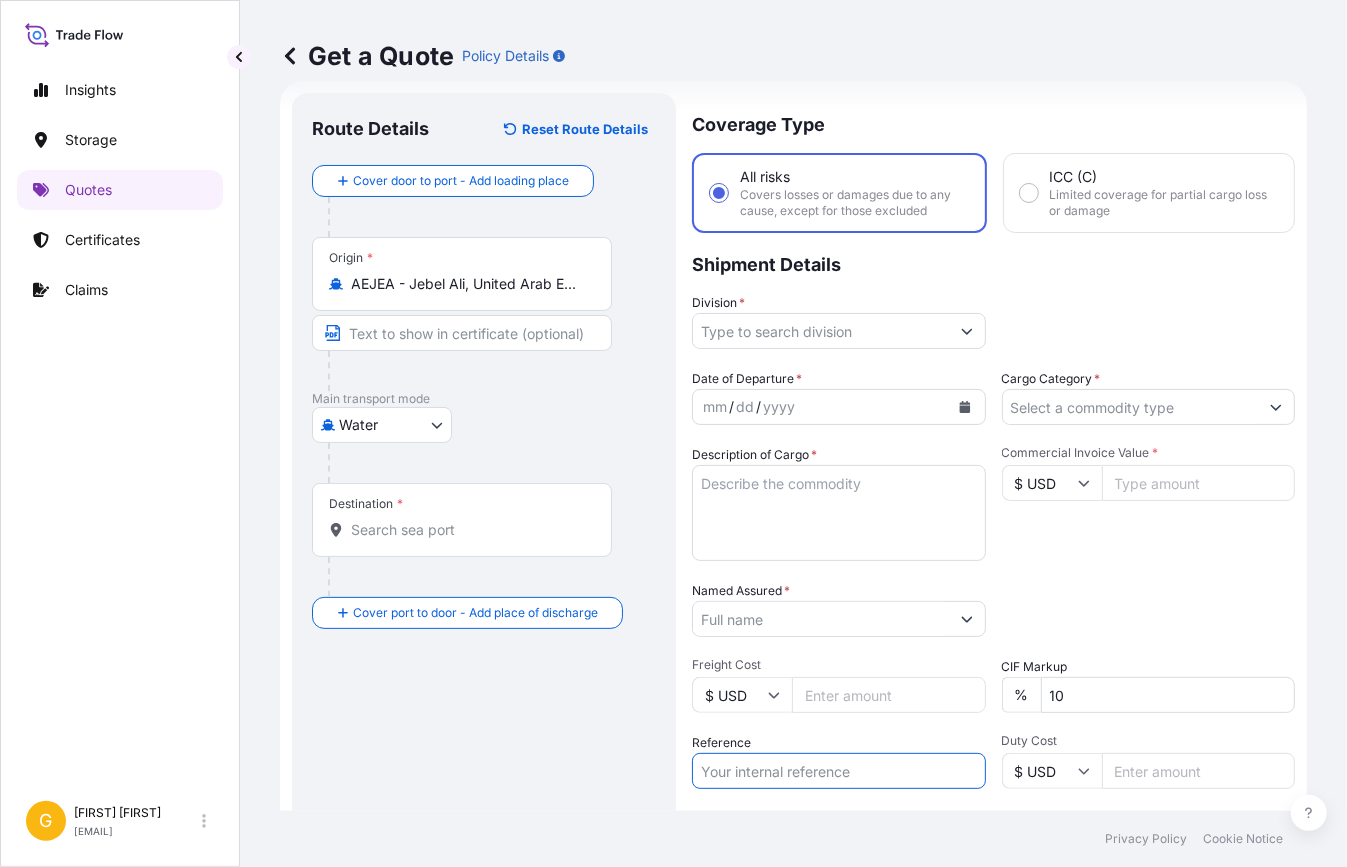 paste on "RFQ [ALPHANUMERIC]" 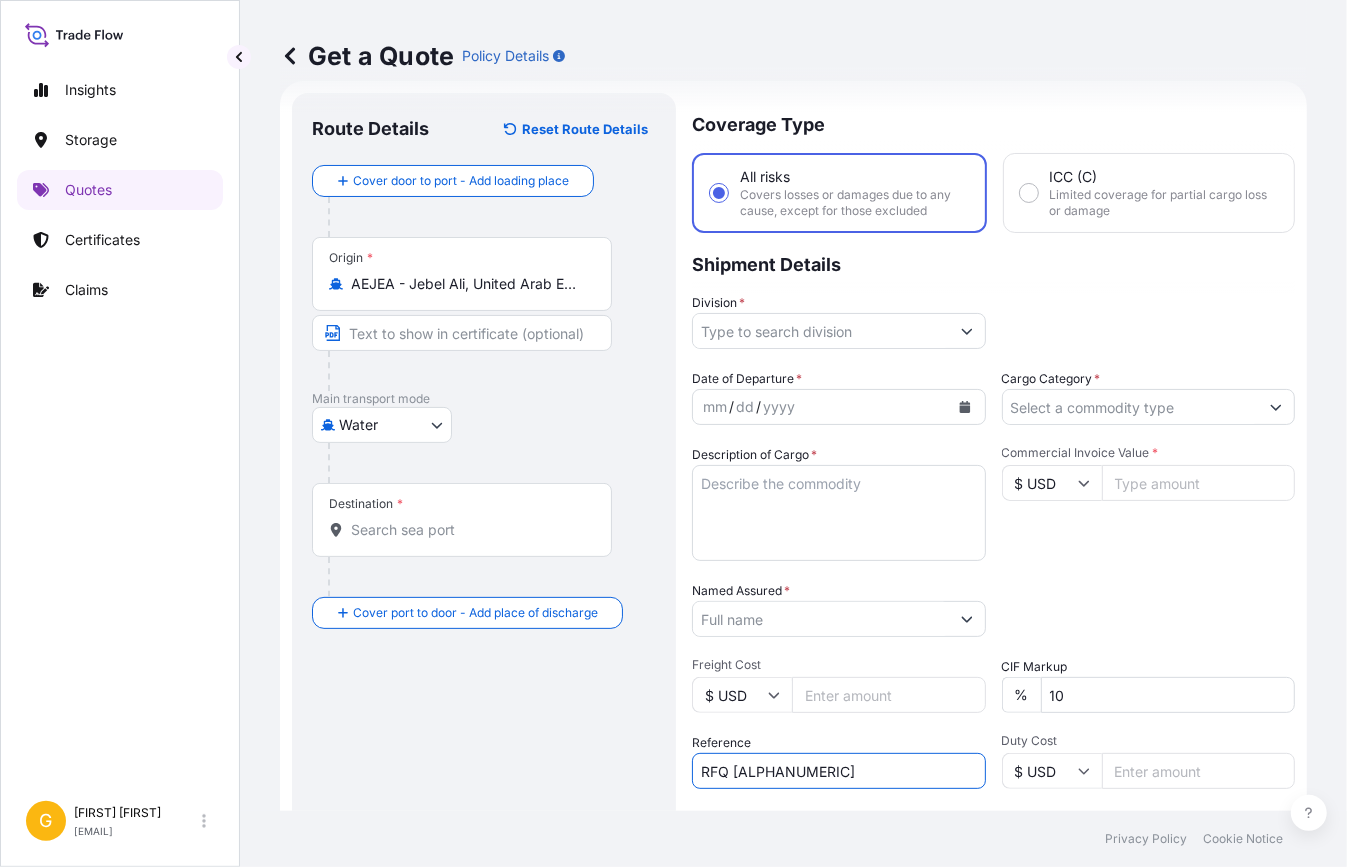 type on "RFQ [ALPHANUMERIC]" 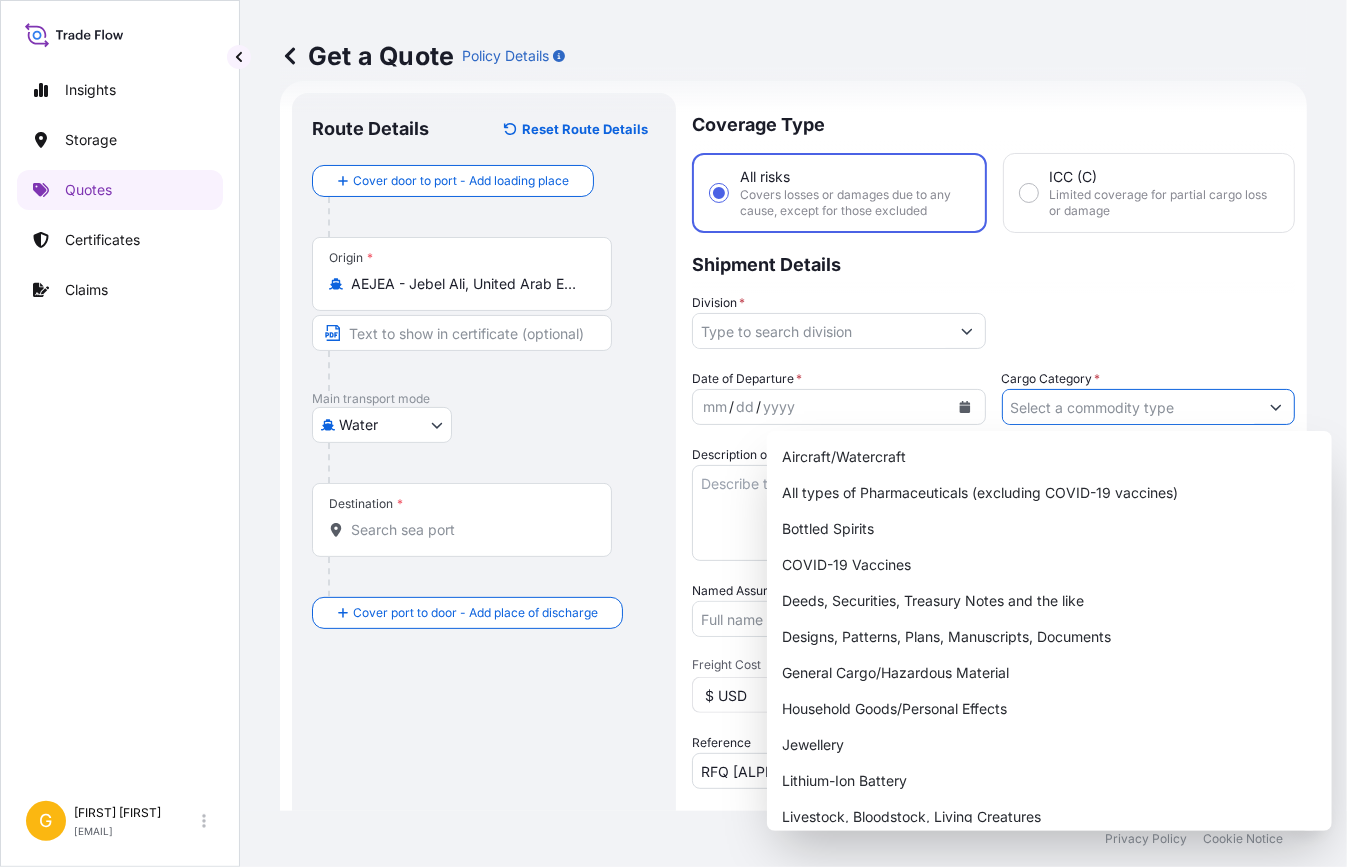 click on "Cargo Category *" at bounding box center [1131, 407] 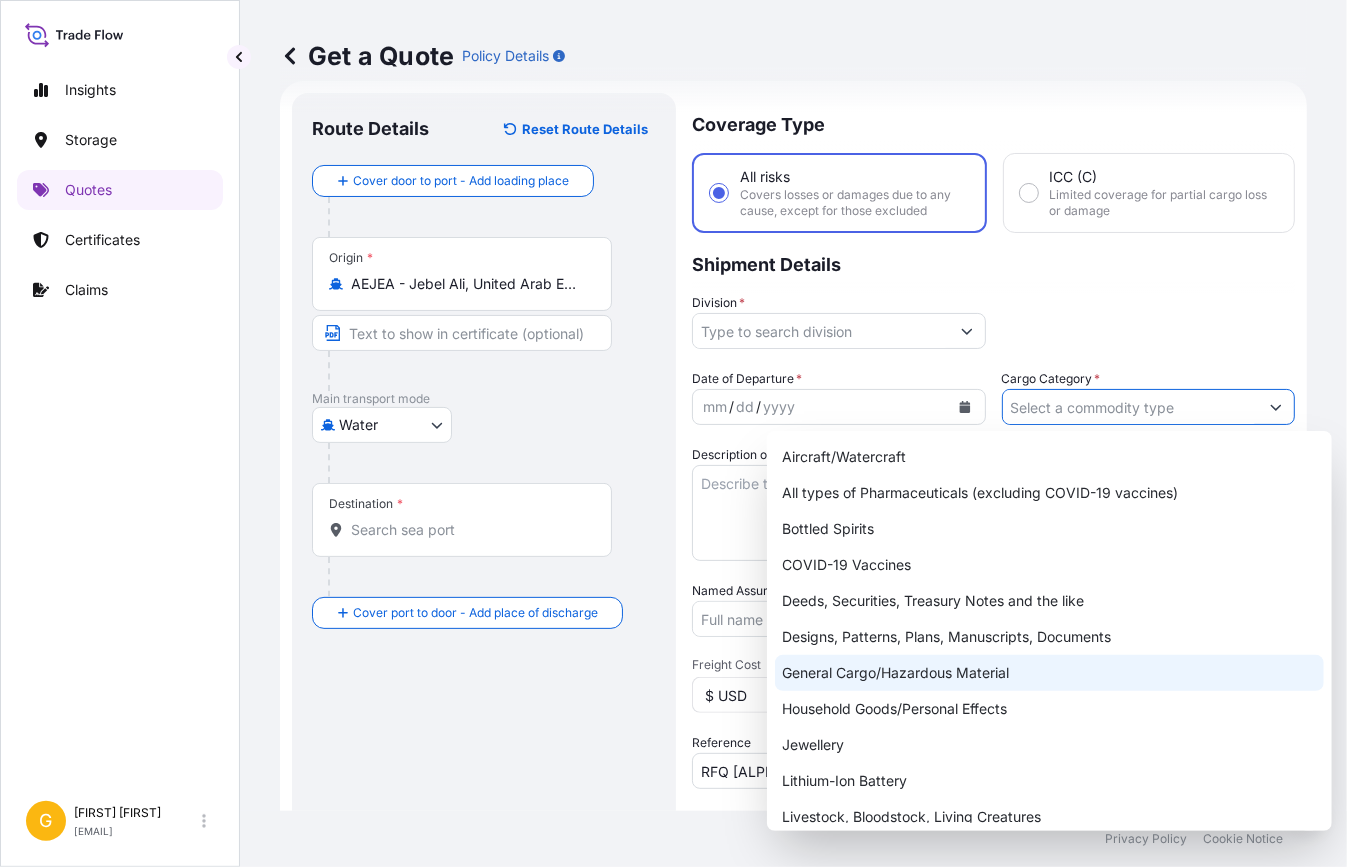 click on "General Cargo/Hazardous Material" at bounding box center (1049, 673) 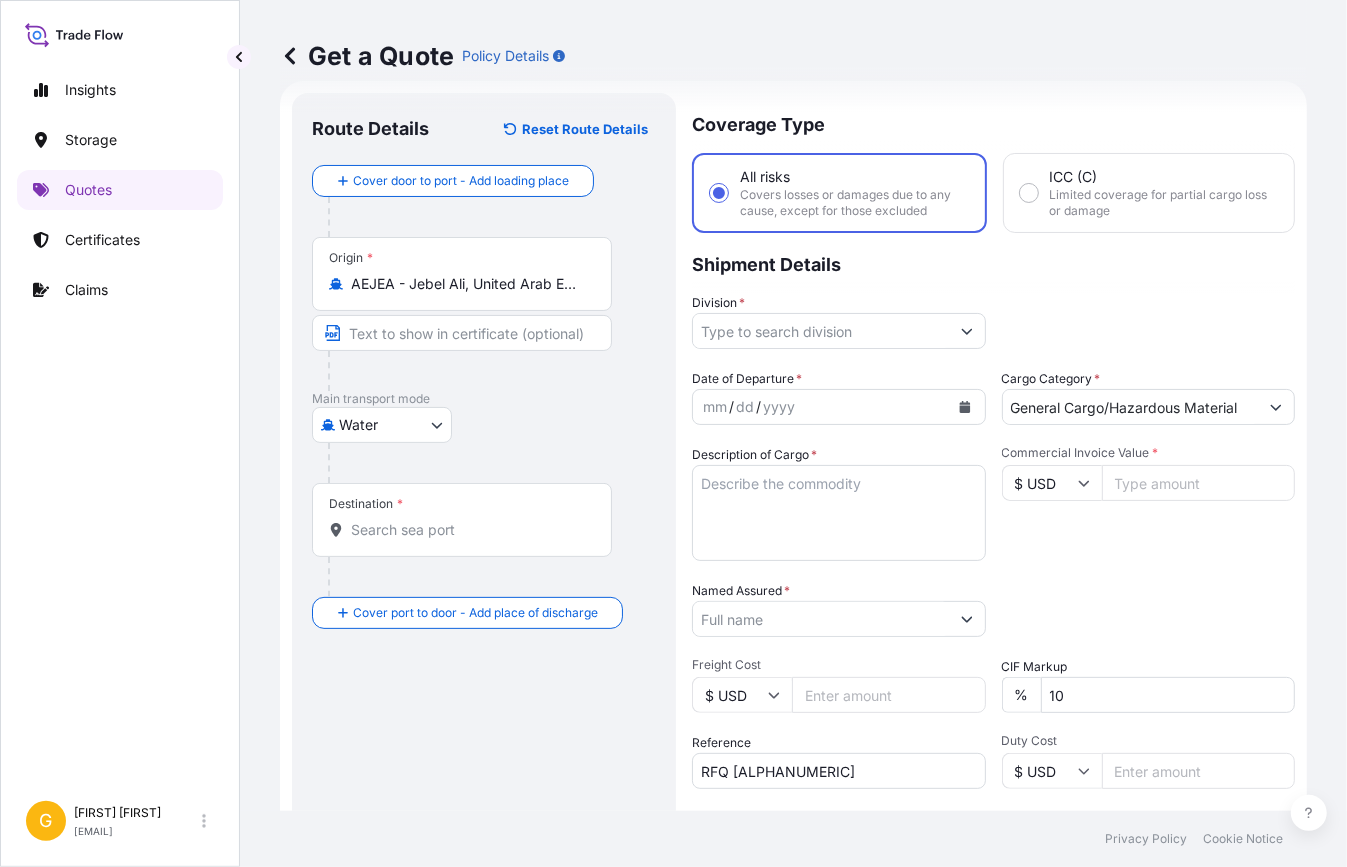 click on "Commercial Invoice Value   *" at bounding box center (1199, 483) 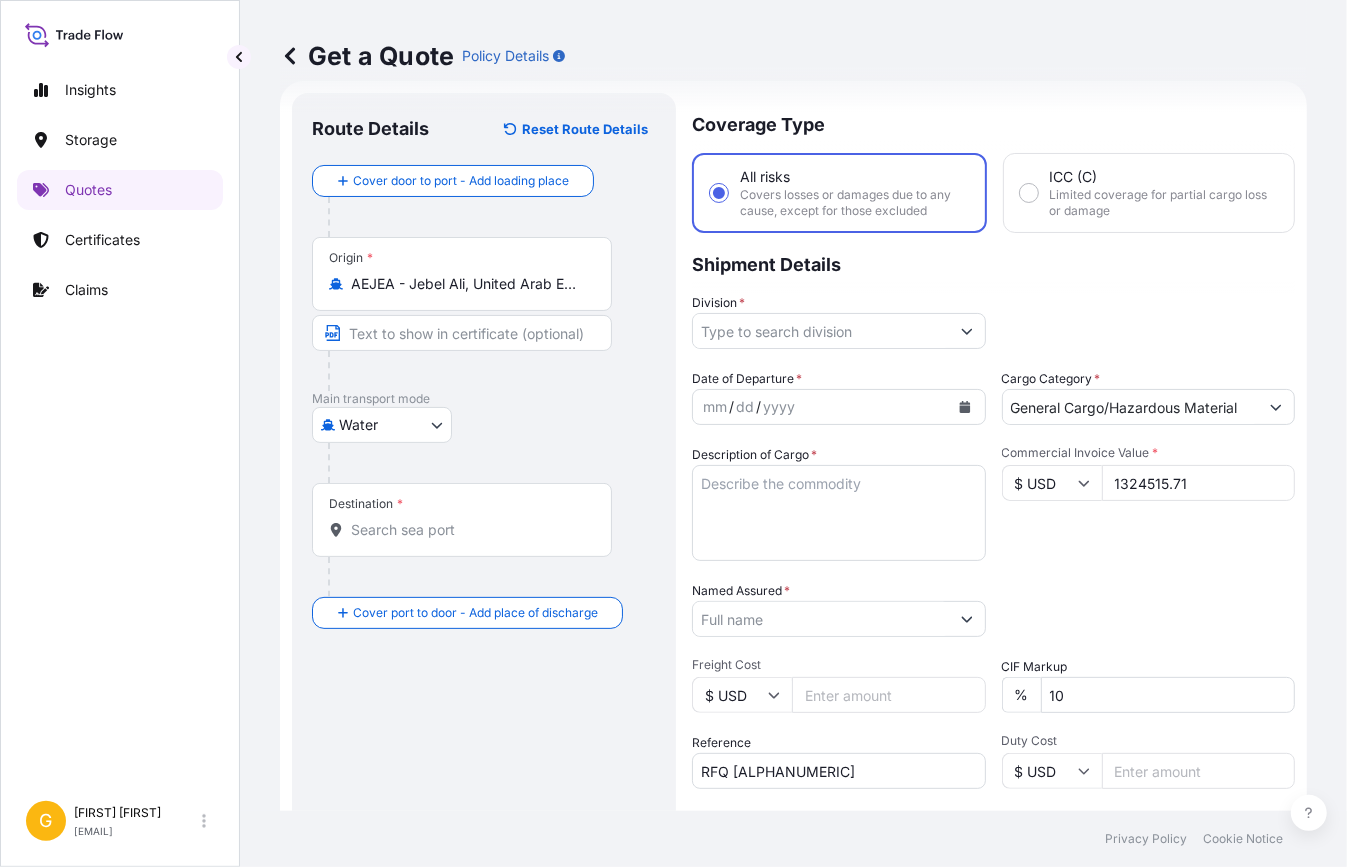 type on "1324515.71" 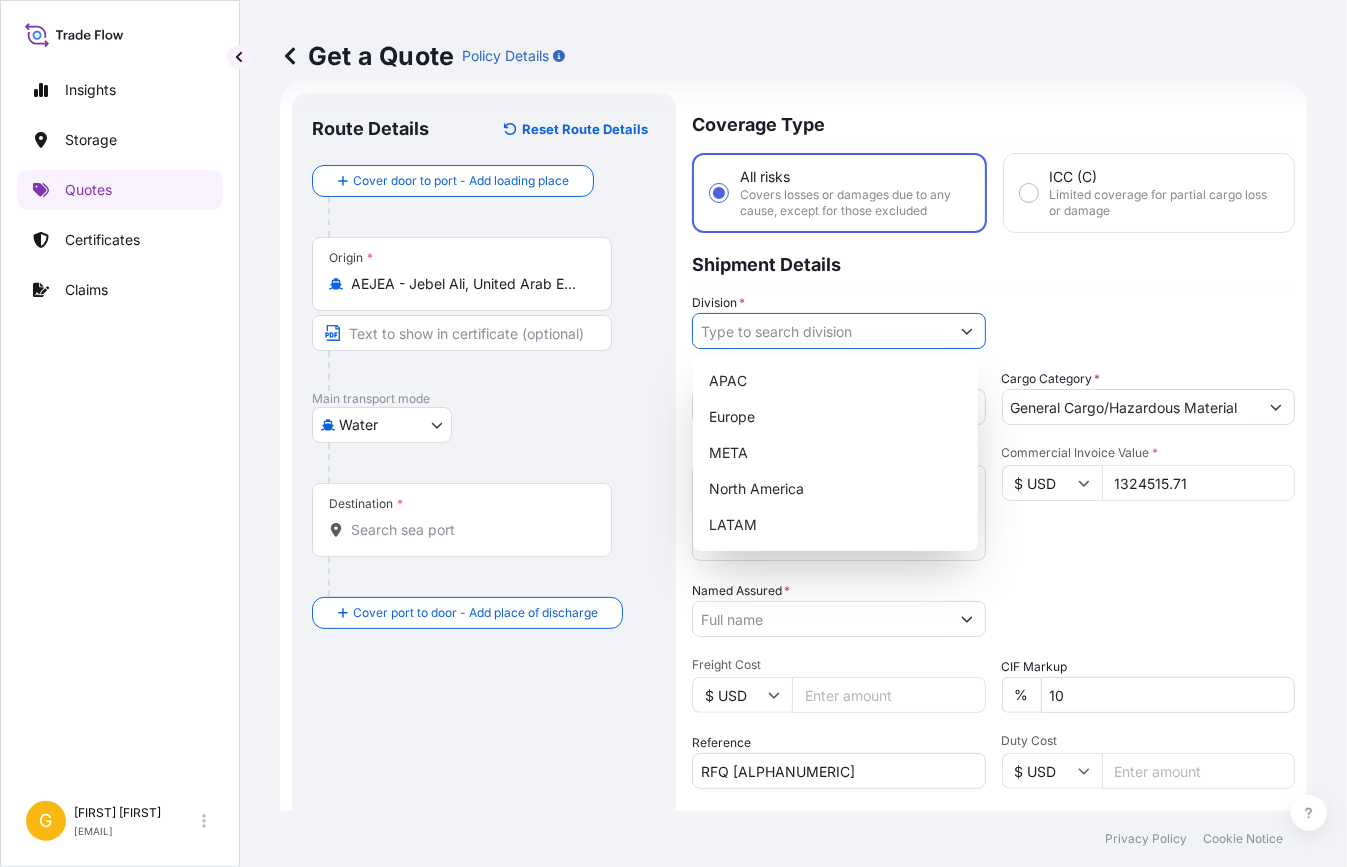 click at bounding box center [967, 331] 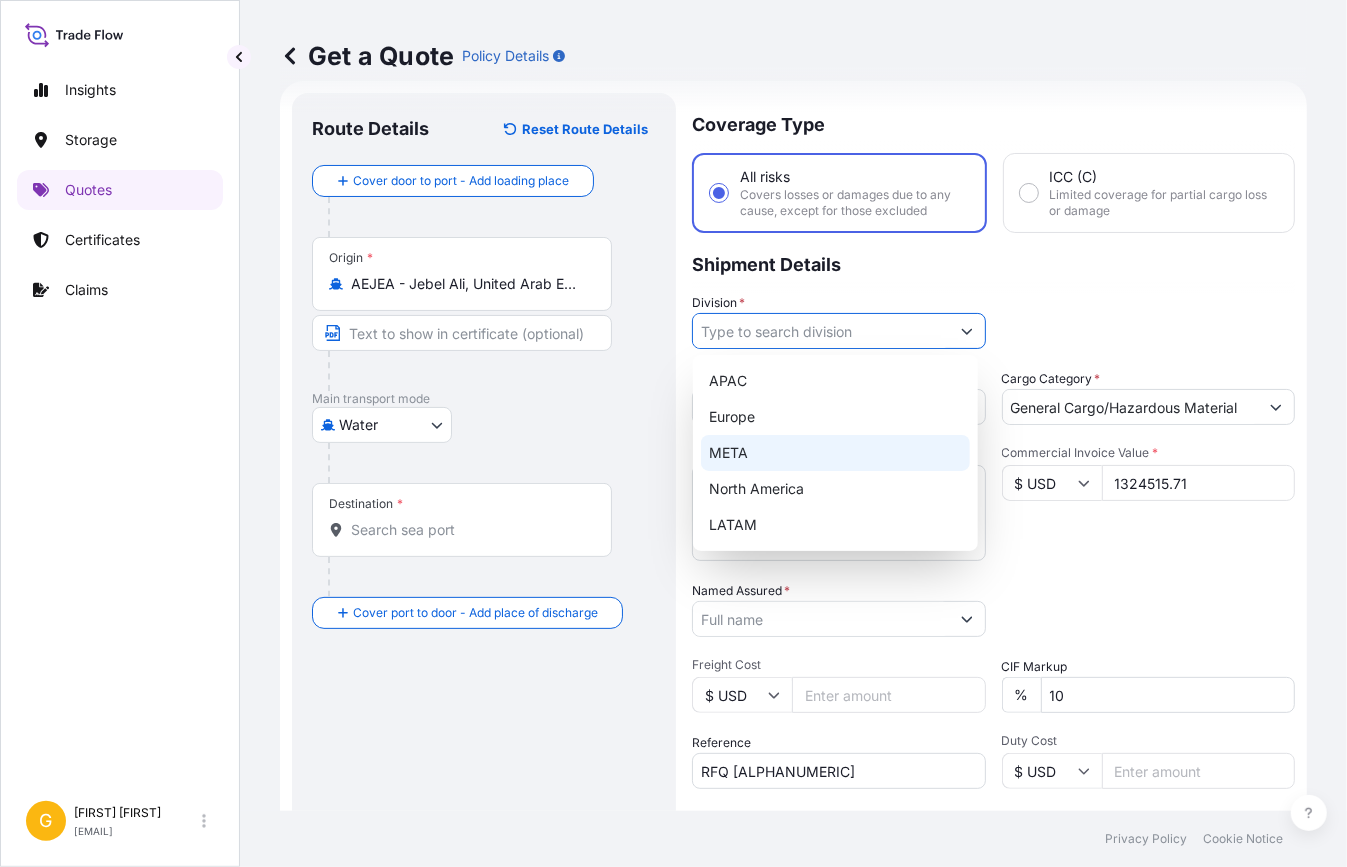 click on "META" at bounding box center [835, 453] 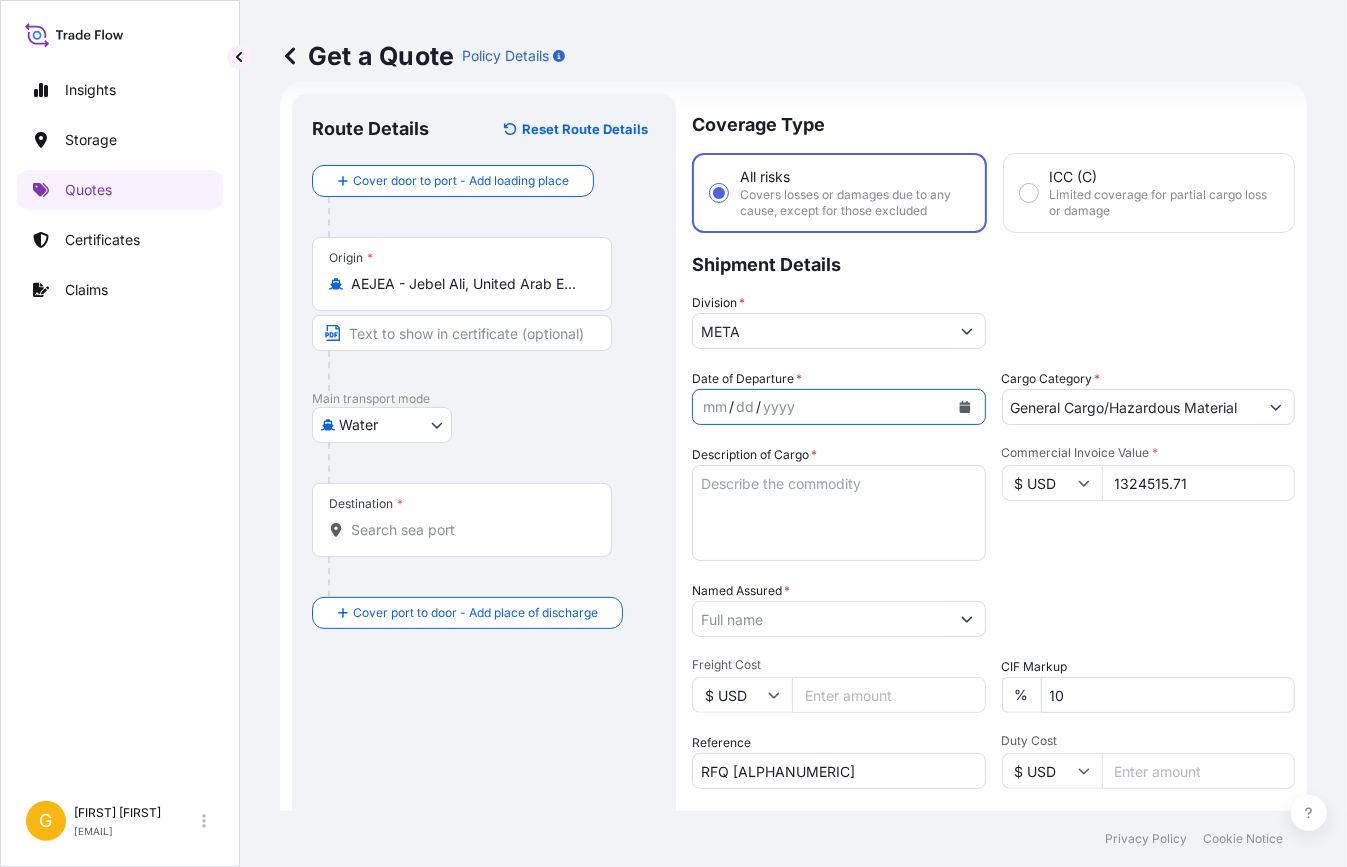 click at bounding box center (965, 407) 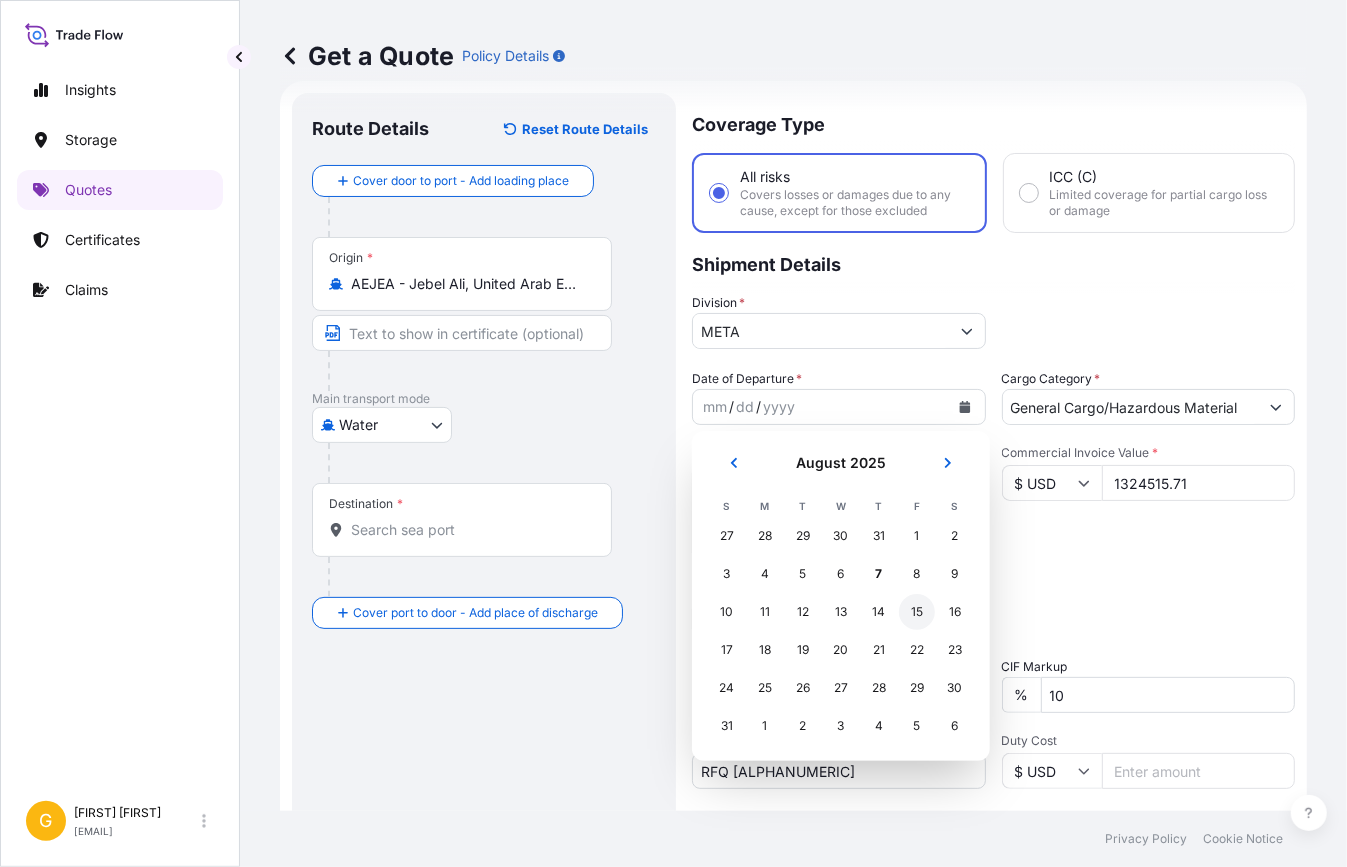 click on "15" at bounding box center (917, 612) 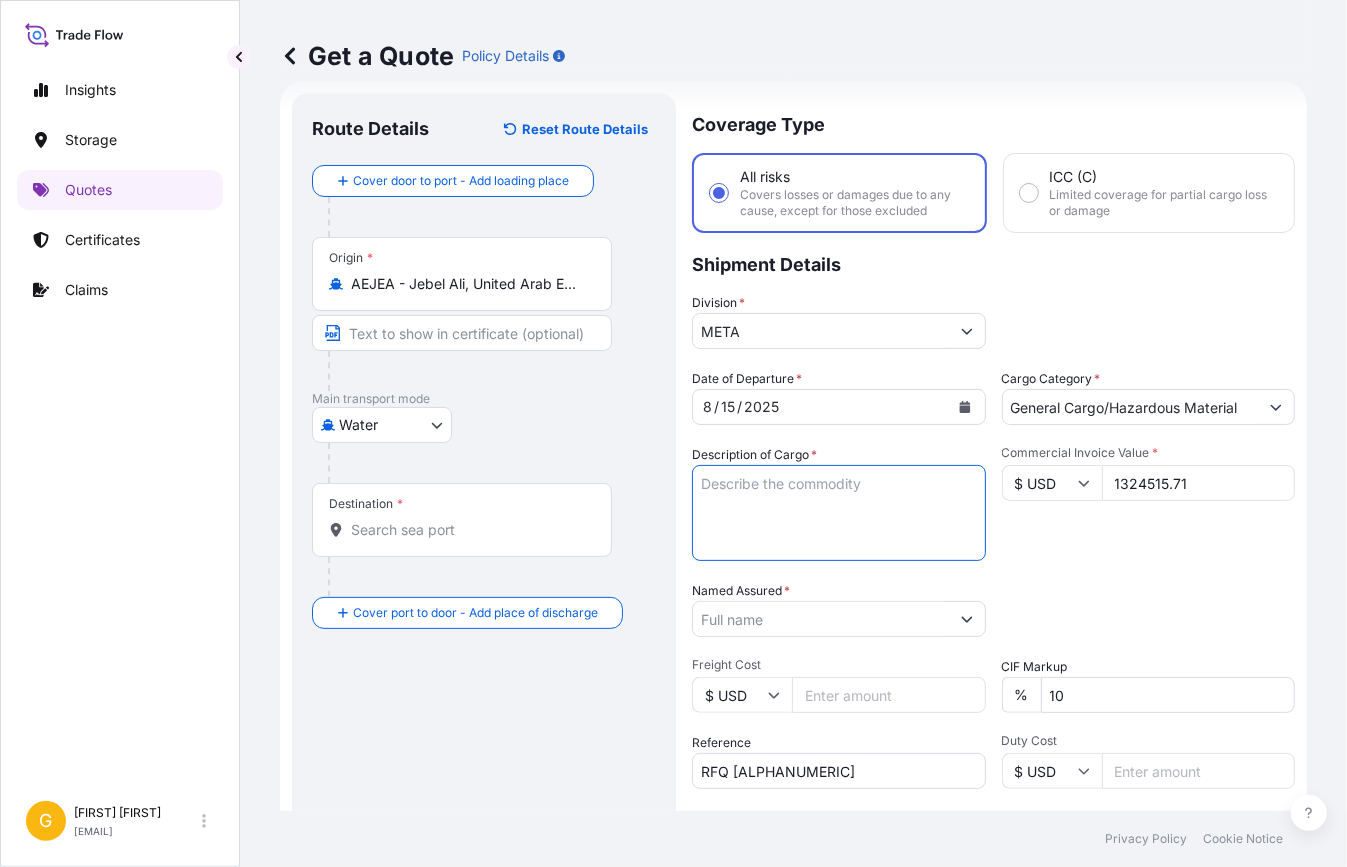 click on "Description of Cargo *" at bounding box center (839, 513) 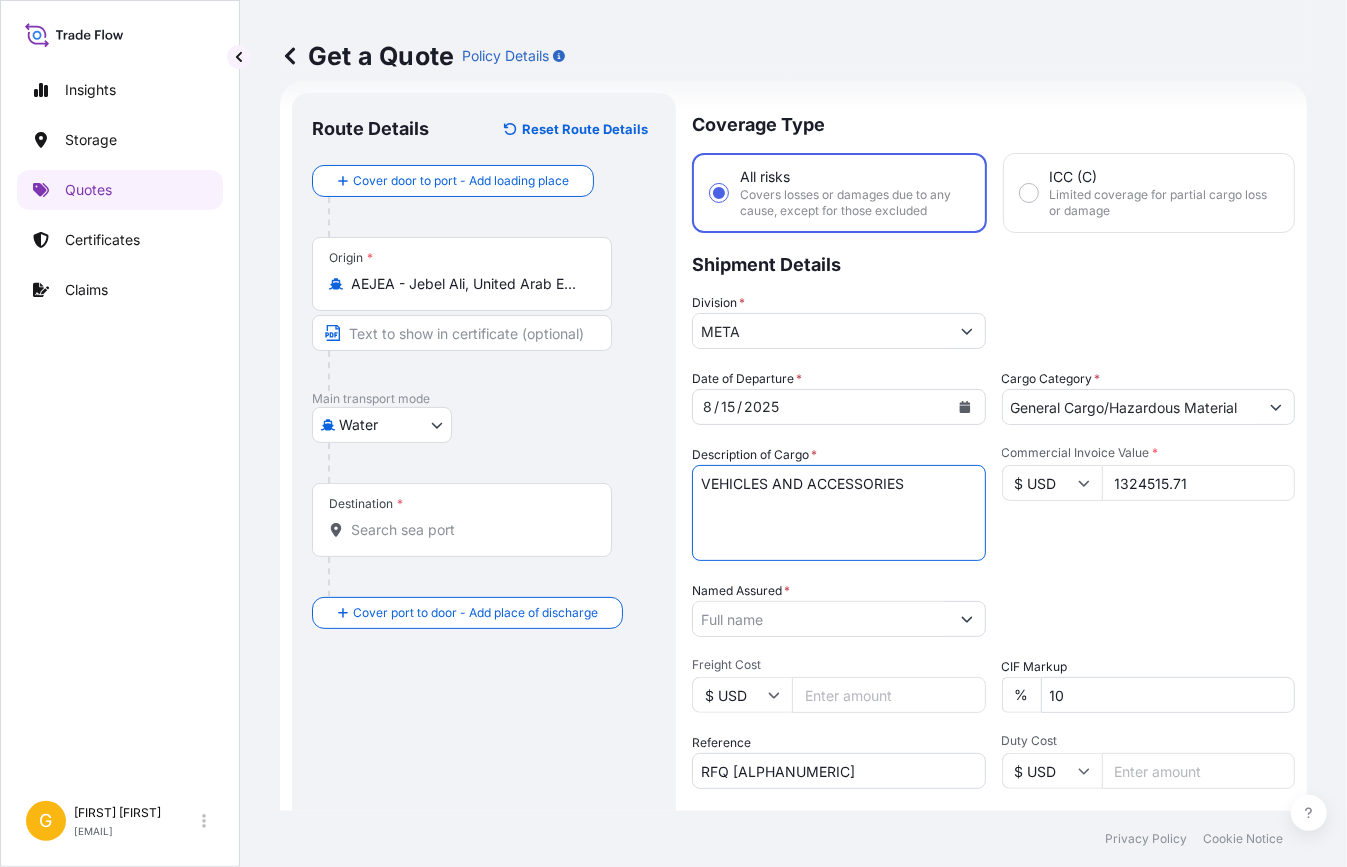 type on "VEHICLES AND ACCESSORIES" 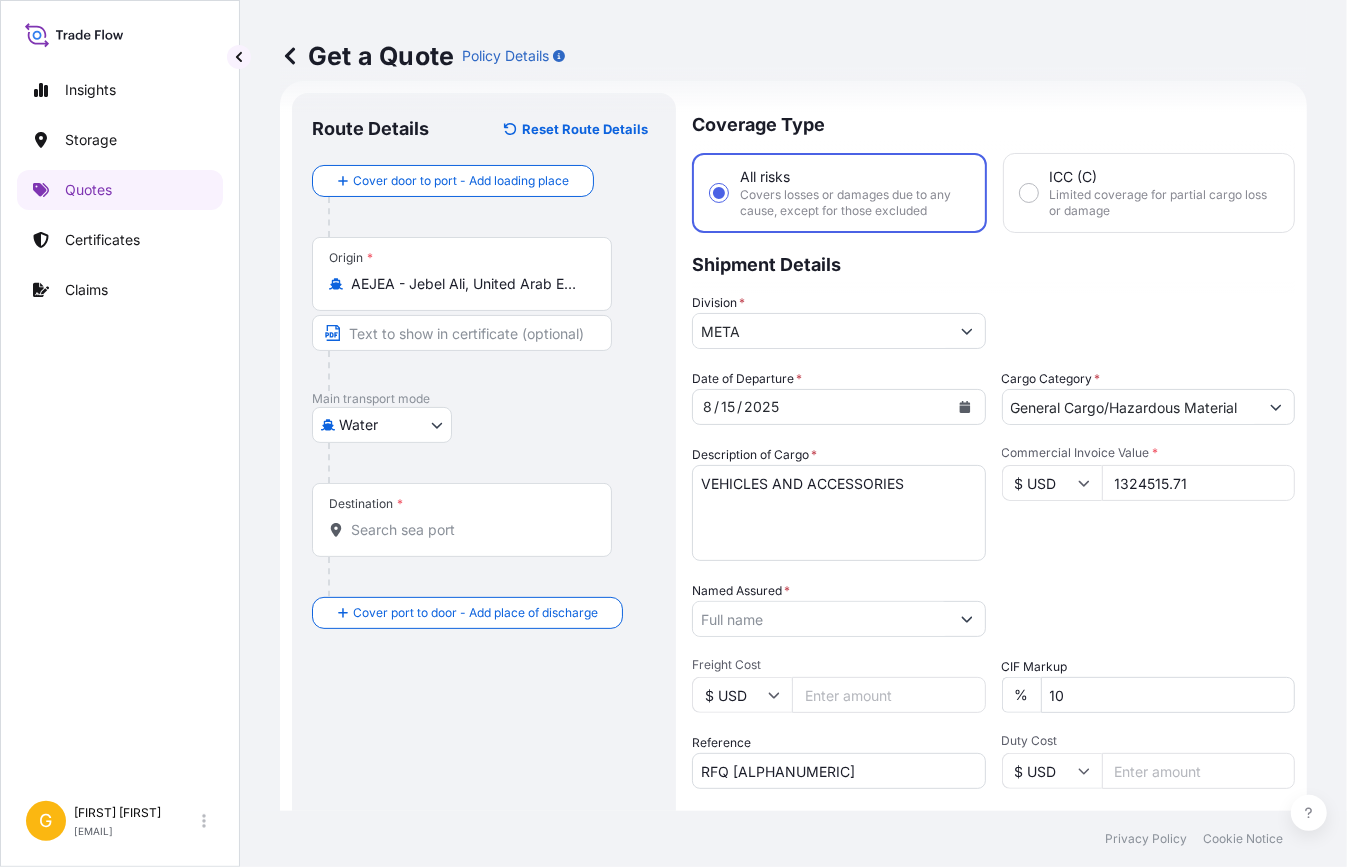 click on "Destination *" at bounding box center [462, 520] 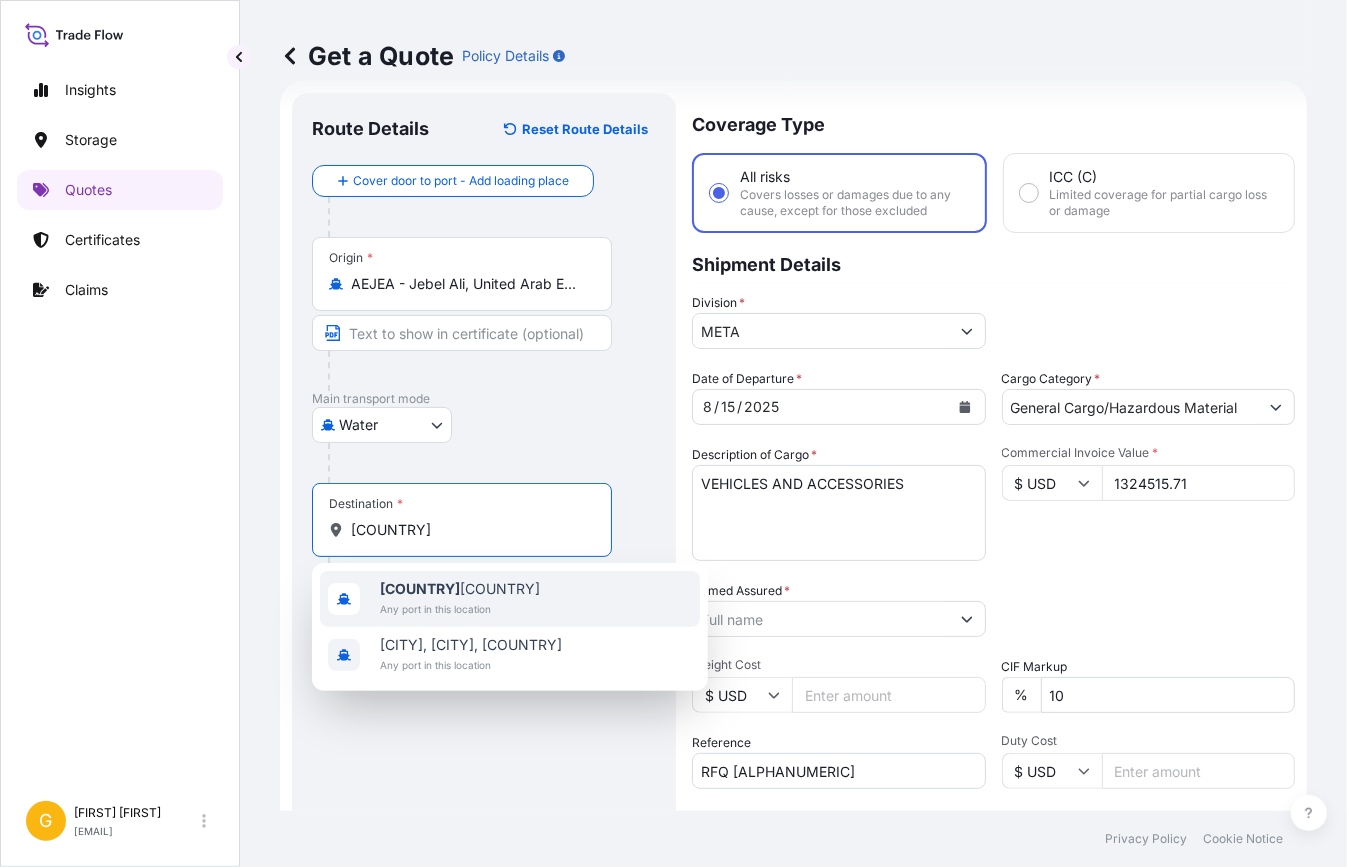 click on "Any port in this location" at bounding box center [460, 609] 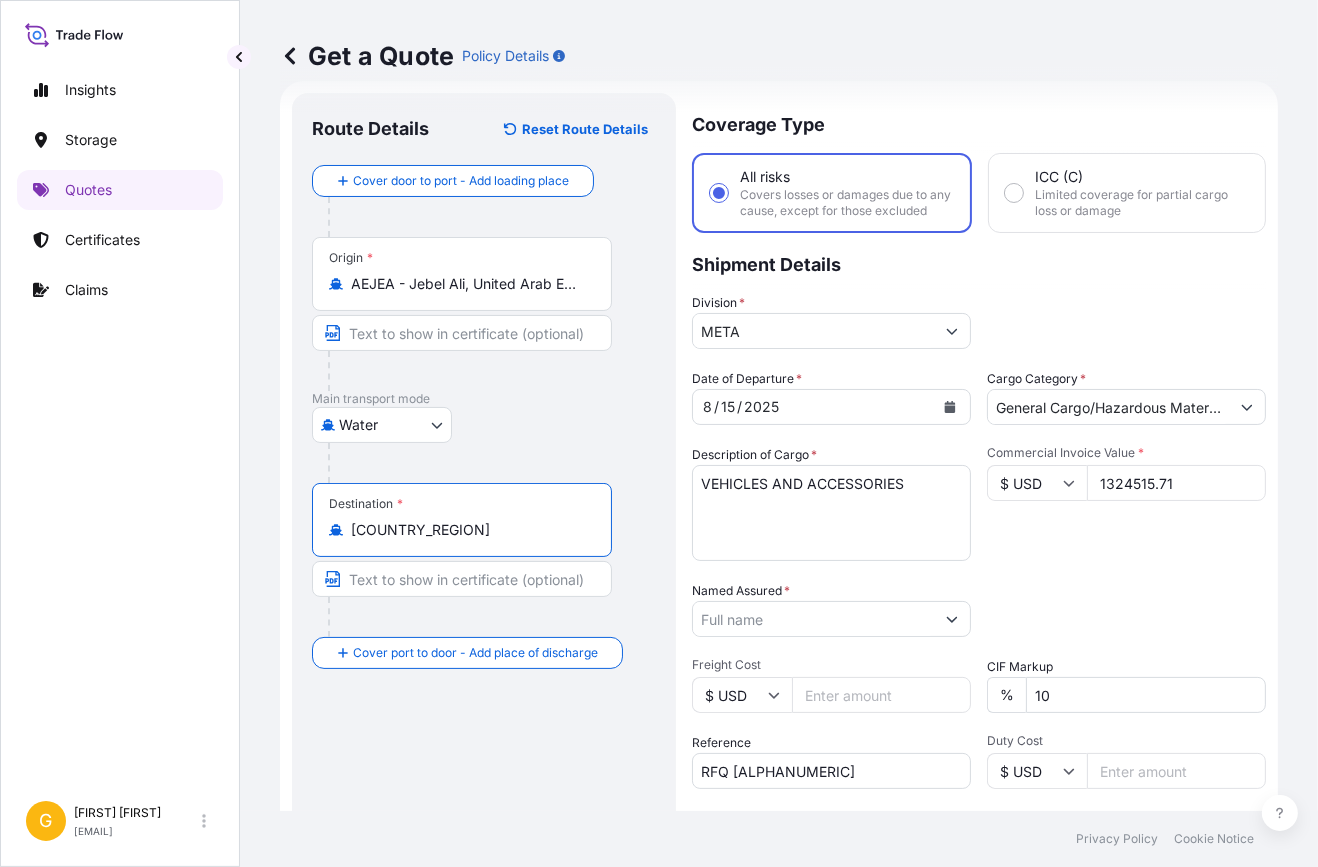 scroll, scrollTop: 226, scrollLeft: 0, axis: vertical 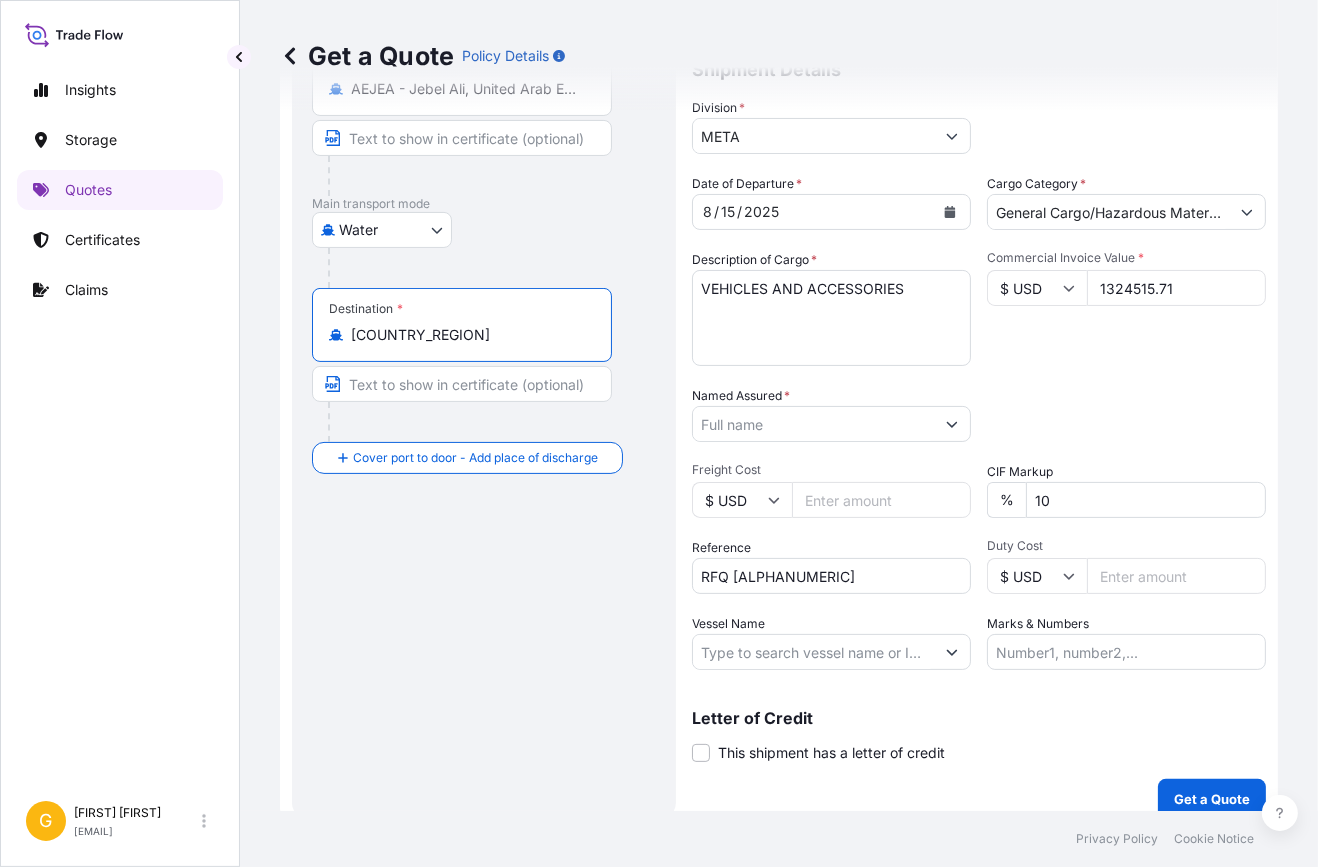 type on "[COUNTRY_REGION]" 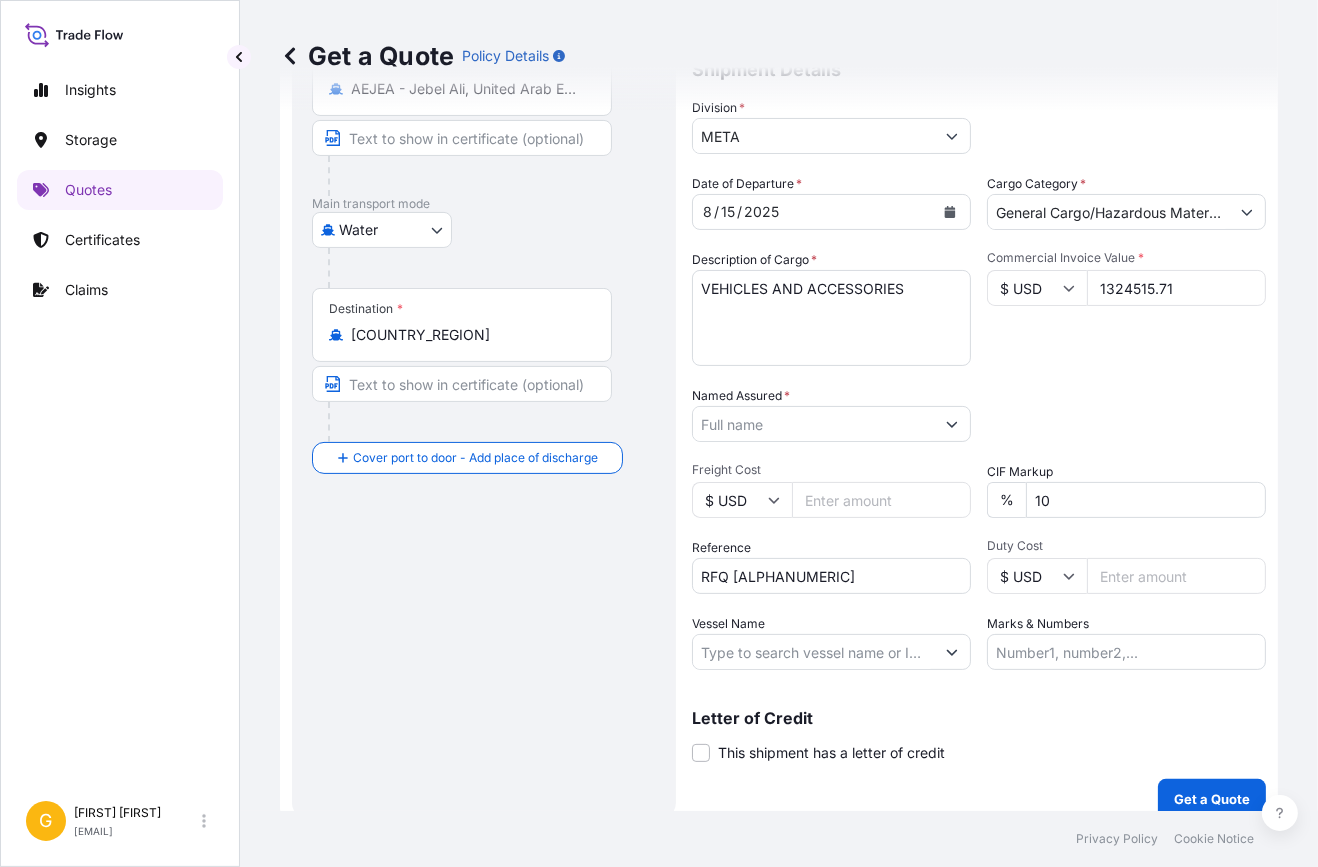 drag, startPoint x: 1293, startPoint y: 590, endPoint x: 1294, endPoint y: 609, distance: 19.026299 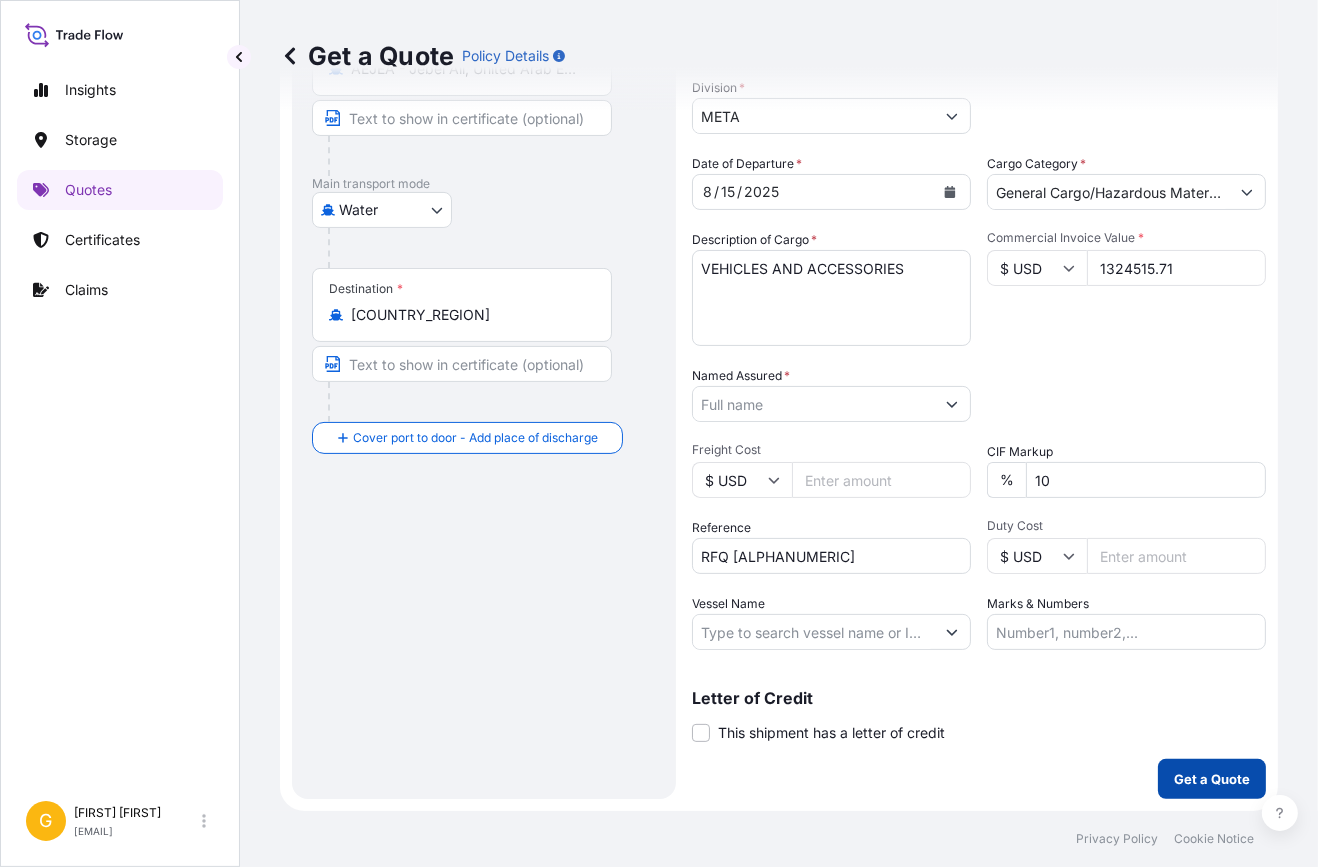 click on "Get a Quote" at bounding box center [1212, 779] 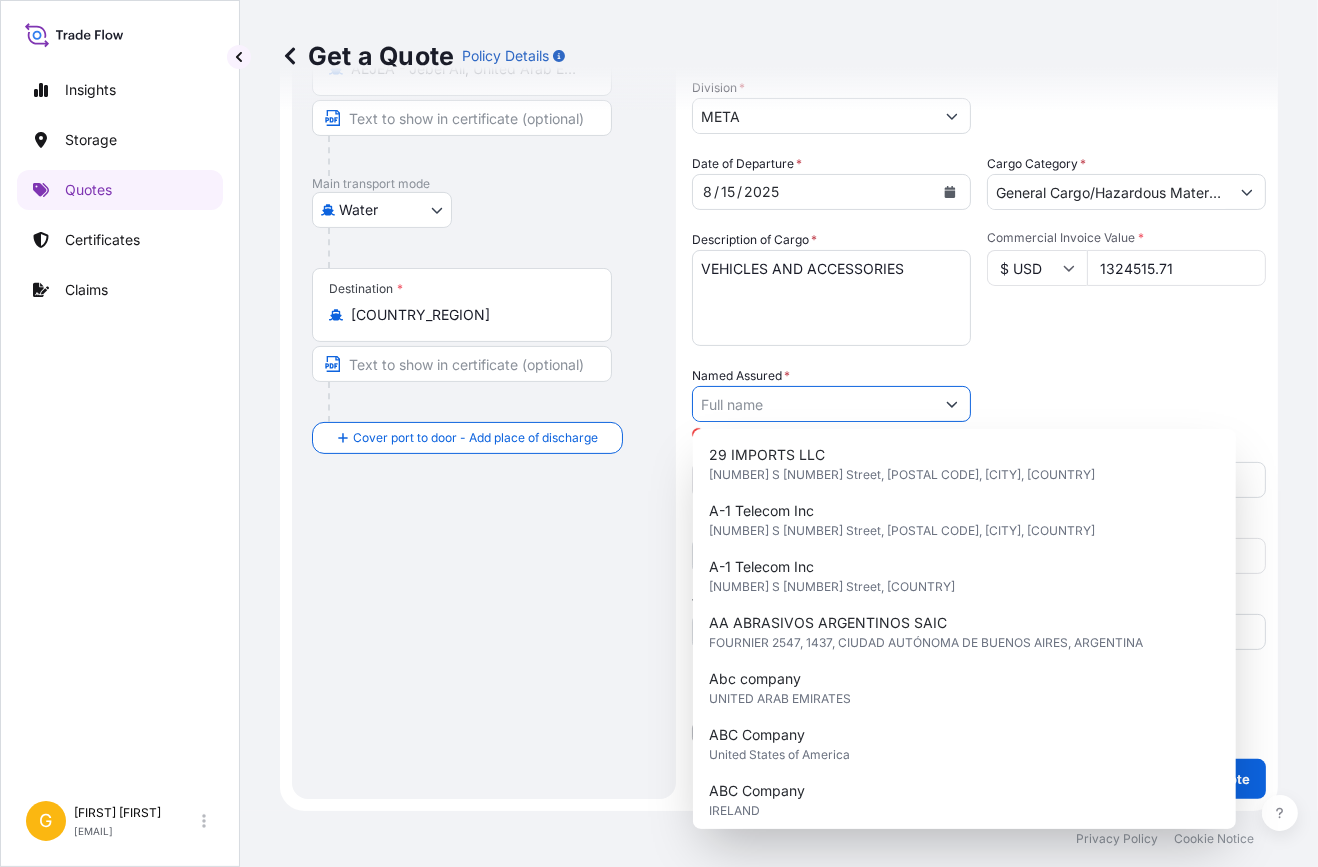 click on "Named Assured *" at bounding box center (813, 404) 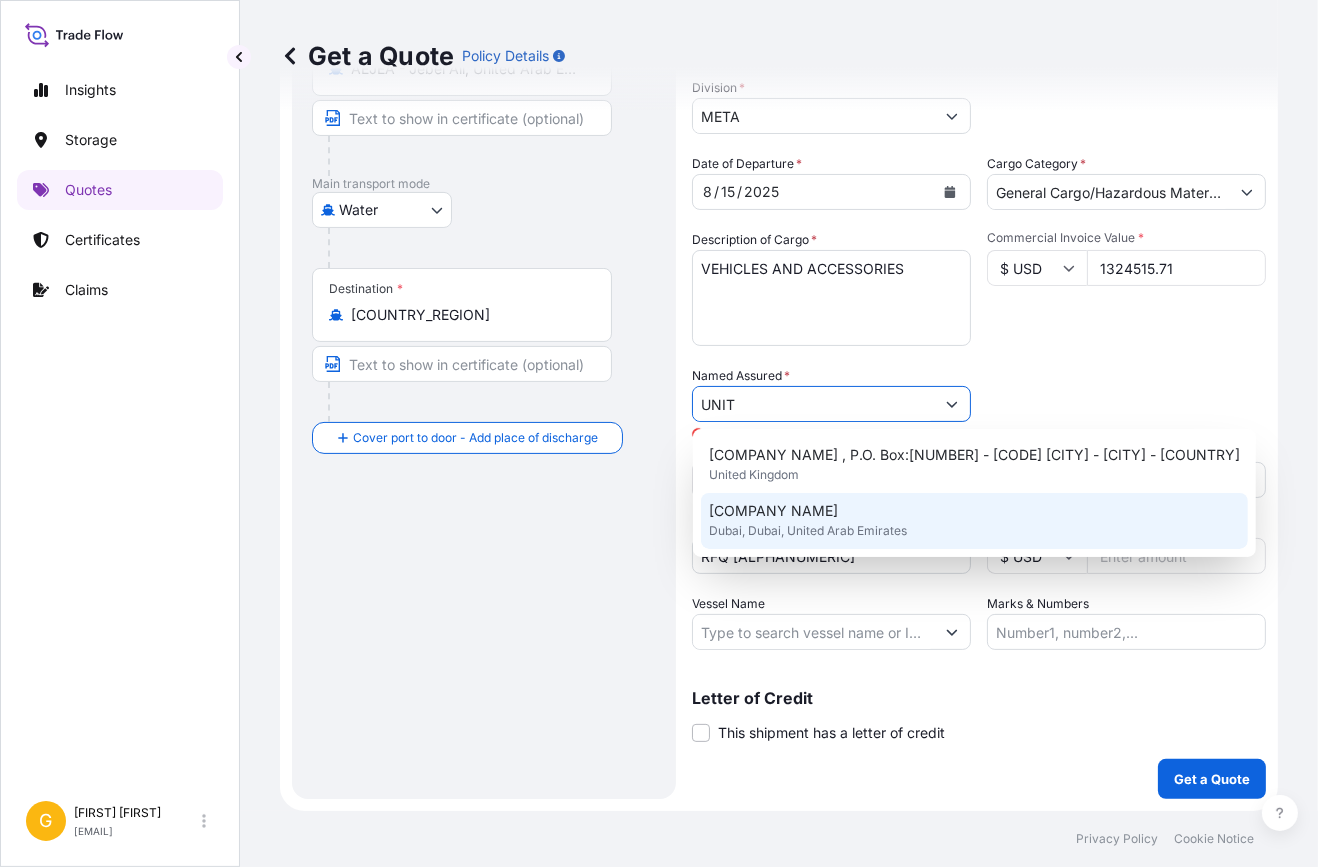 click on "[COMPANY NAME]" at bounding box center (773, 511) 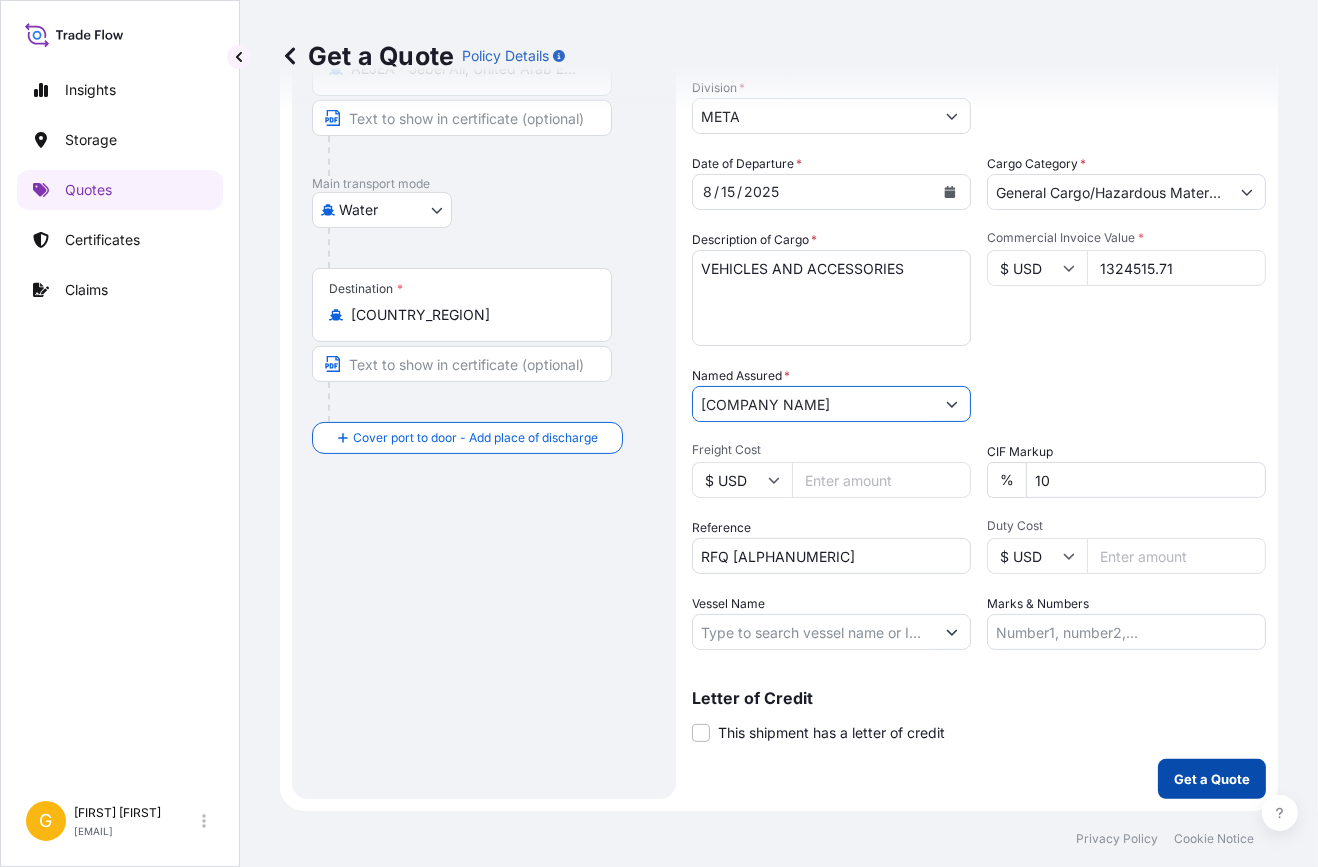 type on "[COMPANY NAME]" 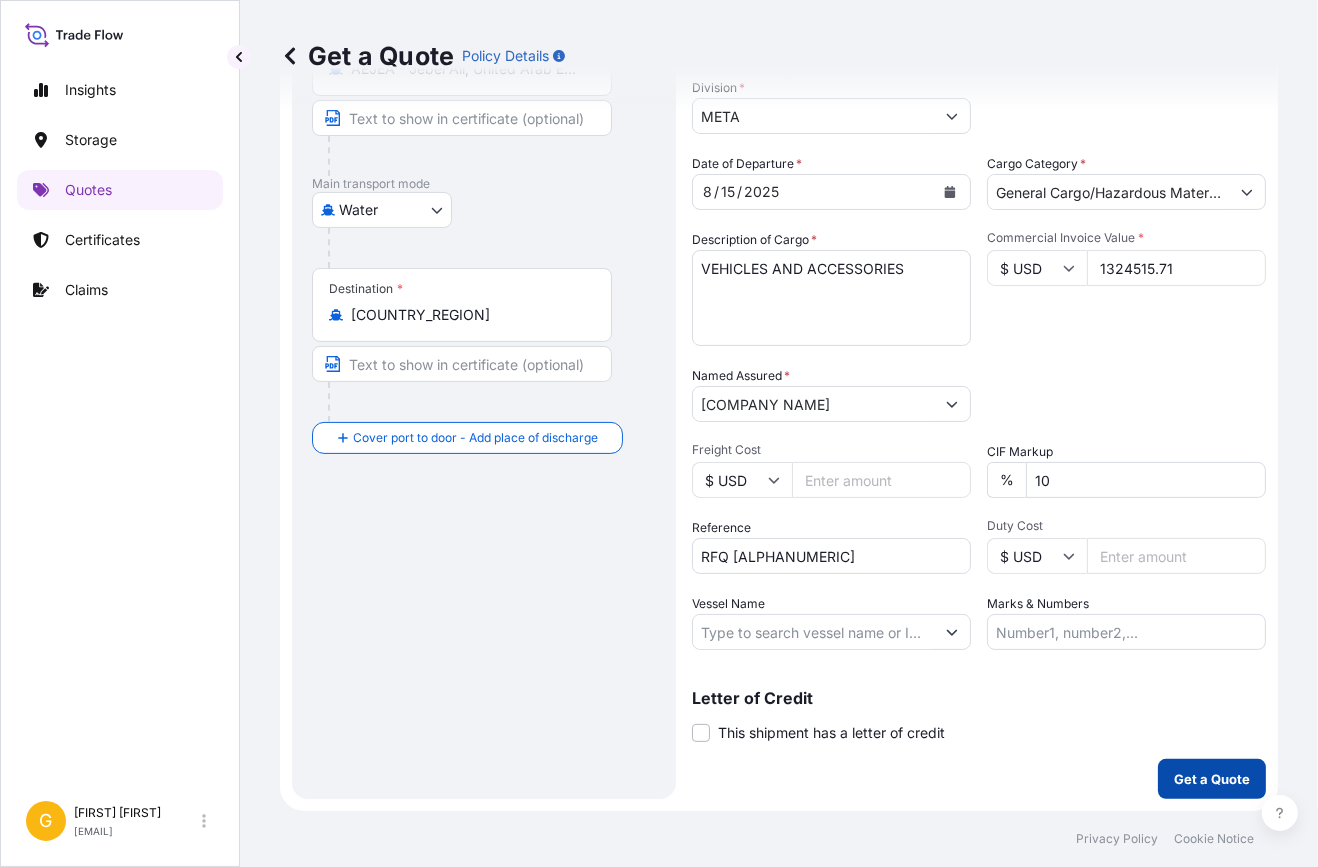 click on "Get a Quote" at bounding box center [1212, 779] 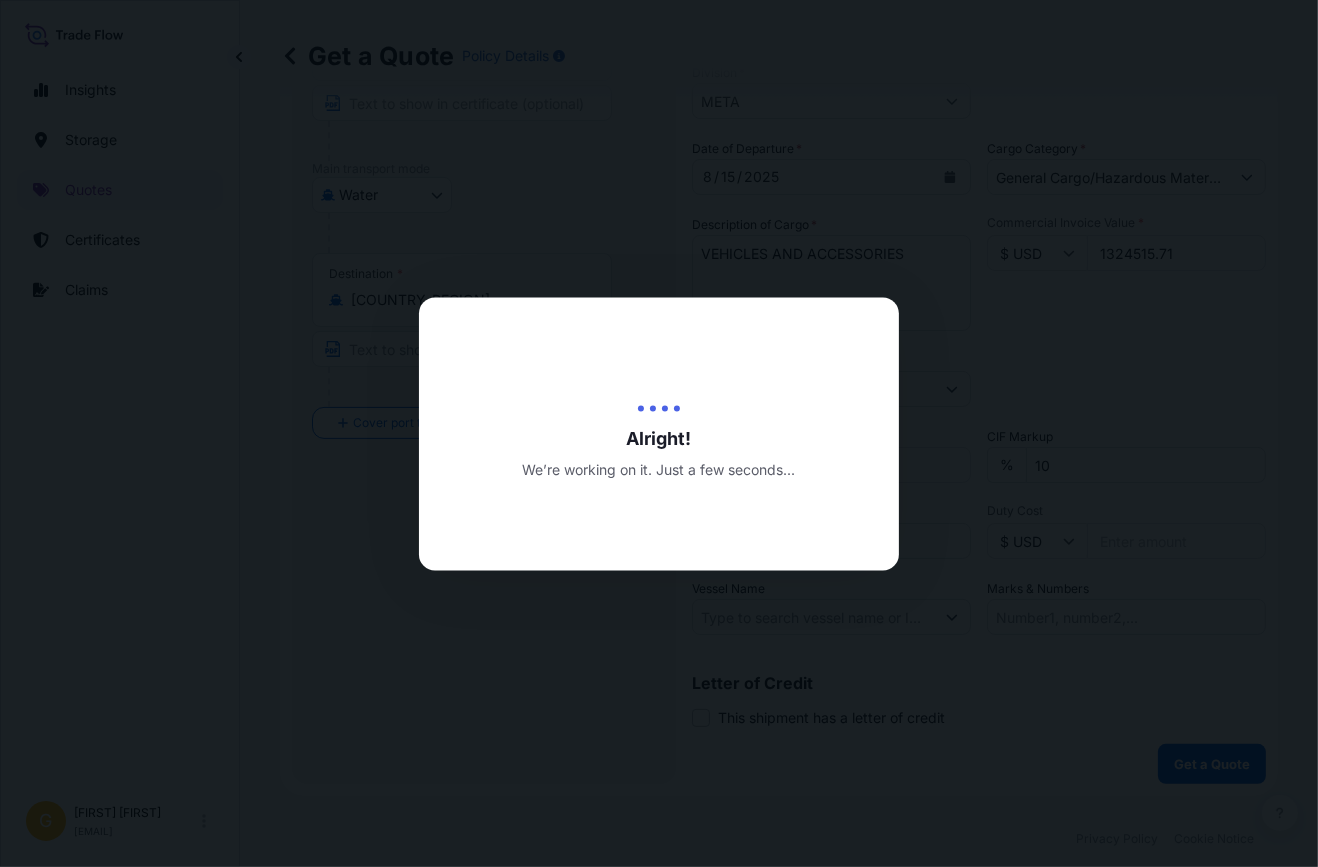 scroll, scrollTop: 0, scrollLeft: 0, axis: both 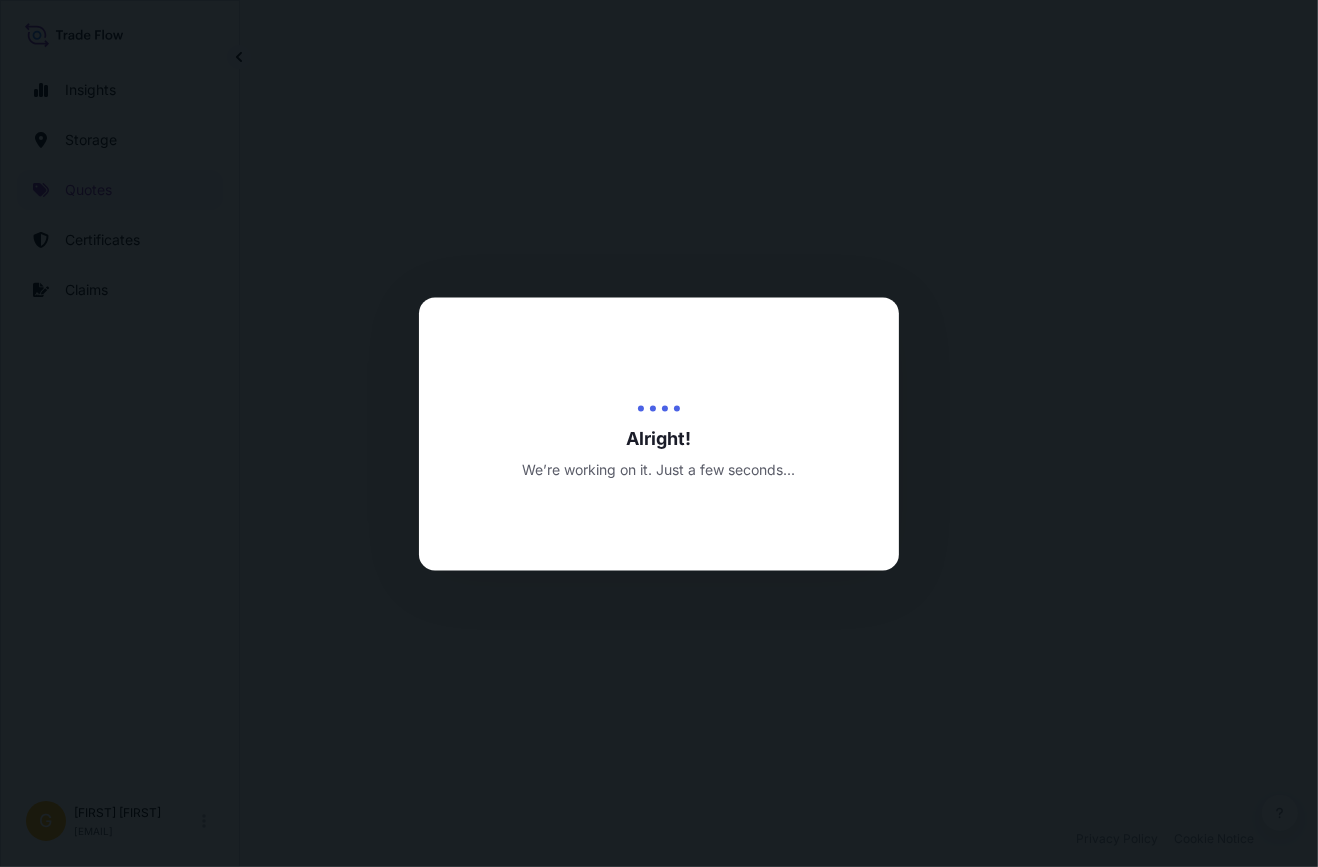 select on "Water" 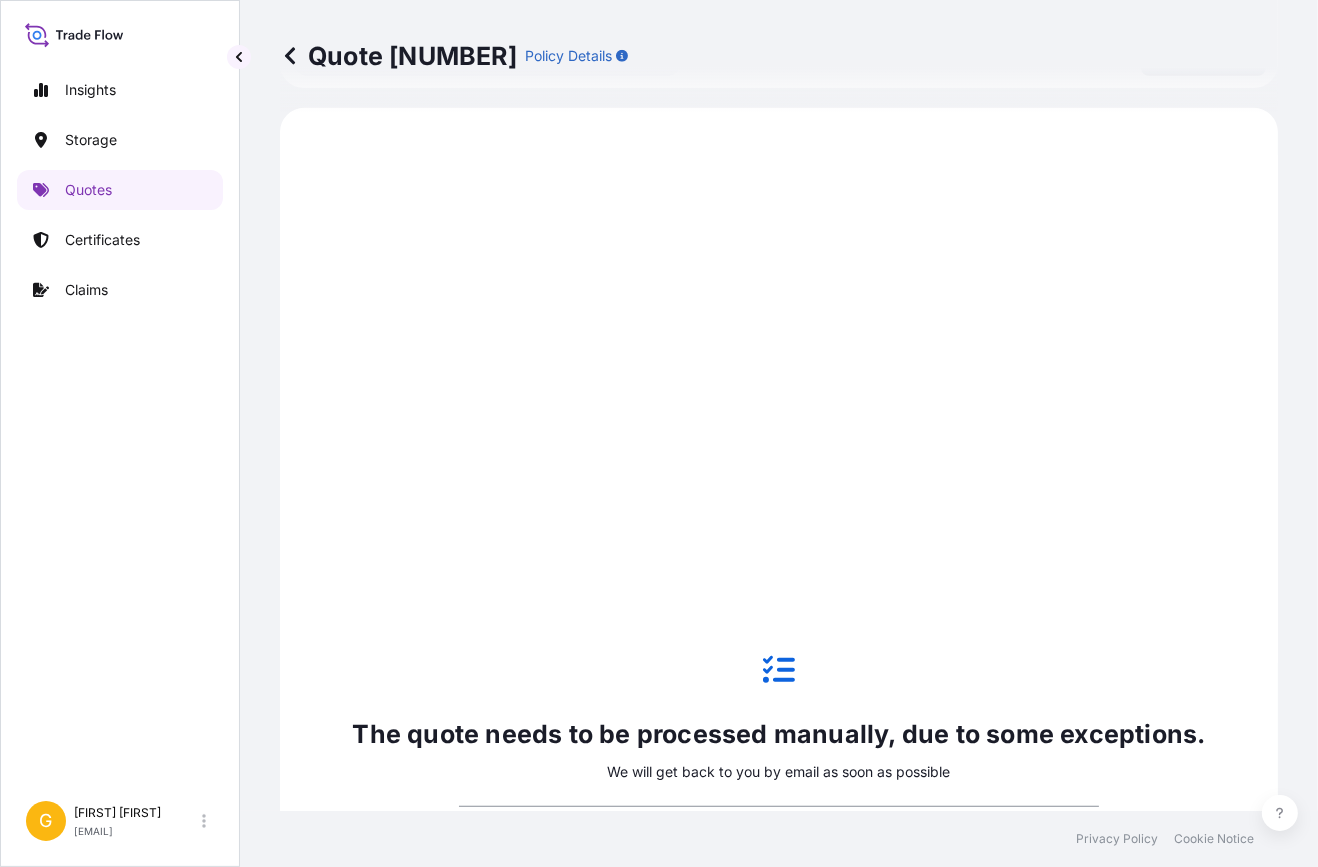 scroll, scrollTop: 992, scrollLeft: 0, axis: vertical 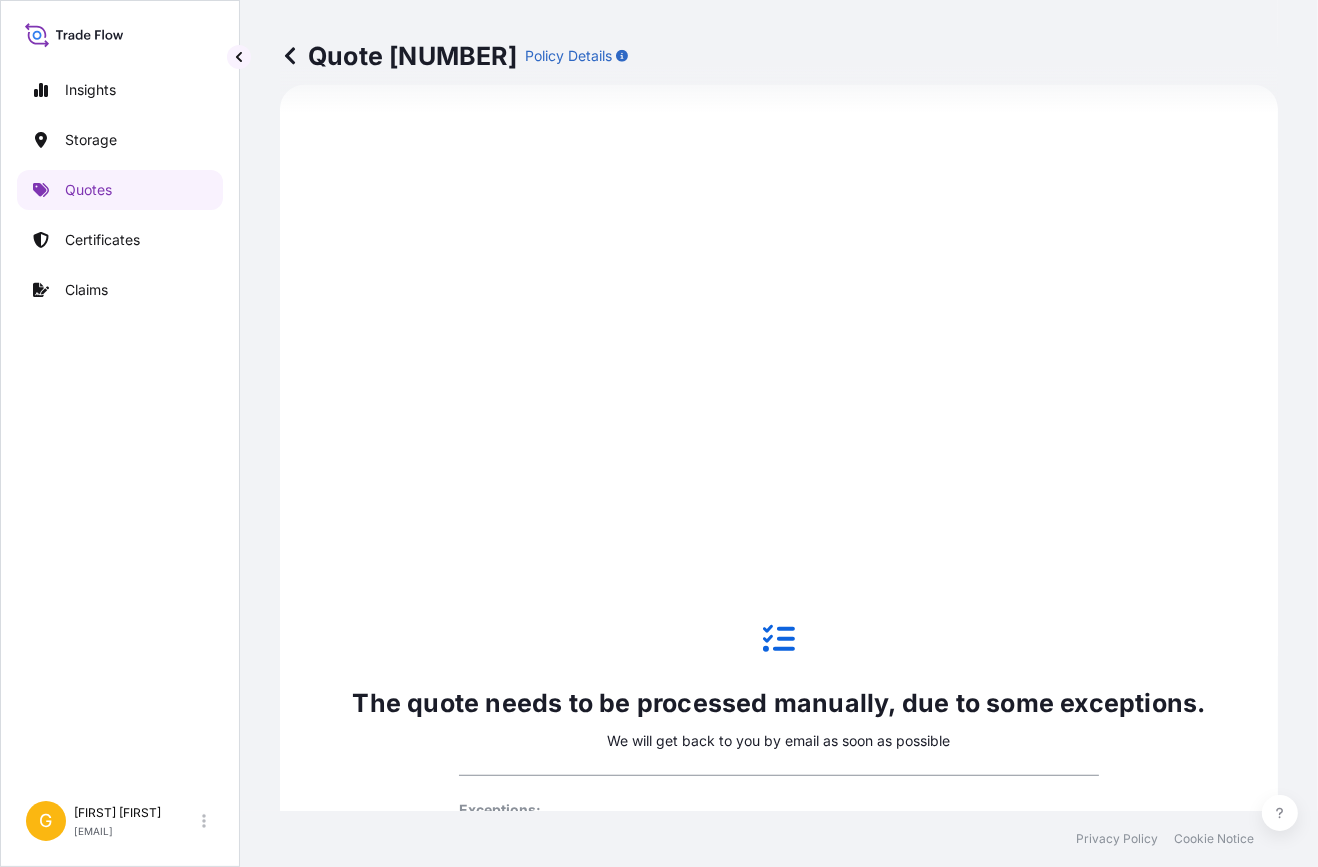drag, startPoint x: 1302, startPoint y: 436, endPoint x: 1316, endPoint y: 518, distance: 83.18654 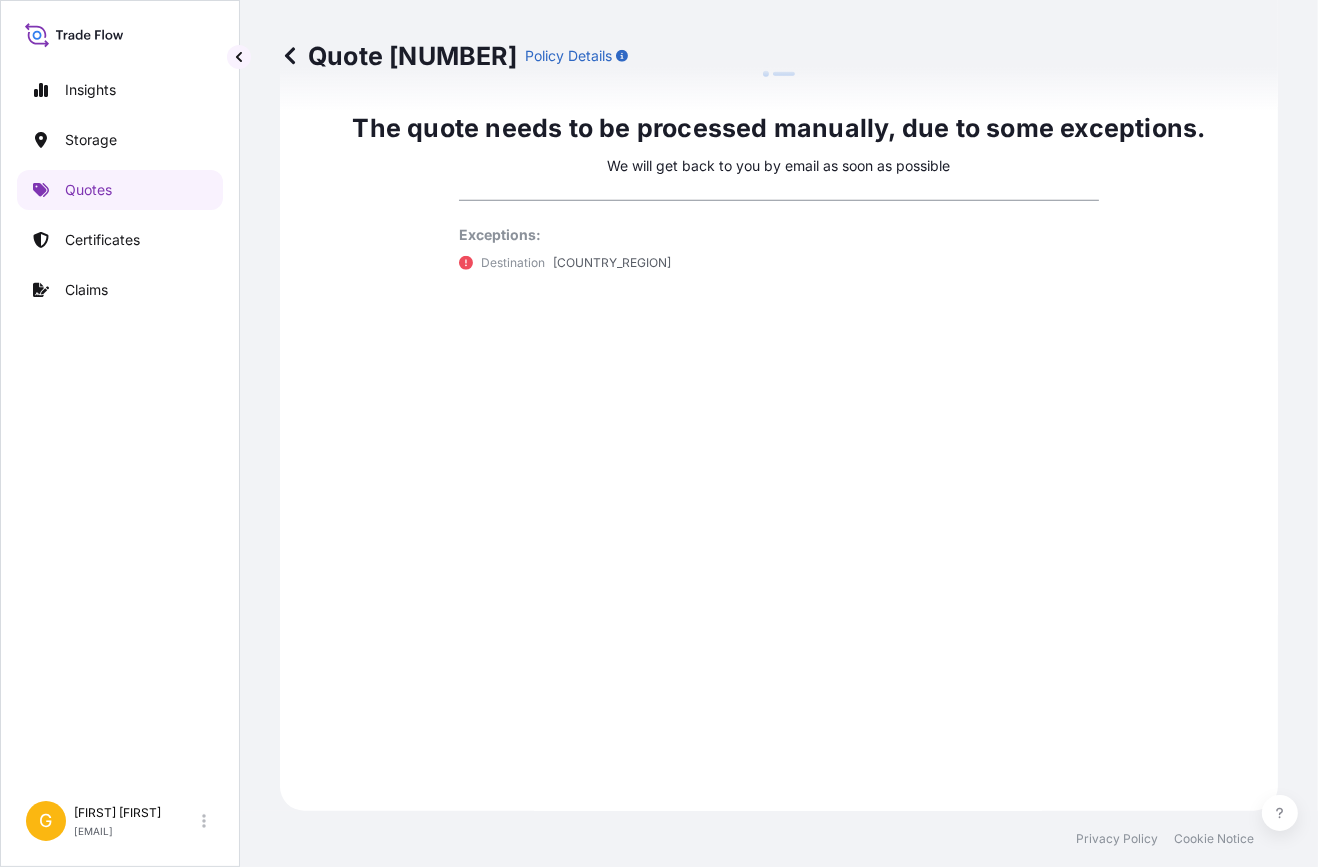 scroll, scrollTop: 1598, scrollLeft: 0, axis: vertical 